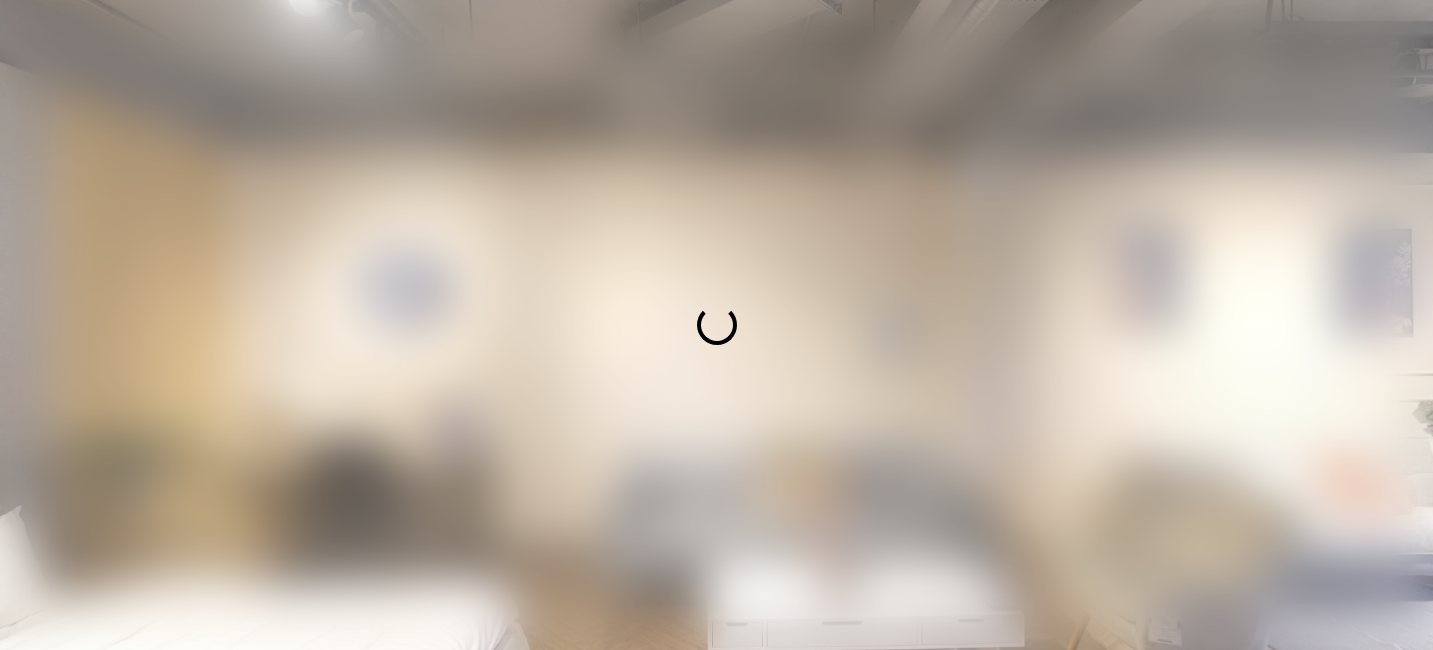 scroll, scrollTop: 0, scrollLeft: 0, axis: both 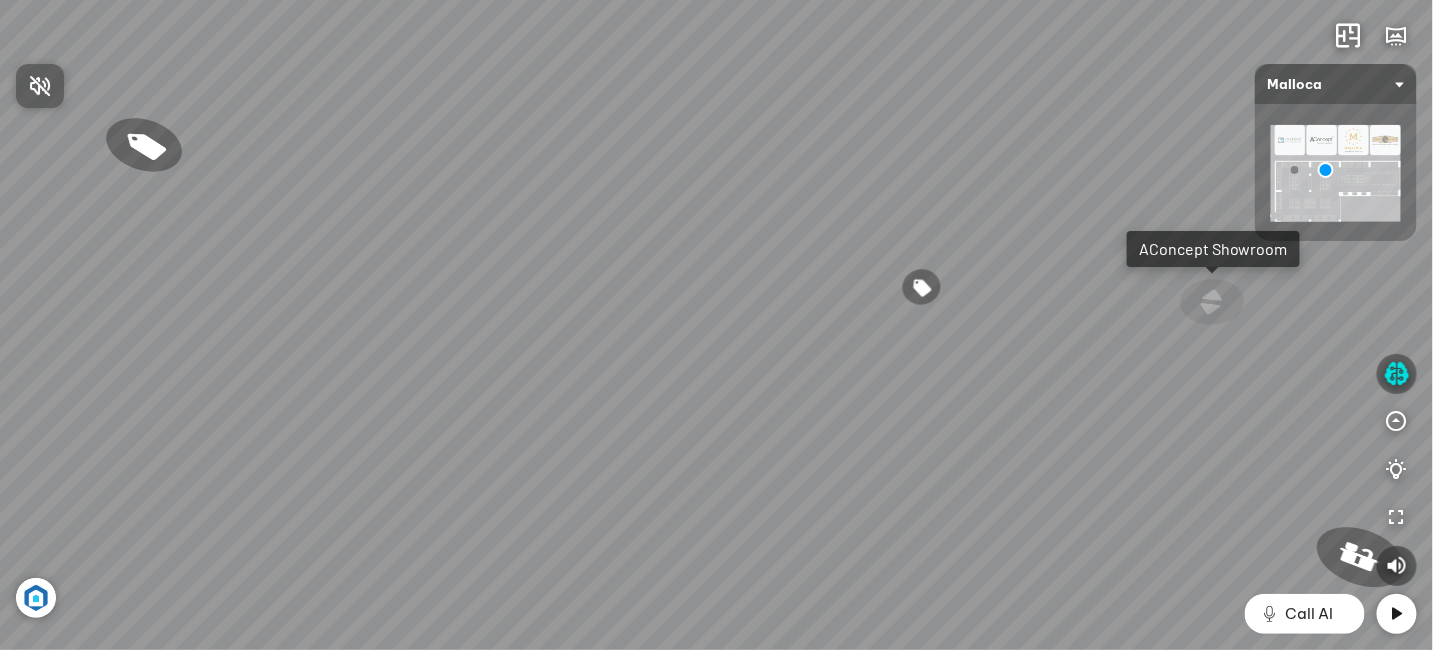 drag, startPoint x: 640, startPoint y: 255, endPoint x: 673, endPoint y: 250, distance: 33.37664 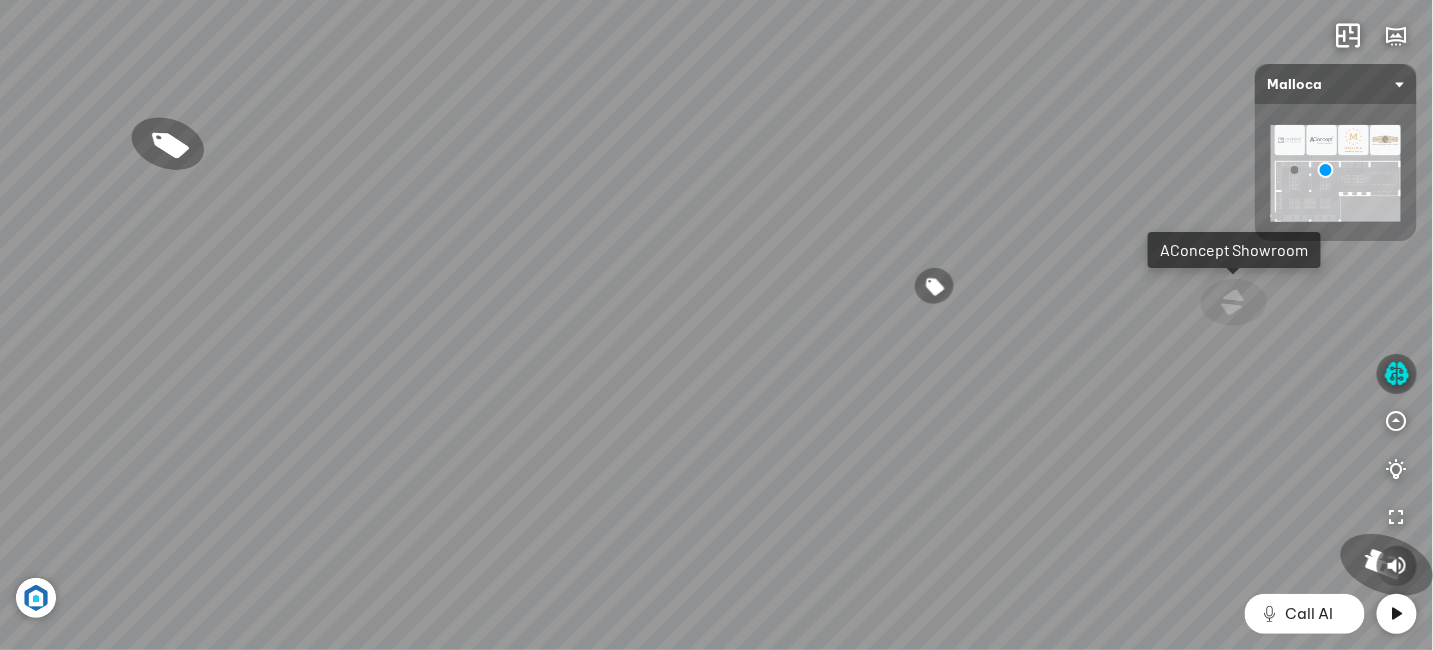 drag, startPoint x: 673, startPoint y: 250, endPoint x: 729, endPoint y: 247, distance: 56.0803 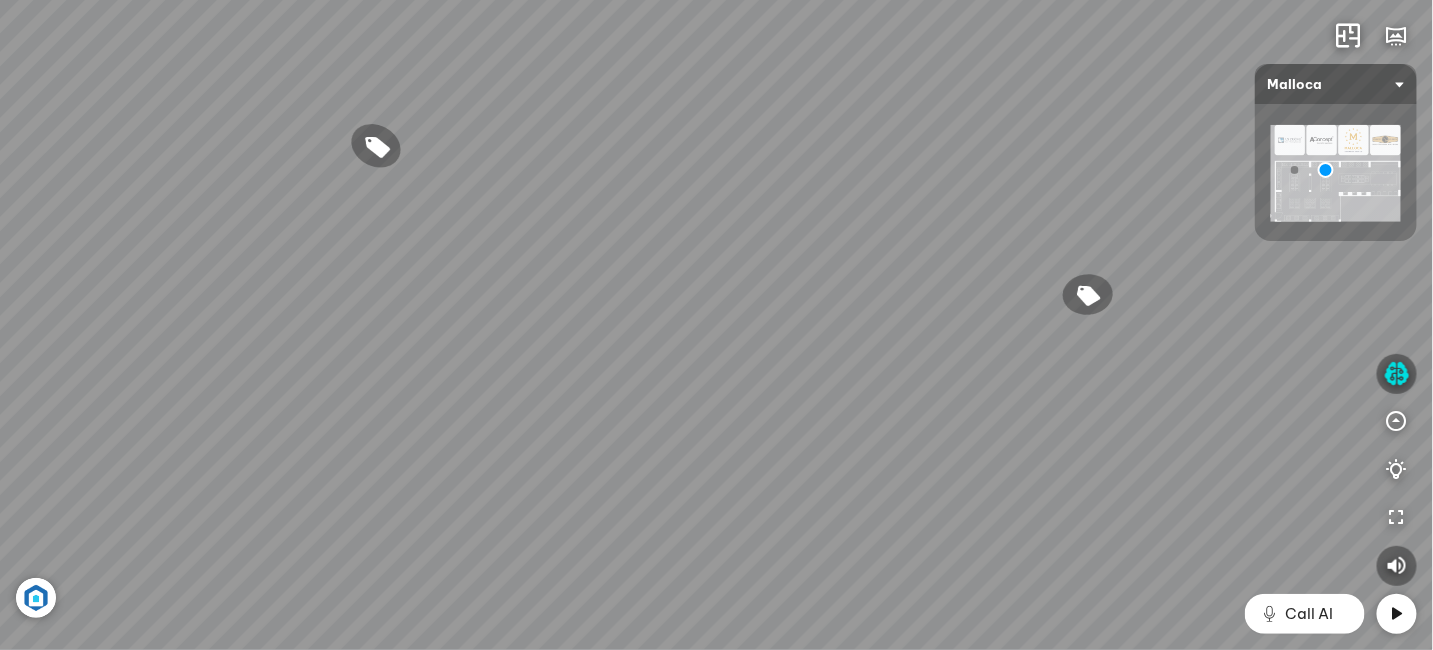 drag, startPoint x: 683, startPoint y: 258, endPoint x: 790, endPoint y: 249, distance: 107.37784 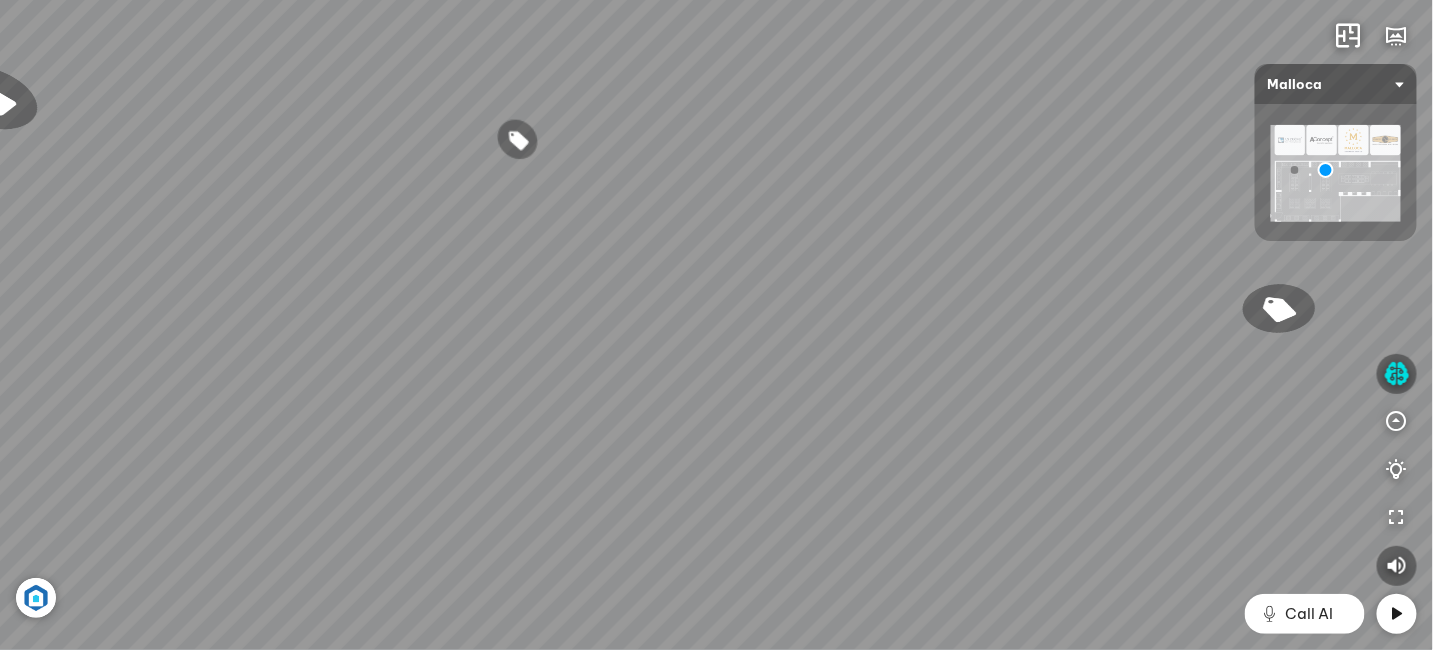 drag, startPoint x: 720, startPoint y: 267, endPoint x: 788, endPoint y: 271, distance: 68.117546 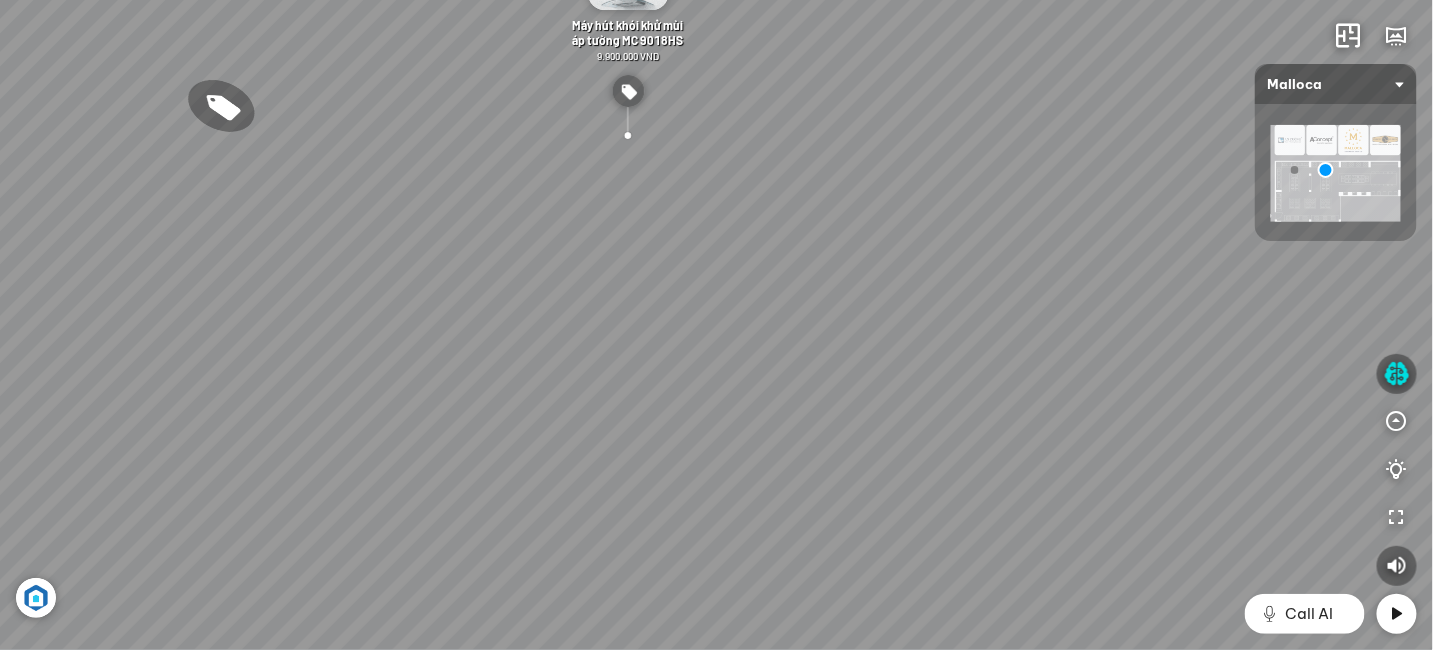 drag, startPoint x: 685, startPoint y: 240, endPoint x: 820, endPoint y: 198, distance: 141.38246 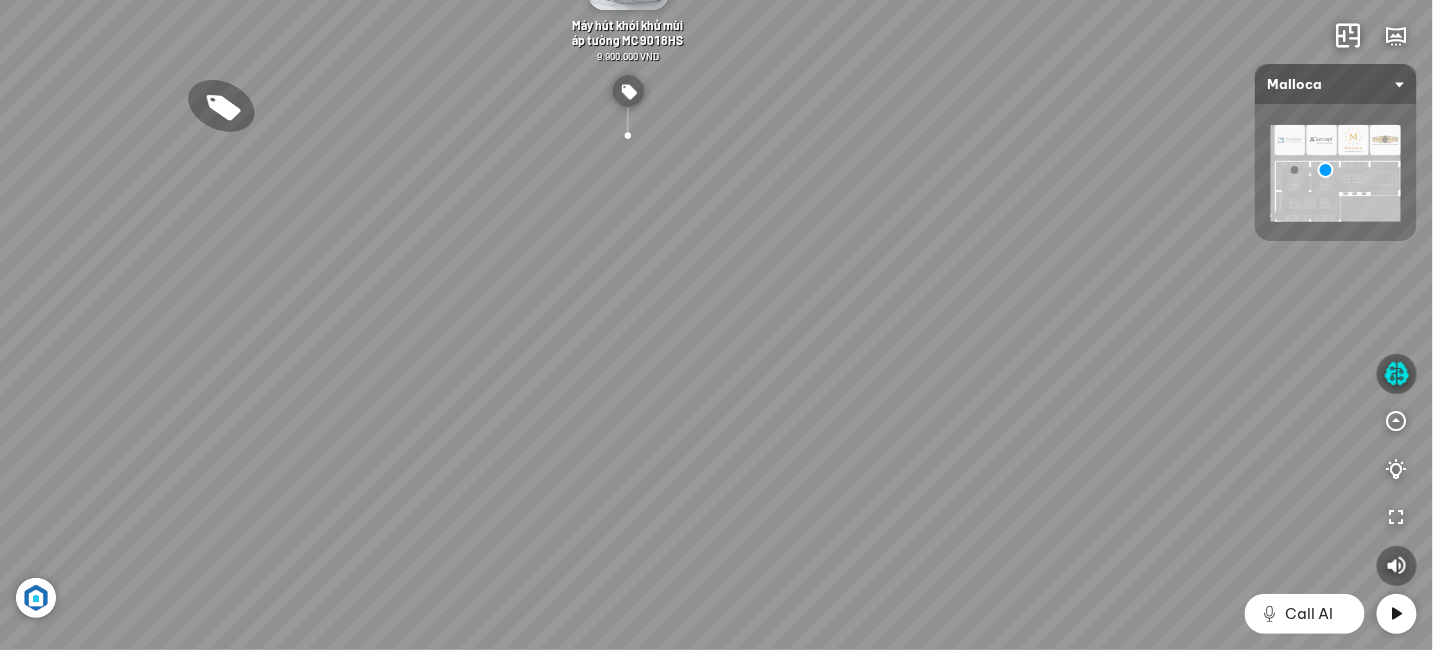 click on "Chậu rửa chén hai hộc bán thủ công Malloca MS 610T
9.460.000 VND
Máy hút khói khử mùi áp tường MC 750E
7.800.000 VND
Máy hút khói khử mùi áp tường MC 9018HS
9.900.000 VND
Máy hút khử mùi áp tường DELTA-K890V
10.450.000 VND" at bounding box center [716, 325] 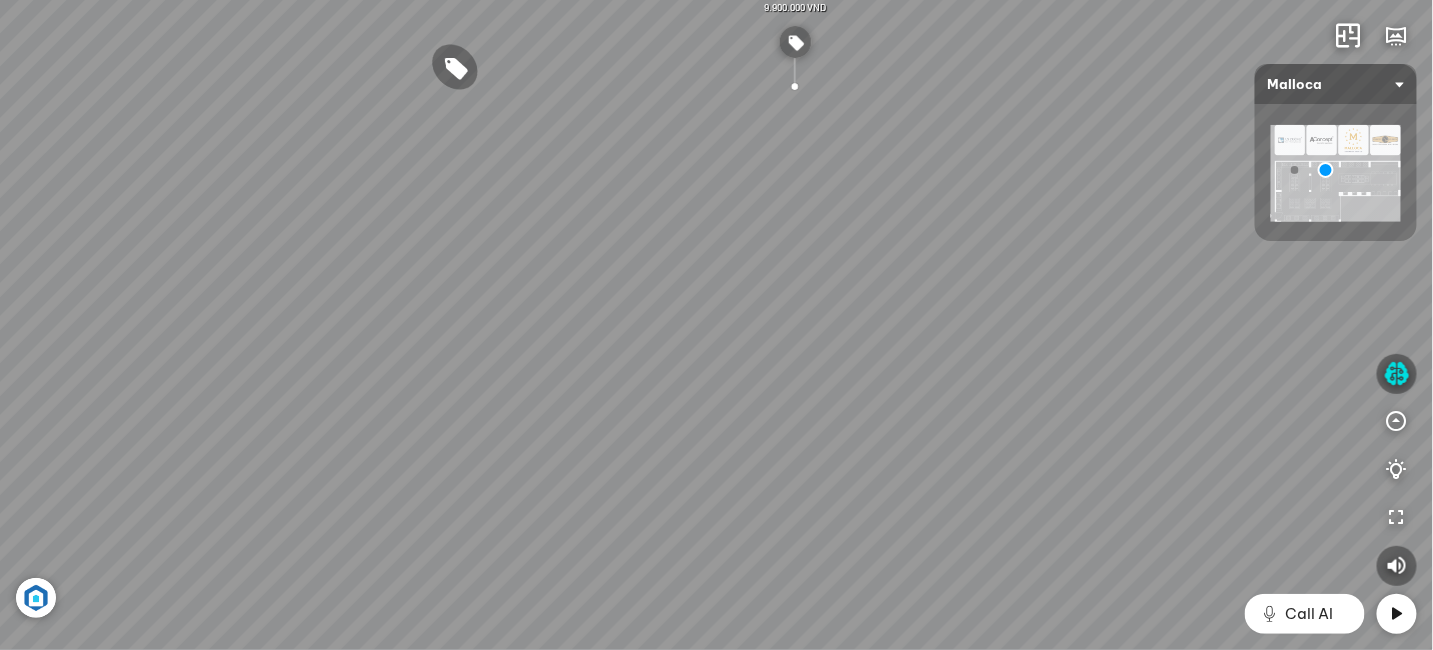 drag, startPoint x: 764, startPoint y: 199, endPoint x: 1030, endPoint y: 169, distance: 267.68637 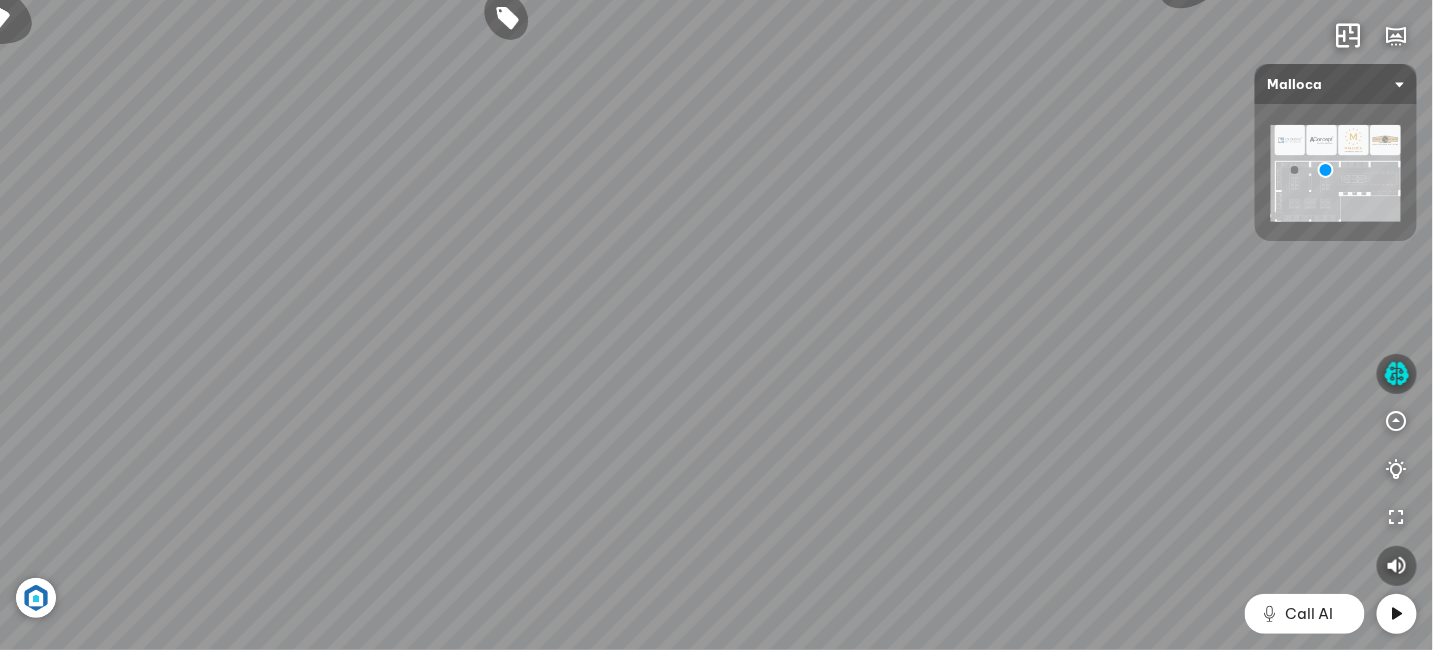 drag, startPoint x: 752, startPoint y: 211, endPoint x: 888, endPoint y: 192, distance: 137.32079 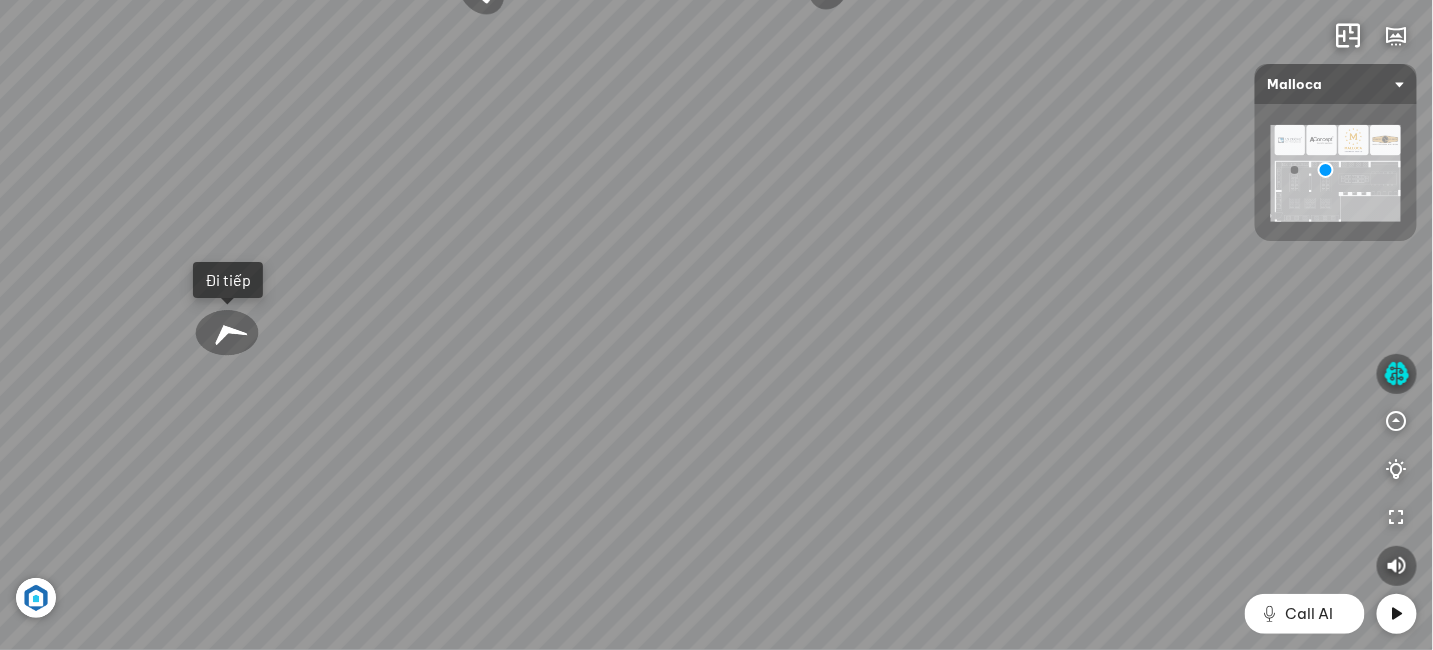 drag, startPoint x: 738, startPoint y: 221, endPoint x: 794, endPoint y: 364, distance: 153.57408 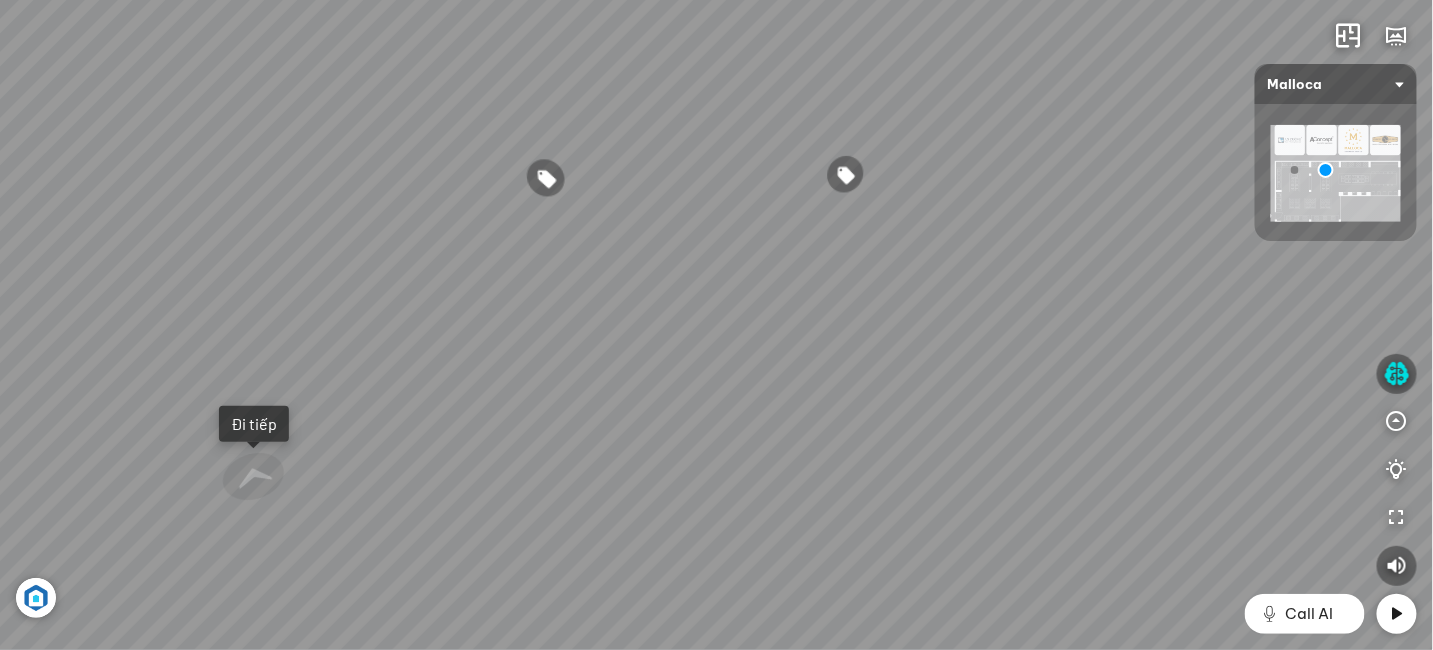 drag, startPoint x: 791, startPoint y: 284, endPoint x: 861, endPoint y: 268, distance: 71.80529 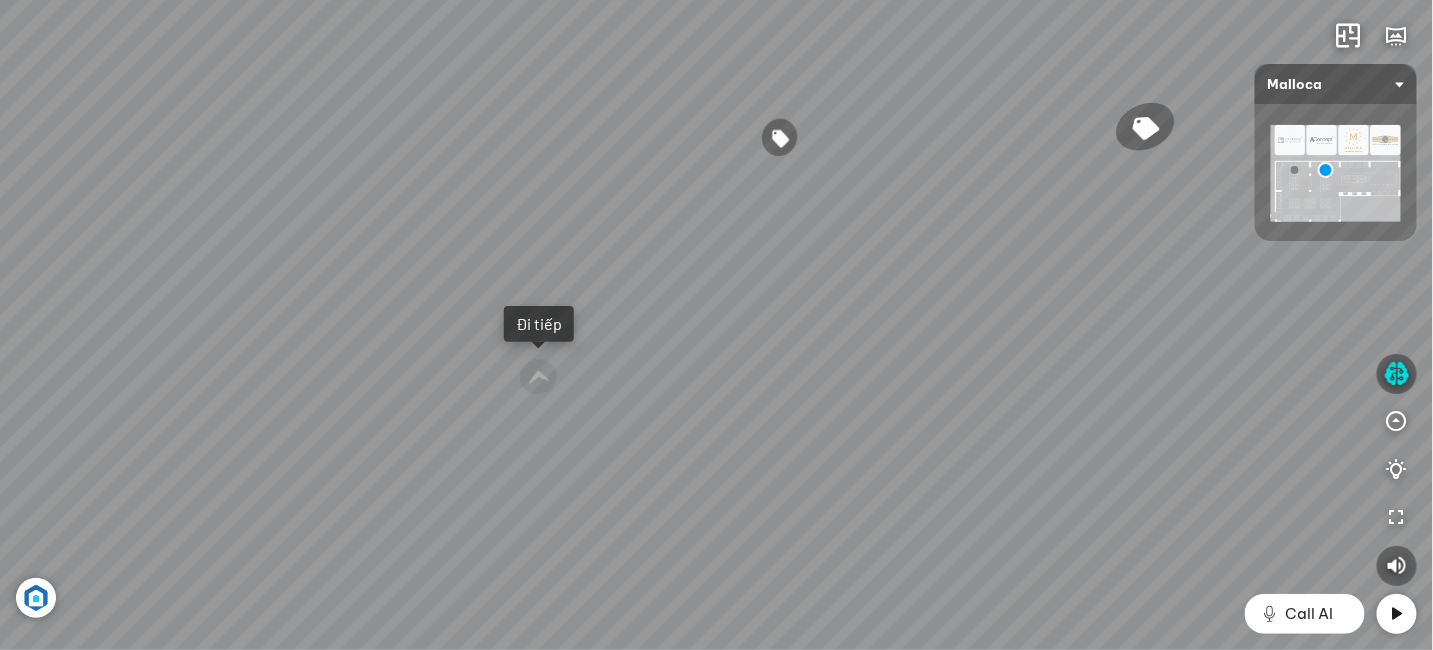 drag, startPoint x: 732, startPoint y: 278, endPoint x: 803, endPoint y: 291, distance: 72.18033 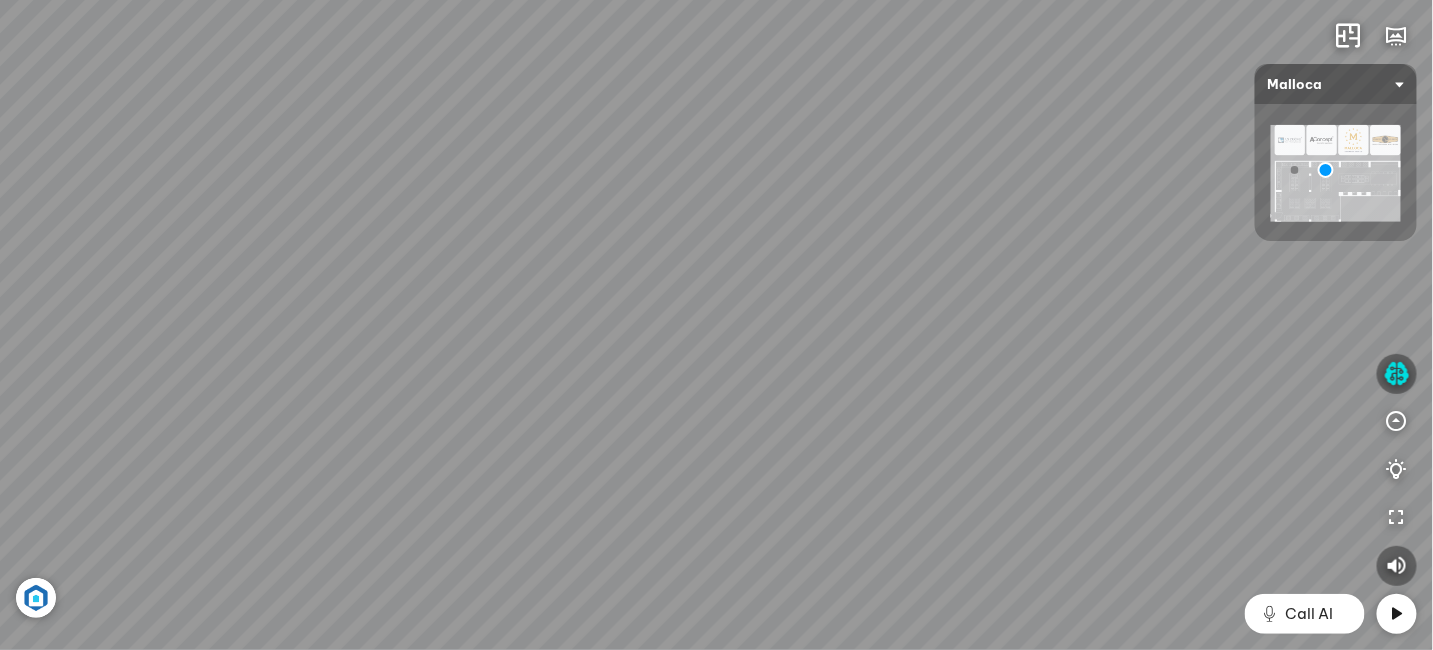 drag, startPoint x: 752, startPoint y: 276, endPoint x: 887, endPoint y: 299, distance: 136.94525 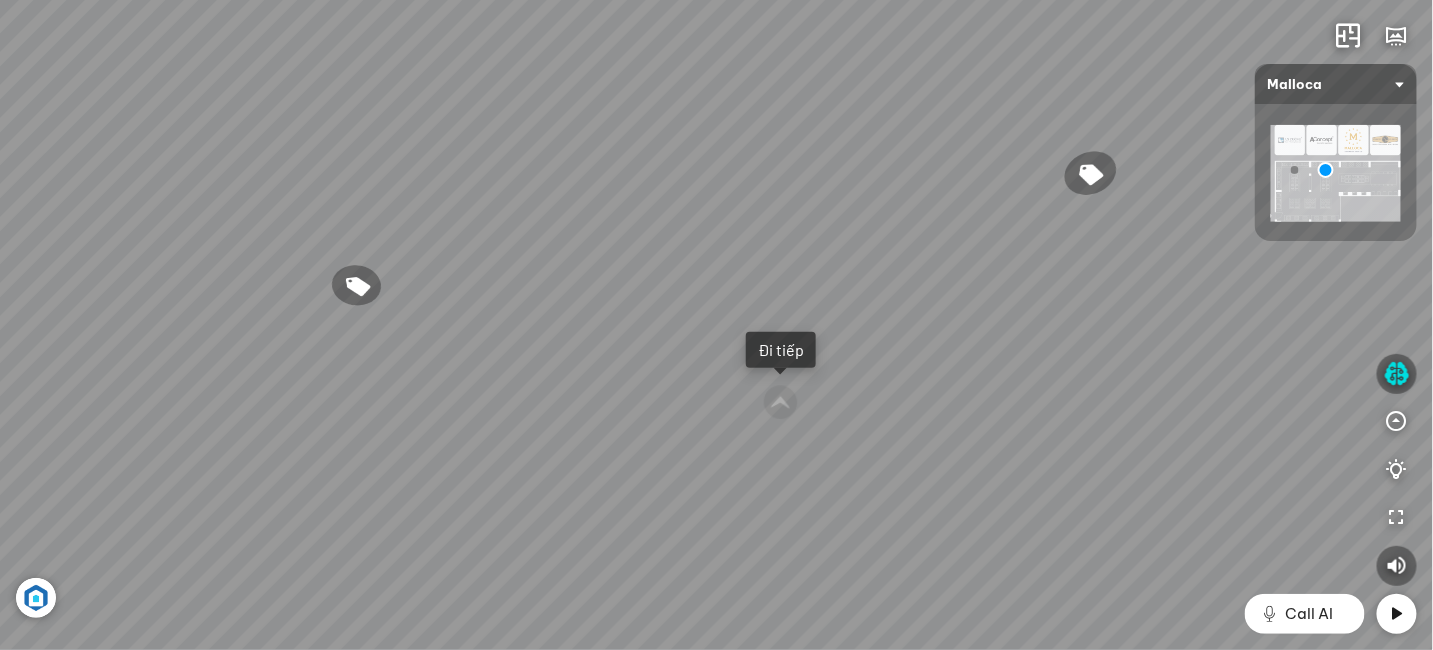 drag, startPoint x: 815, startPoint y: 281, endPoint x: 804, endPoint y: 325, distance: 45.35416 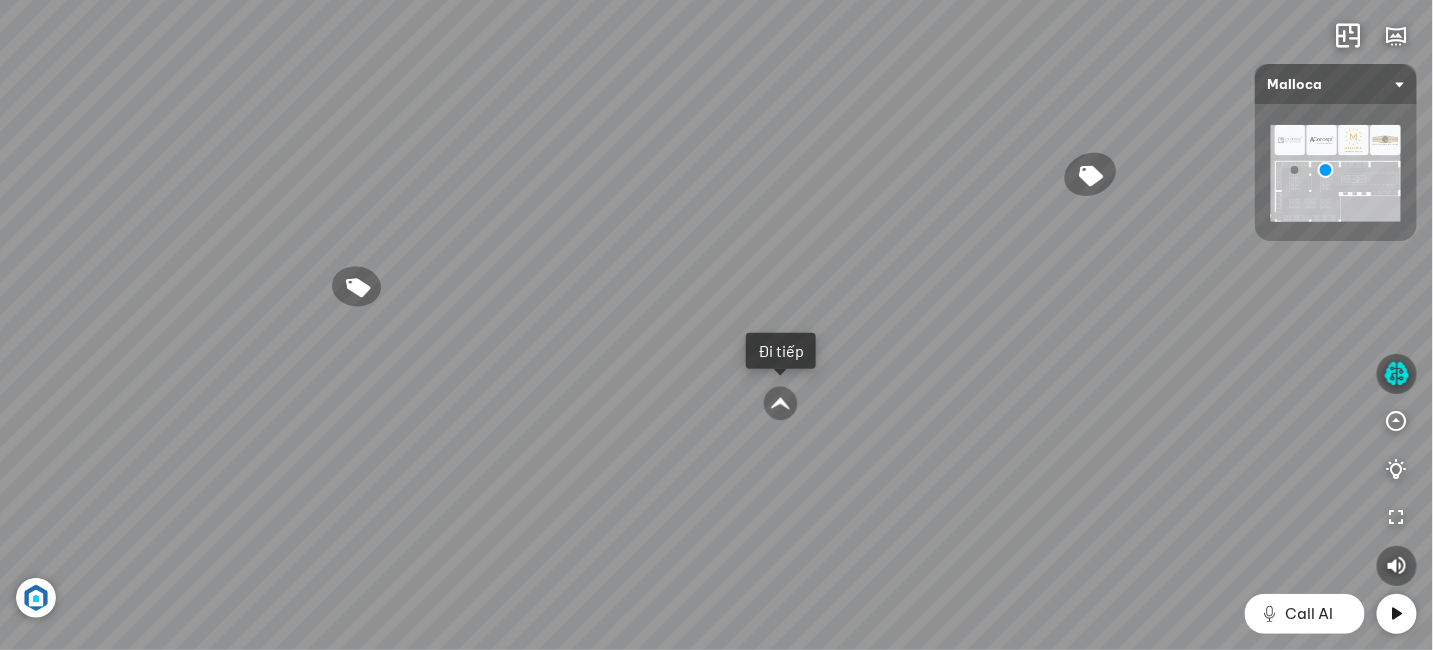 click on "Đi tiếp" at bounding box center (781, 351) 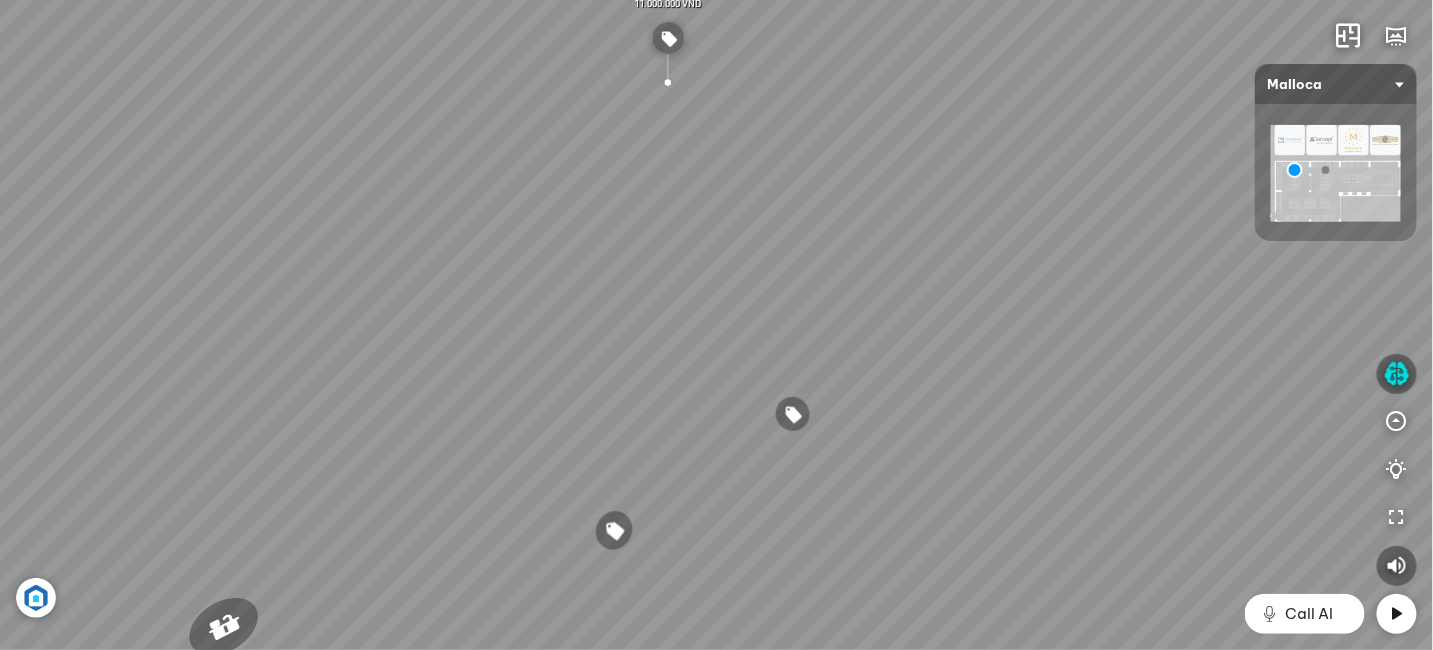 drag, startPoint x: 774, startPoint y: 285, endPoint x: 771, endPoint y: 165, distance: 120.03749 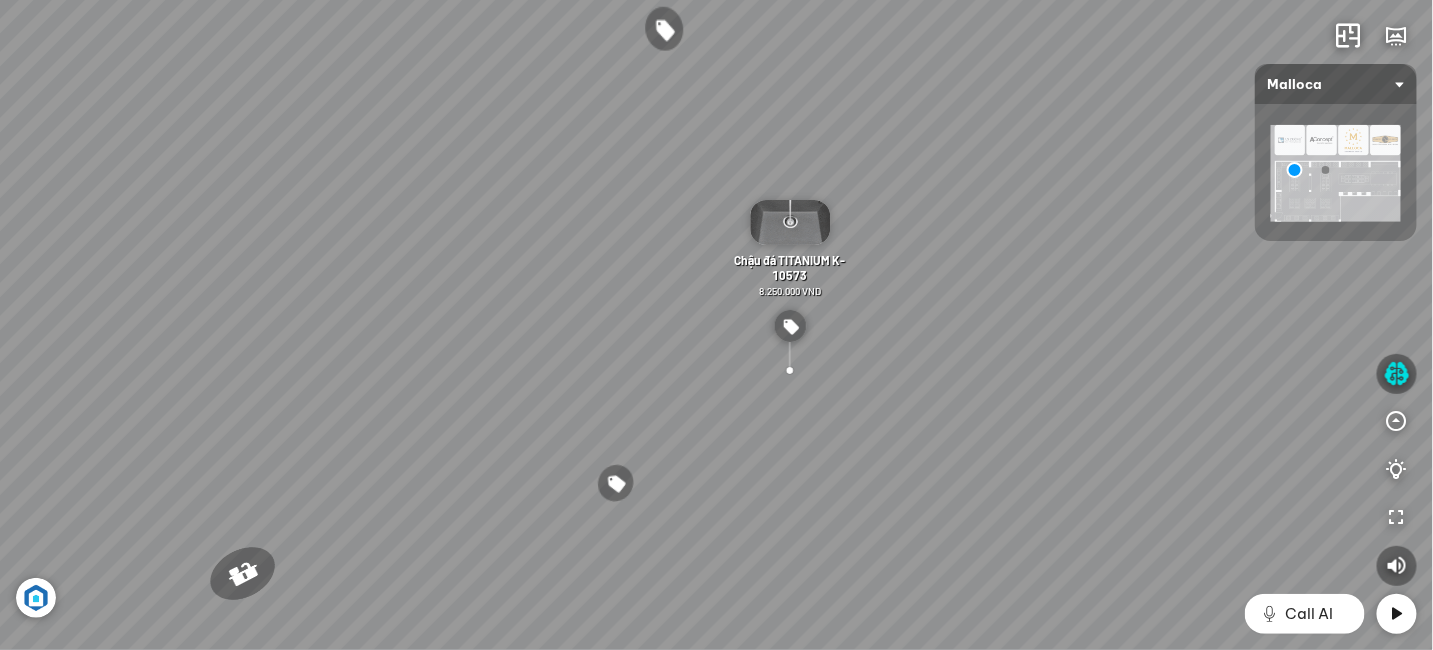 drag, startPoint x: 746, startPoint y: 222, endPoint x: 705, endPoint y: 241, distance: 45.188496 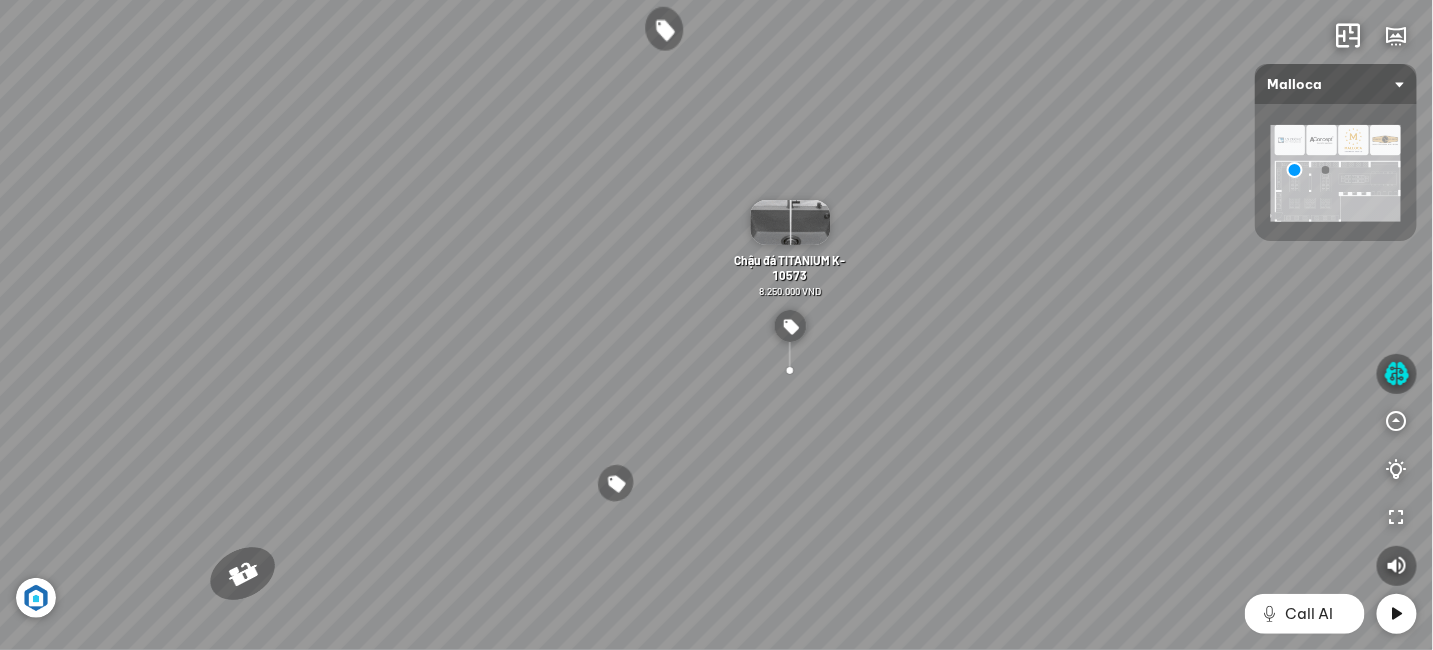 click on "Chậu rửa chén MS 6075
6.710.000 VND
Vòi chậu rửa chén MF-043
7.920.000 VND
Vòi rửa chén K-115 XFIT
1.210.000 VND
Chậu rửa đá BIANCO K-45062
15.500.000 VND" at bounding box center [716, 325] 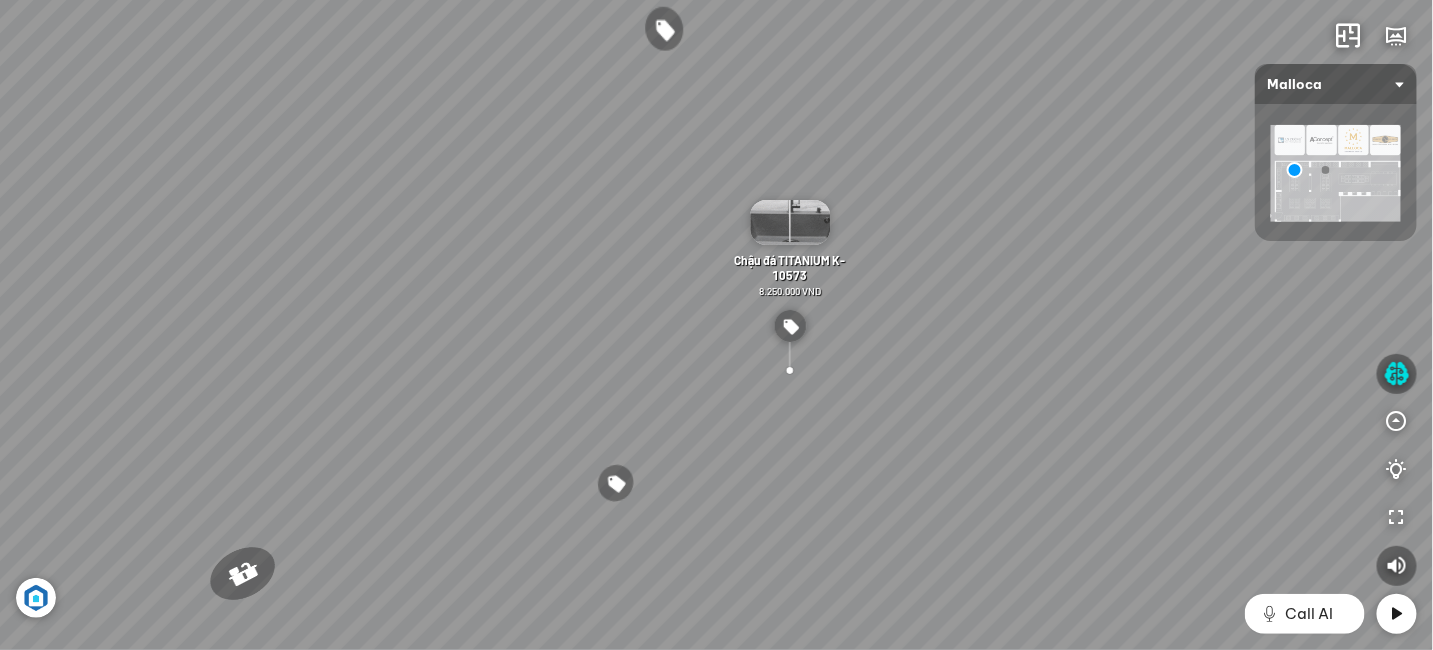 click at bounding box center [790, 222] 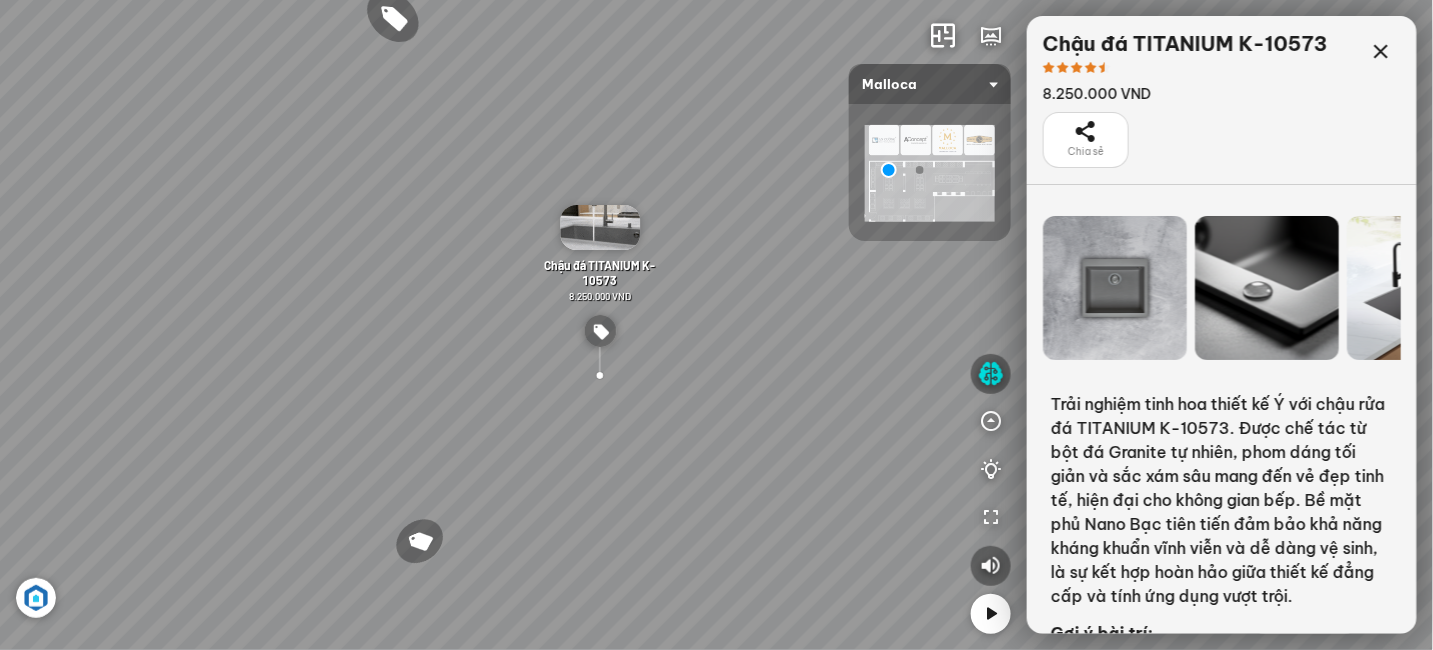 scroll, scrollTop: 0, scrollLeft: 0, axis: both 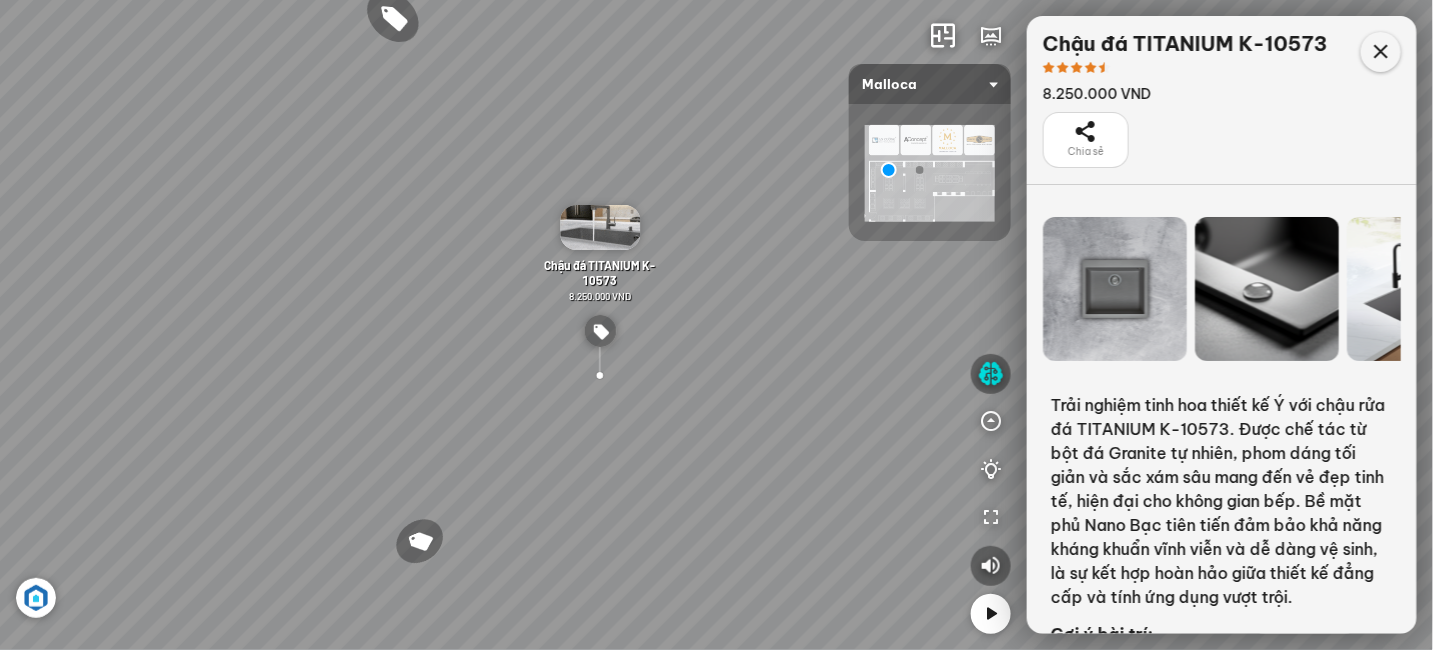 click at bounding box center (1381, 52) 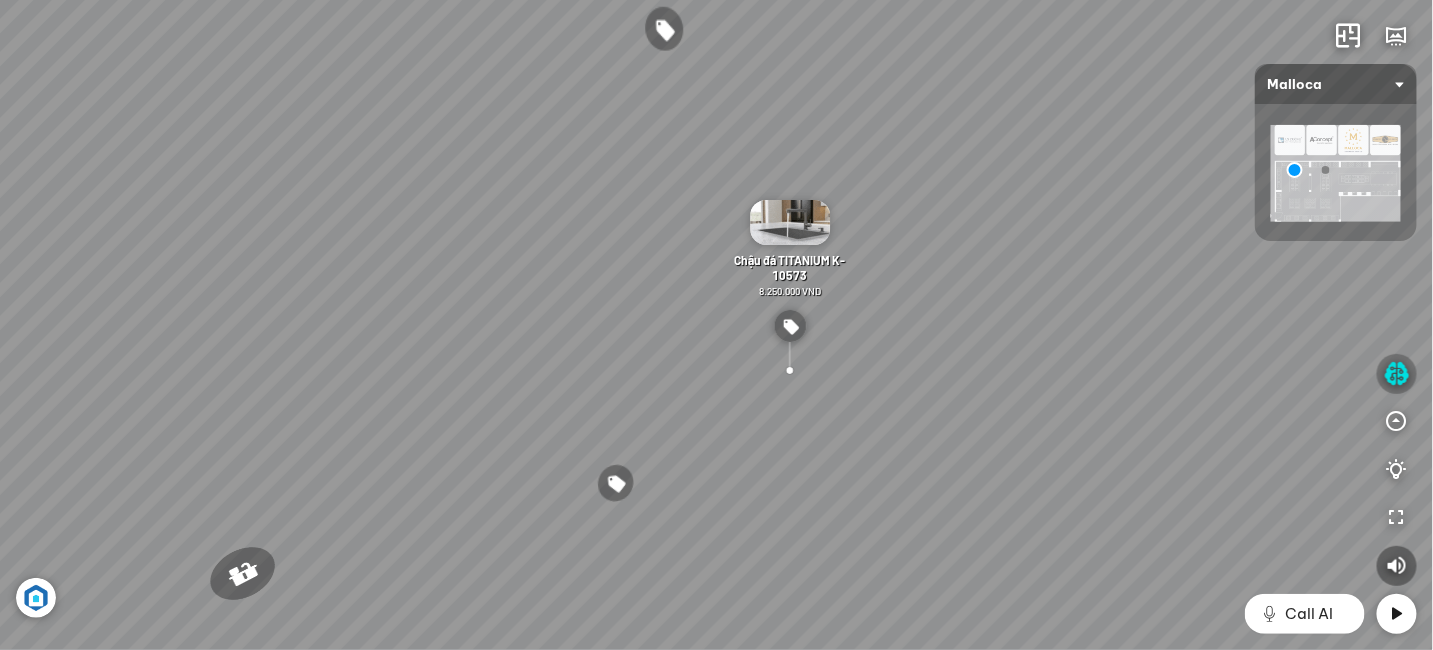 click at bounding box center (1397, 374) 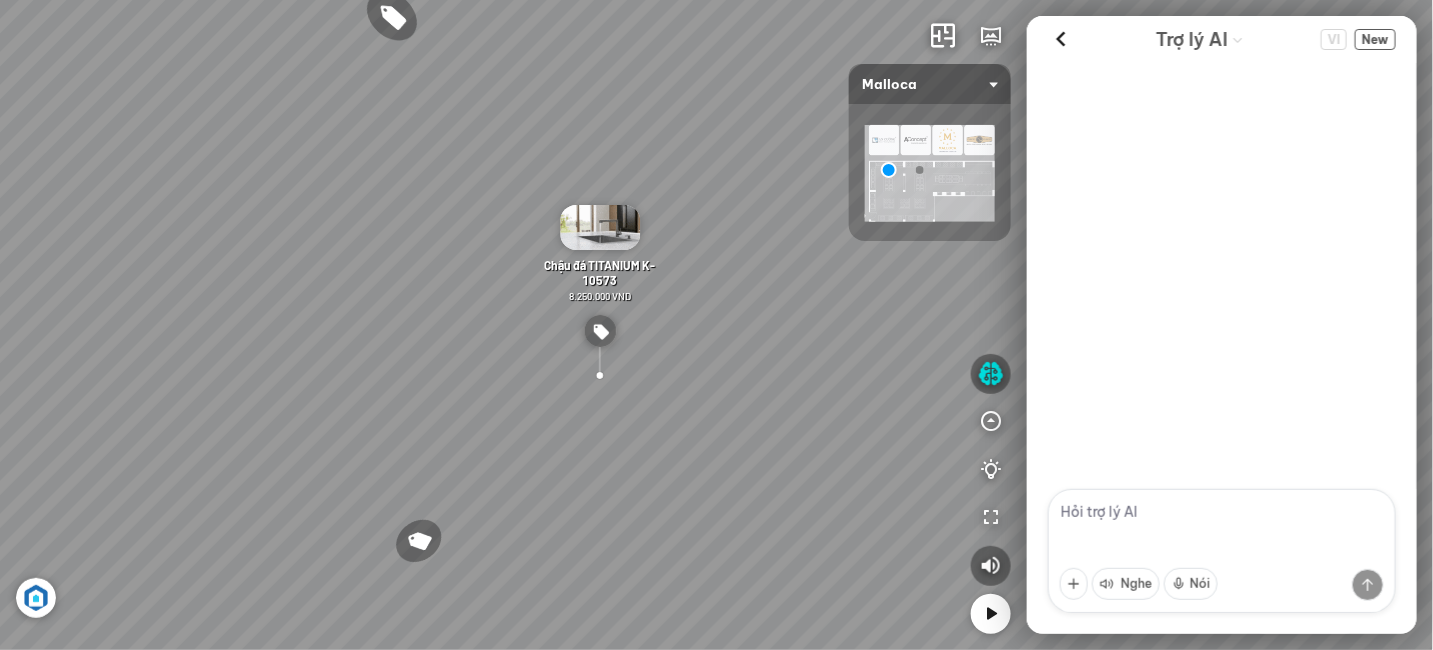 scroll, scrollTop: 6827, scrollLeft: 0, axis: vertical 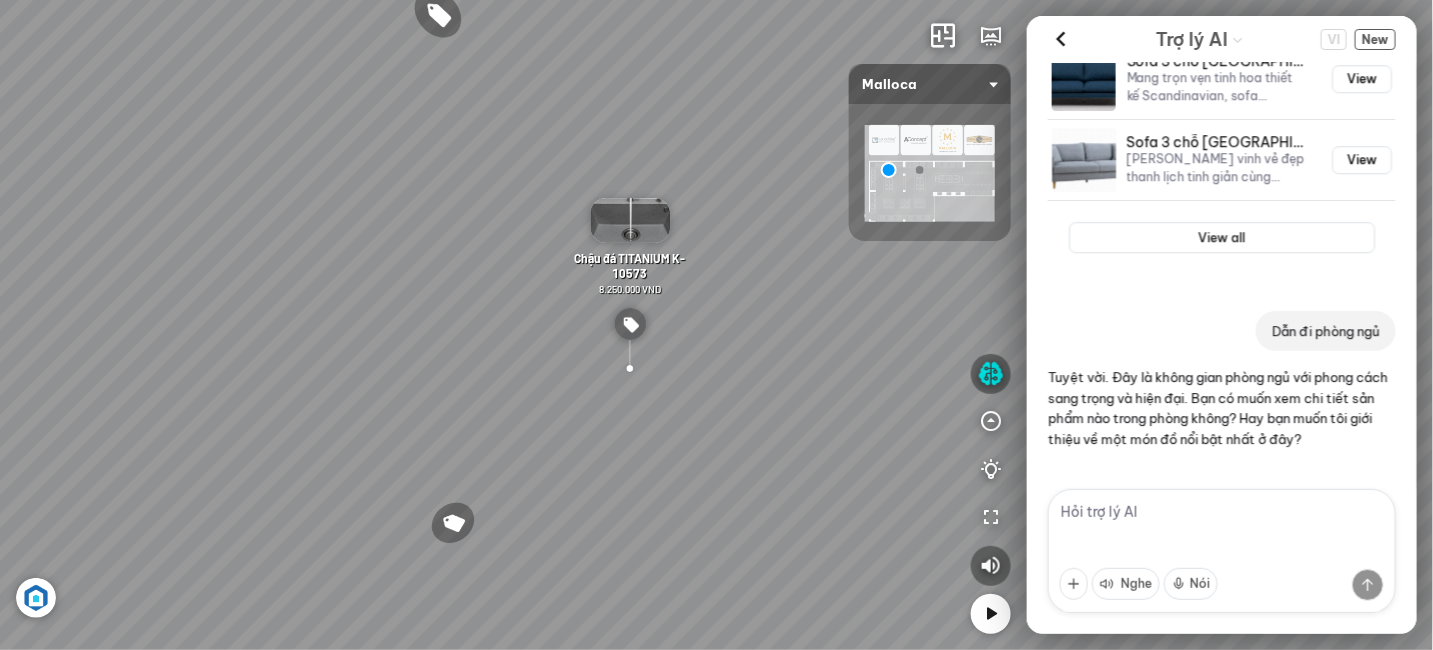 drag, startPoint x: 894, startPoint y: 326, endPoint x: 955, endPoint y: 329, distance: 61.073727 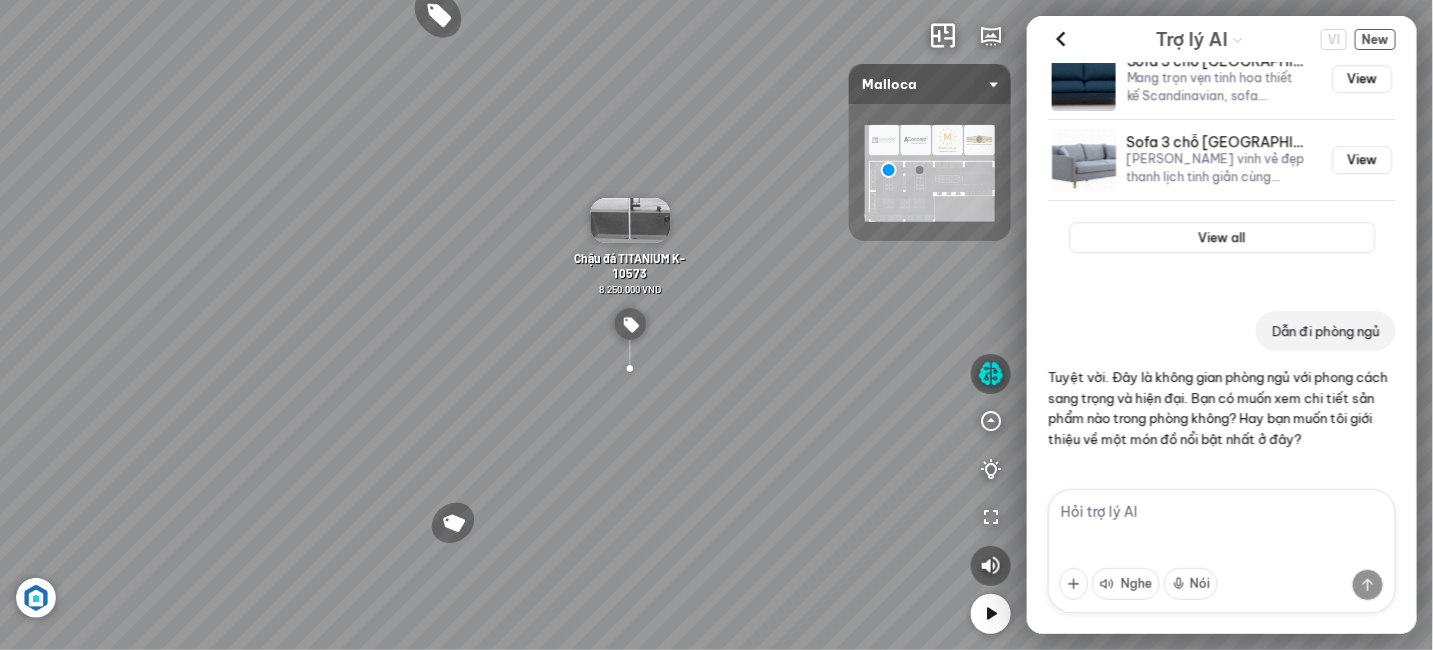 click on "Chậu rửa chén MS 6075
6.710.000 VND
Vòi chậu rửa chén MF-043
7.920.000 VND
Vòi rửa chén K-115 XFIT
1.210.000 VND
Chậu rửa đá BIANCO K-45062
15.500.000 VND" at bounding box center (716, 325) 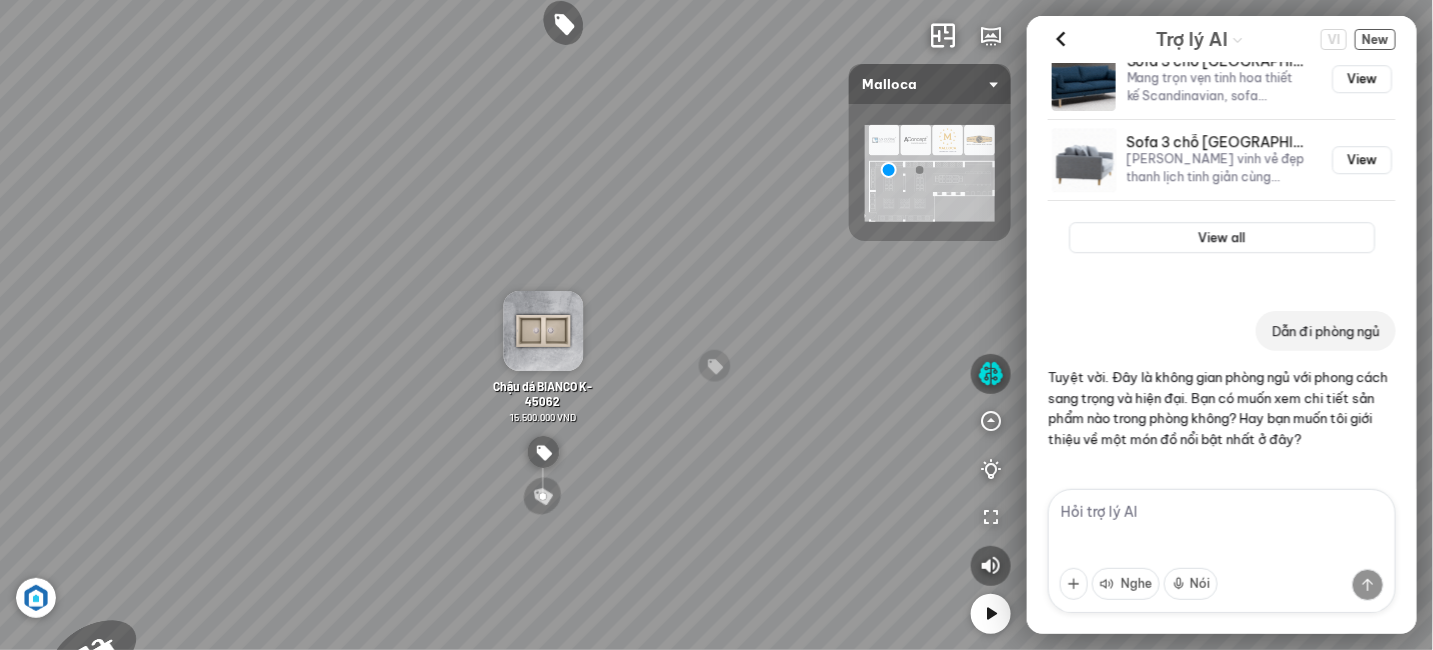 drag, startPoint x: 785, startPoint y: 359, endPoint x: 828, endPoint y: 395, distance: 56.0803 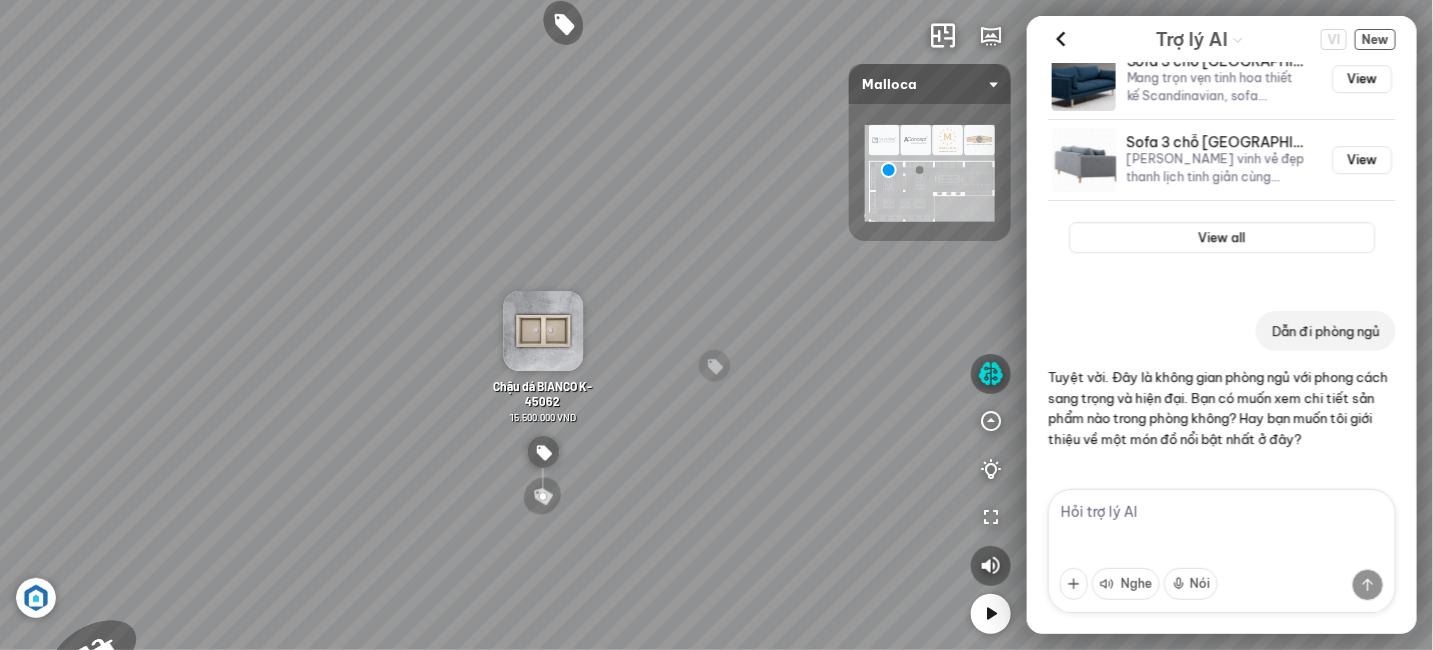 click on "Chậu rửa chén MS 6075
6.710.000 VND
Vòi chậu rửa chén MF-043
7.920.000 VND
Vòi rửa chén K-115 XFIT
1.210.000 VND
Chậu rửa đá BIANCO K-45062
15.500.000 VND" at bounding box center (716, 325) 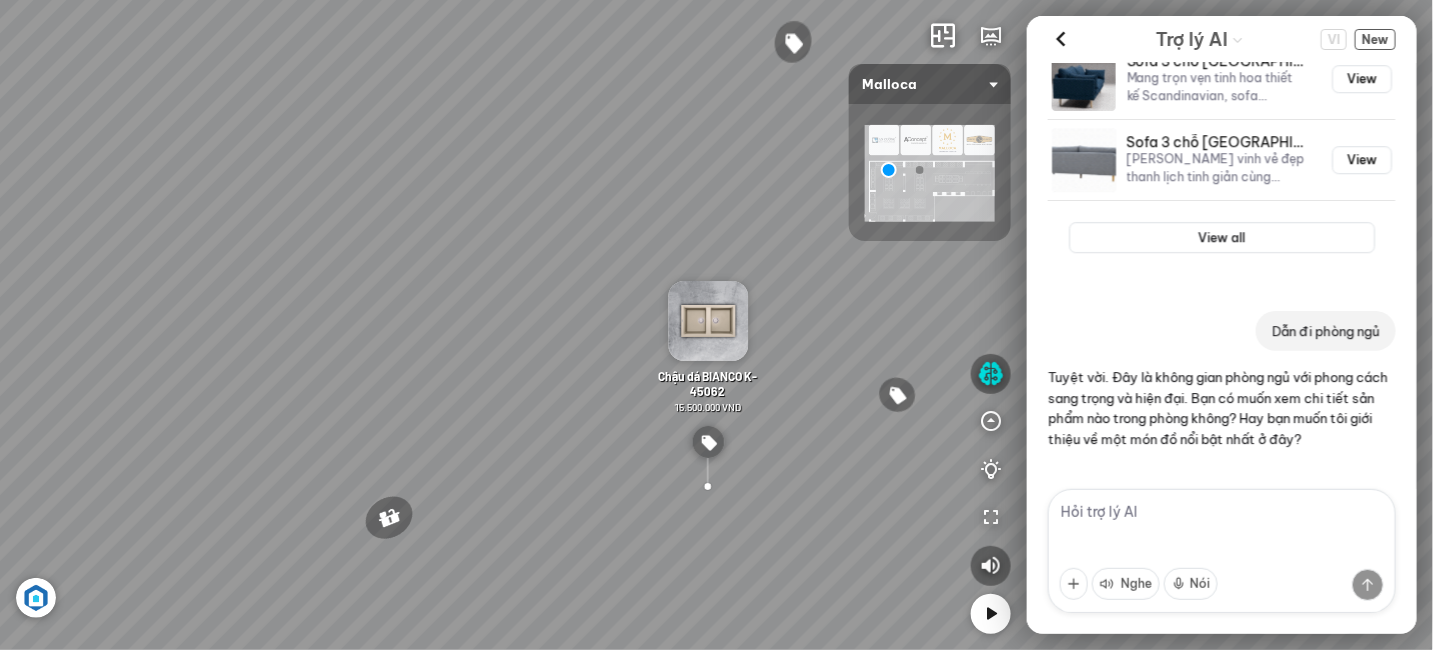 drag, startPoint x: 729, startPoint y: 381, endPoint x: 831, endPoint y: 413, distance: 106.901825 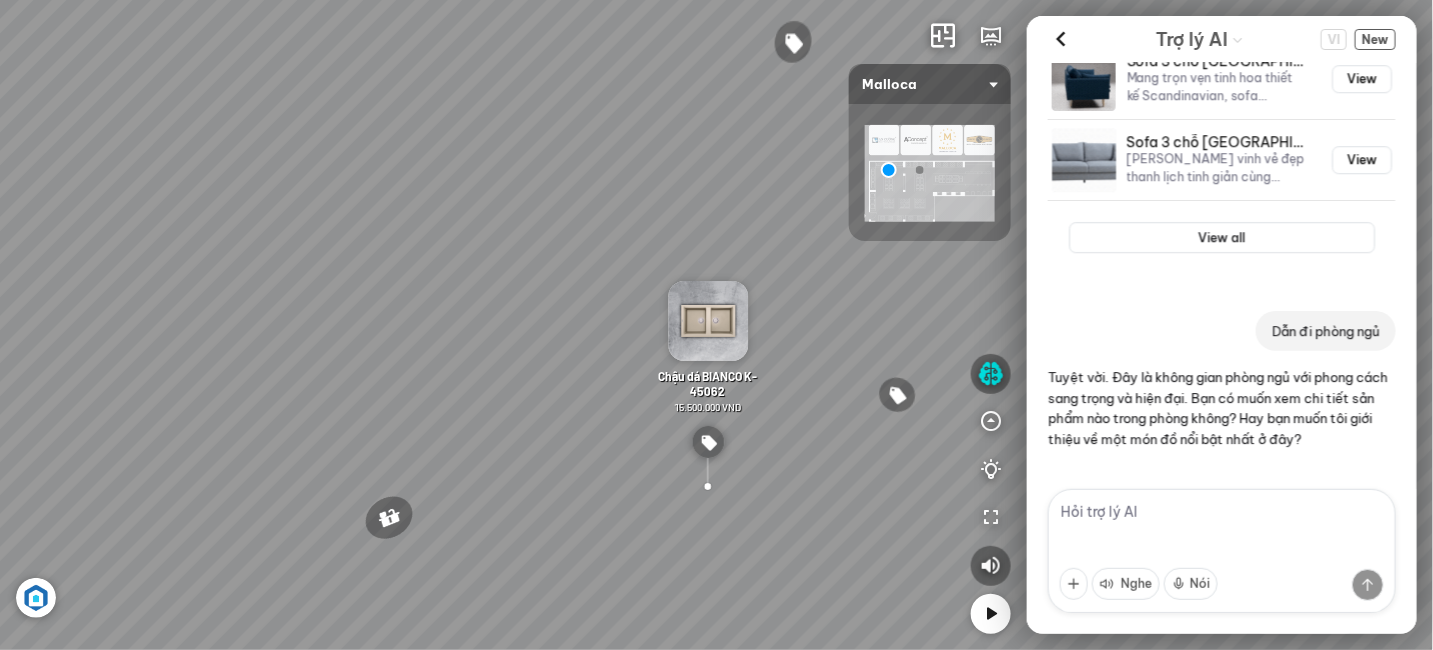 click on "Chậu rửa chén MS 6075
6.710.000 VND
Vòi chậu rửa chén MF-043
7.920.000 VND
Vòi rửa chén K-115 XFIT
1.210.000 VND
Chậu rửa đá BIANCO K-45062
15.500.000 VND" at bounding box center (716, 325) 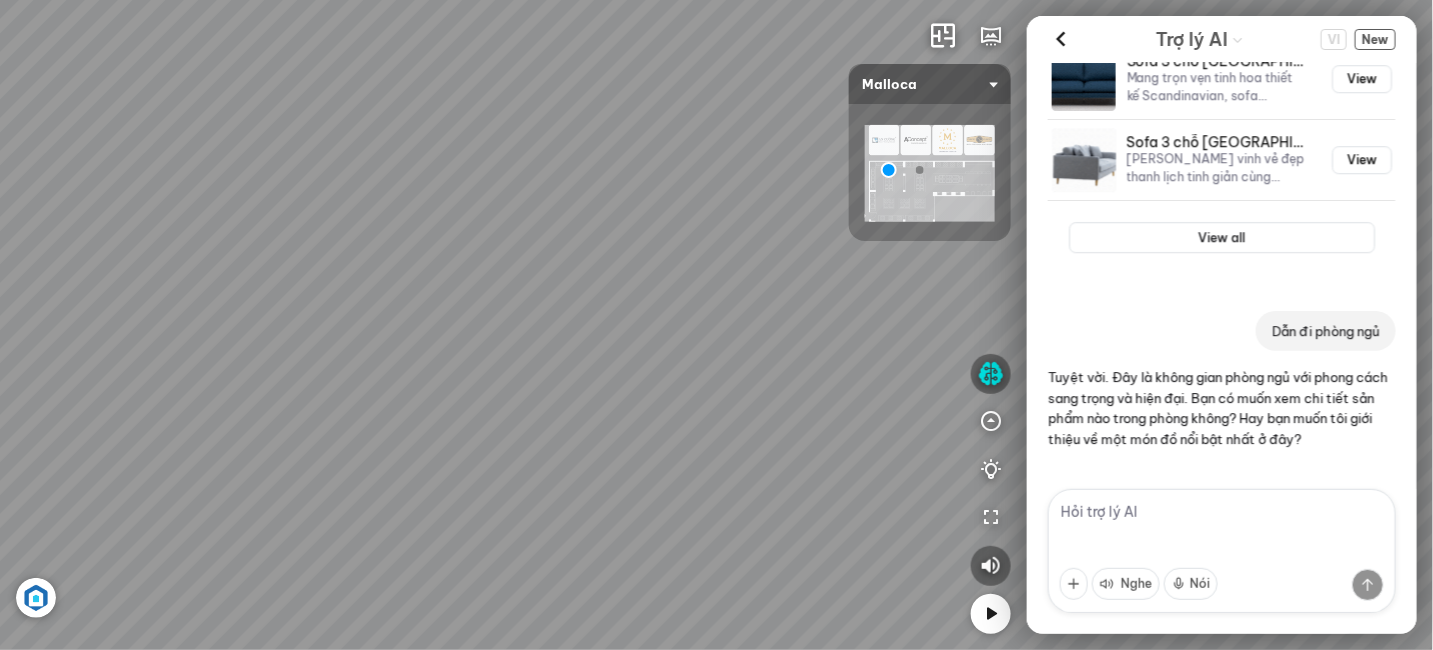 drag, startPoint x: 582, startPoint y: 299, endPoint x: 744, endPoint y: 347, distance: 168.96153 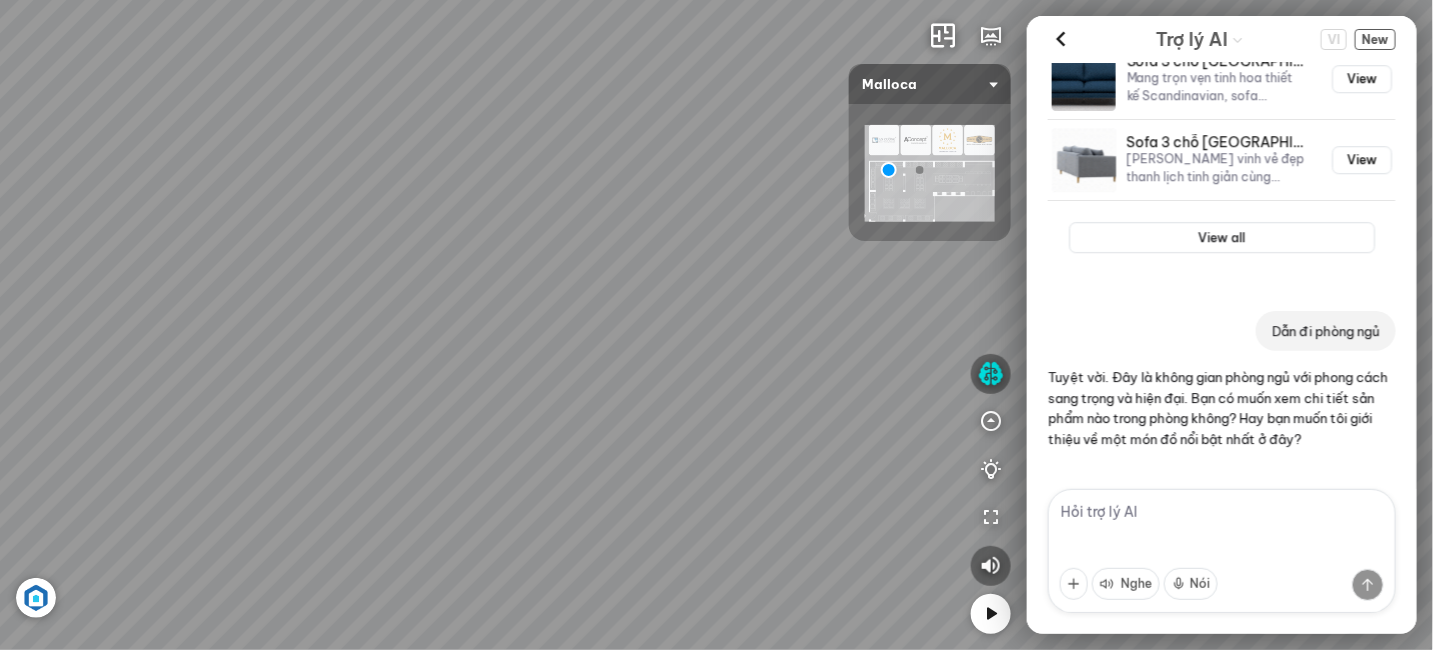 click on "Chậu rửa chén MS 6075
6.710.000 VND
Vòi chậu rửa chén MF-043
7.920.000 VND
Vòi rửa chén K-115 XFIT
1.210.000 VND
Chậu rửa đá BIANCO K-45062
15.500.000 VND" at bounding box center [716, 325] 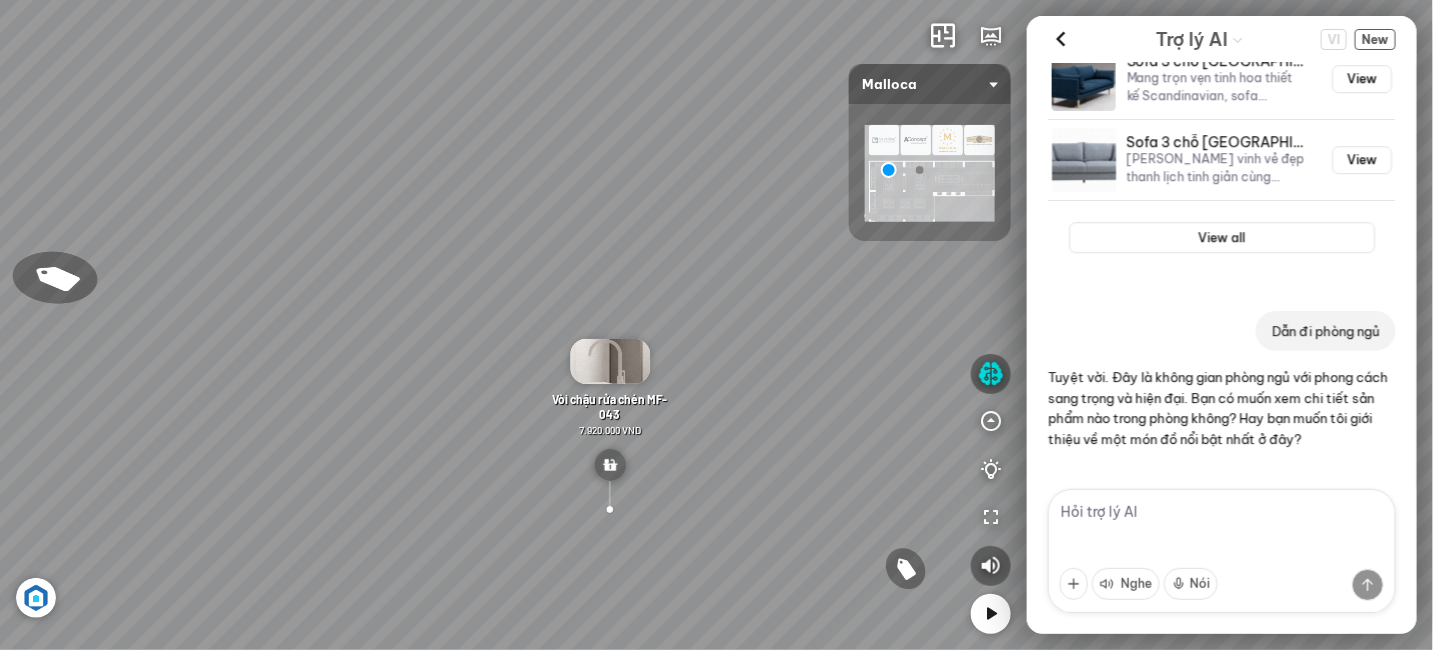 drag, startPoint x: 614, startPoint y: 252, endPoint x: 686, endPoint y: 252, distance: 72 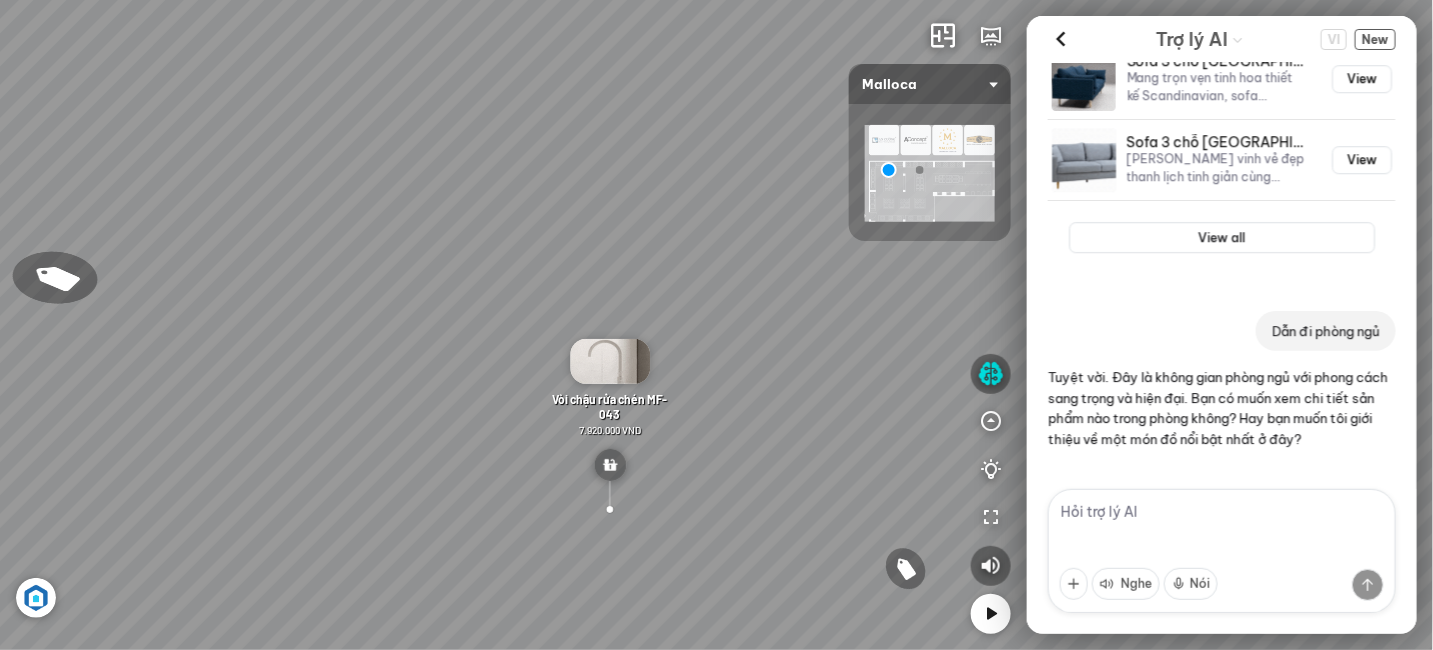 click on "Chậu rửa chén MS 6075
6.710.000 VND
Vòi chậu rửa chén MF-043
7.920.000 VND
Vòi rửa chén K-115 XFIT
1.210.000 VND
Chậu rửa đá BIANCO K-45062
15.500.000 VND" at bounding box center [716, 325] 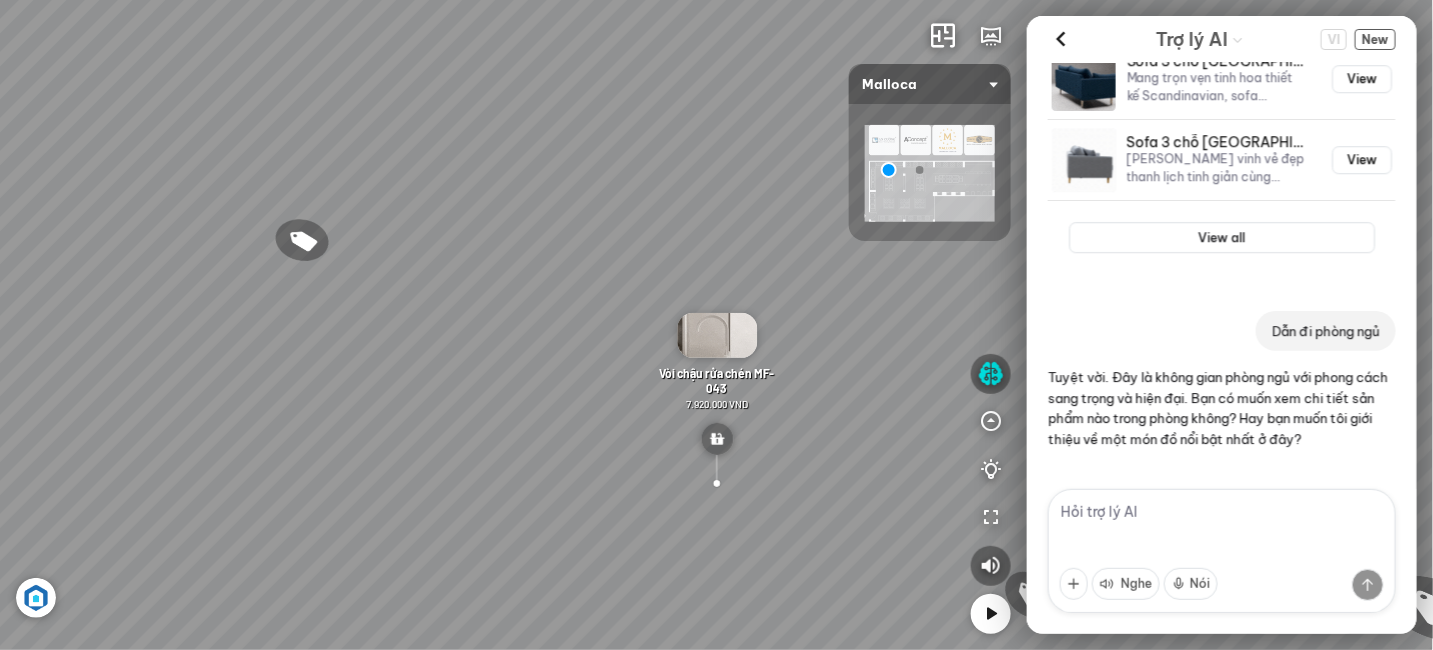 drag, startPoint x: 540, startPoint y: 202, endPoint x: 653, endPoint y: 186, distance: 114.12712 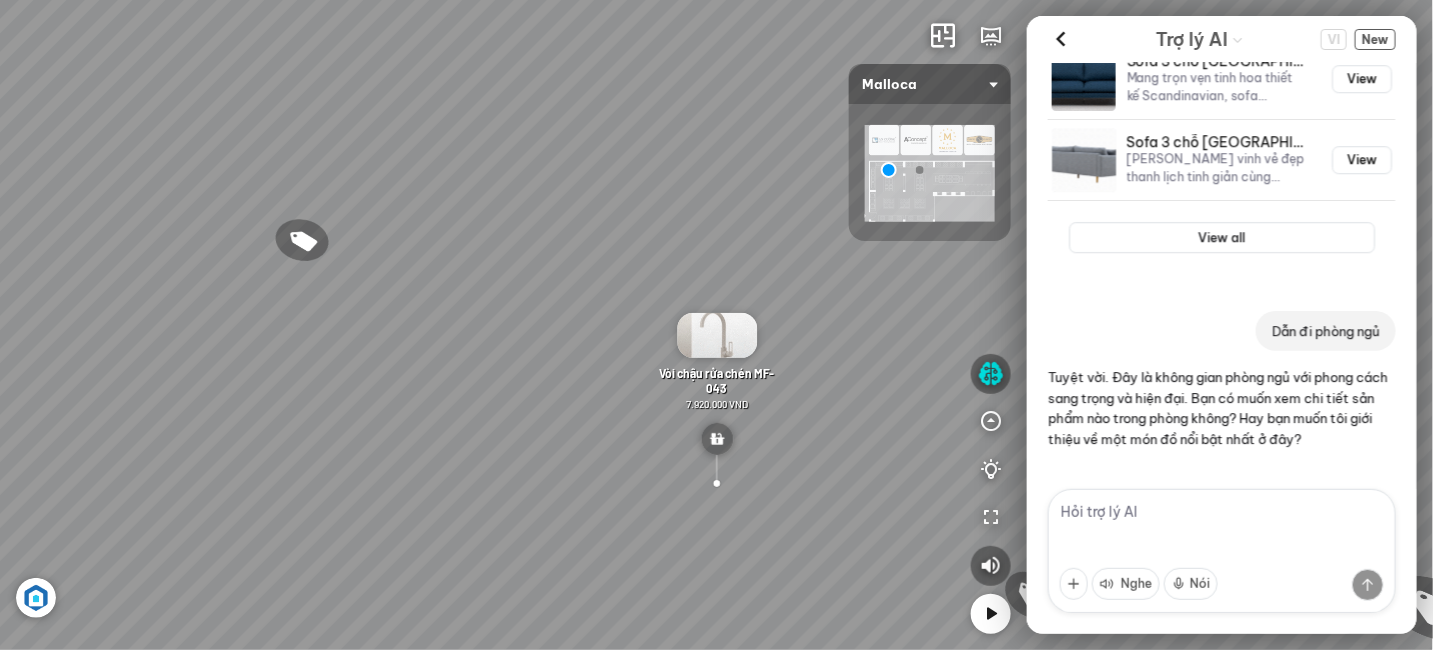 click on "Chậu rửa chén MS 6075
6.710.000 VND
Vòi chậu rửa chén MF-043
7.920.000 VND
Vòi rửa chén K-115 XFIT
1.210.000 VND
Chậu rửa đá BIANCO K-45062
15.500.000 VND" at bounding box center [716, 325] 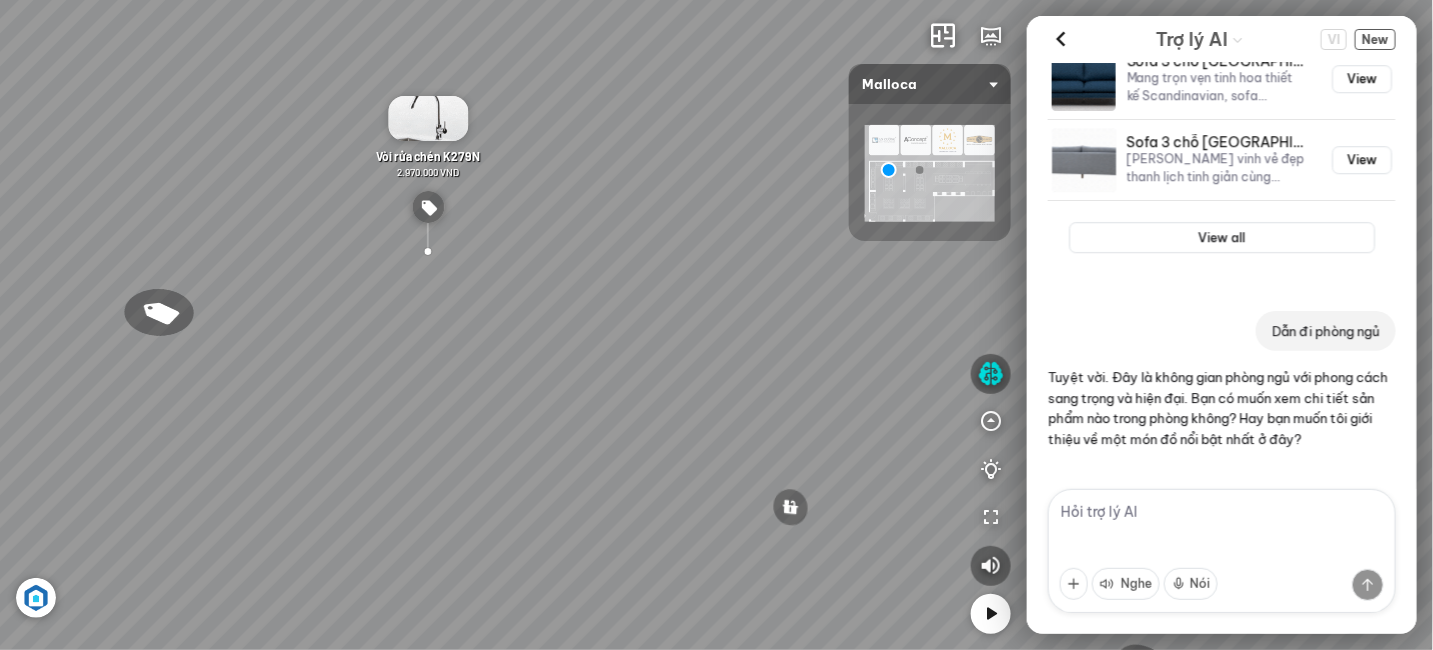drag, startPoint x: 621, startPoint y: 196, endPoint x: 702, endPoint y: 226, distance: 86.37708 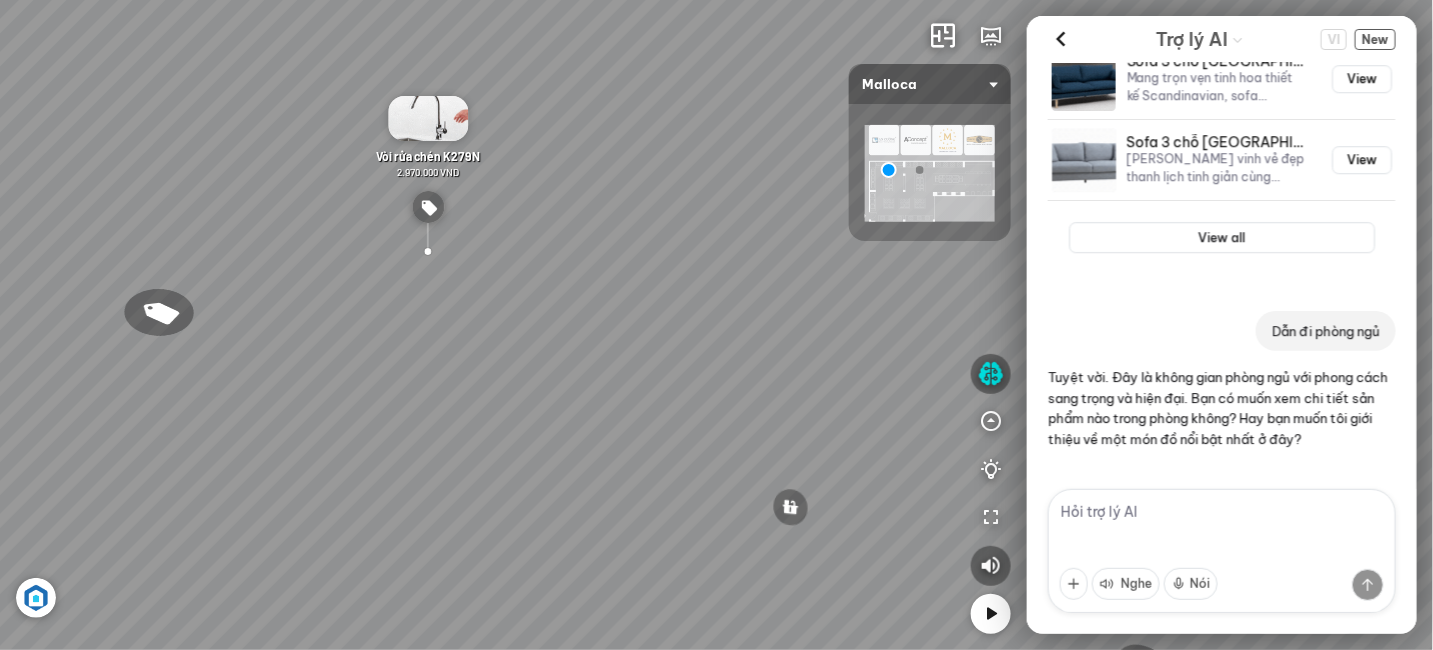 click on "Chậu rửa chén MS 6075
6.710.000 VND
Vòi chậu rửa chén MF-043
7.920.000 VND
Vòi rửa chén K-115 XFIT
1.210.000 VND
Chậu rửa đá BIANCO K-45062
15.500.000 VND" at bounding box center (716, 325) 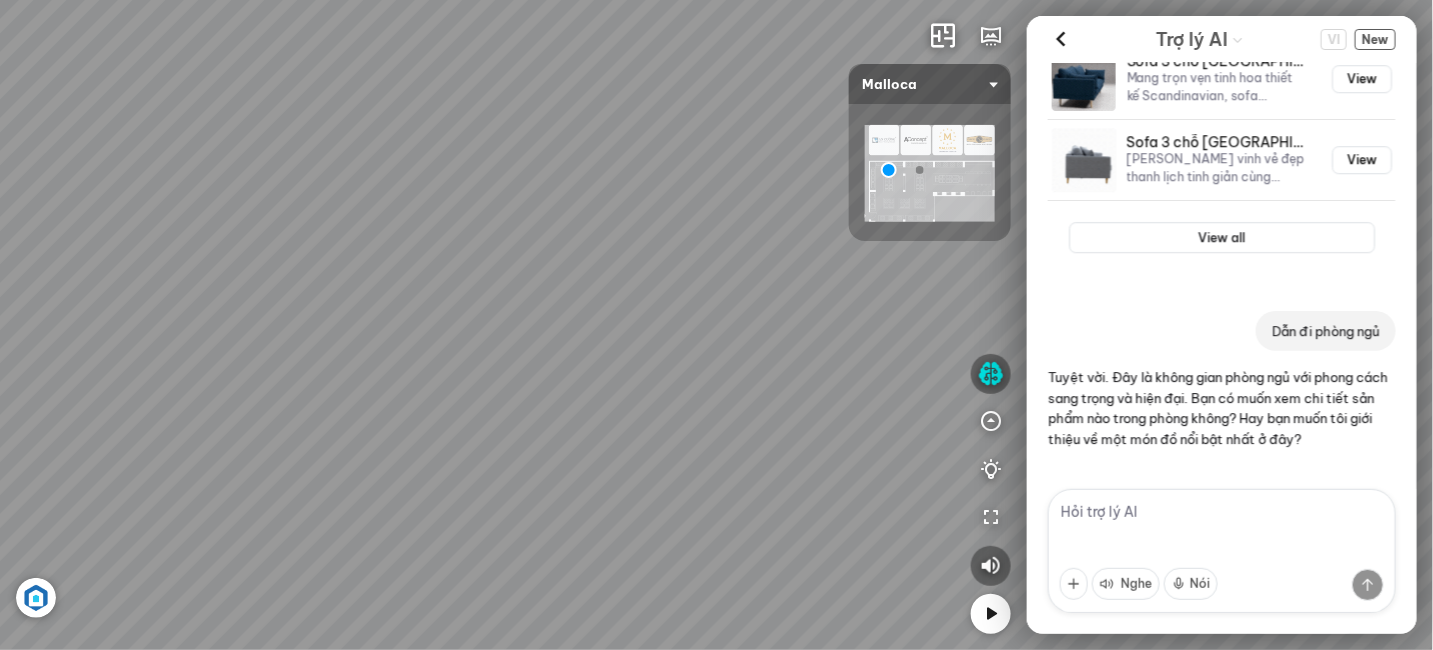 drag, startPoint x: 635, startPoint y: 244, endPoint x: 571, endPoint y: 310, distance: 91.93476 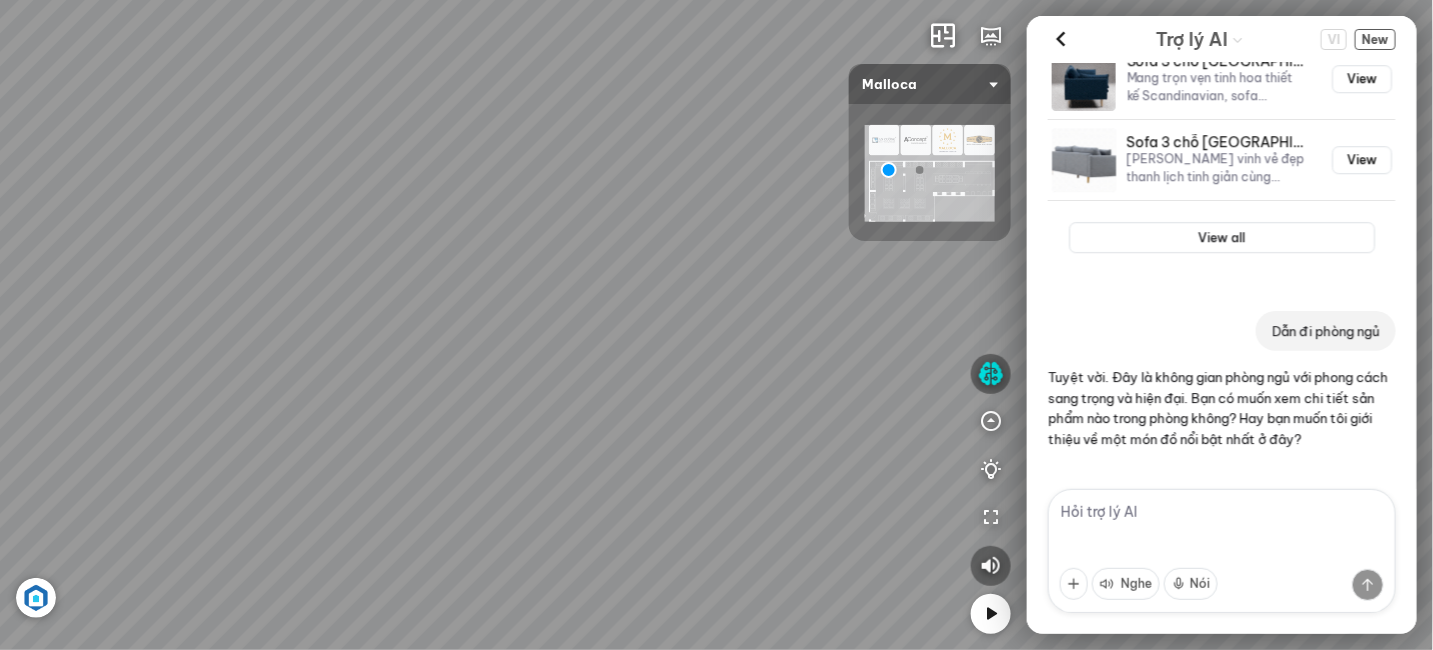 click on "Chậu rửa chén MS 6075
6.710.000 VND
Vòi chậu rửa chén MF-043
7.920.000 VND
Vòi rửa chén K-115 XFIT
1.210.000 VND
Chậu rửa đá BIANCO K-45062
15.500.000 VND" at bounding box center [716, 325] 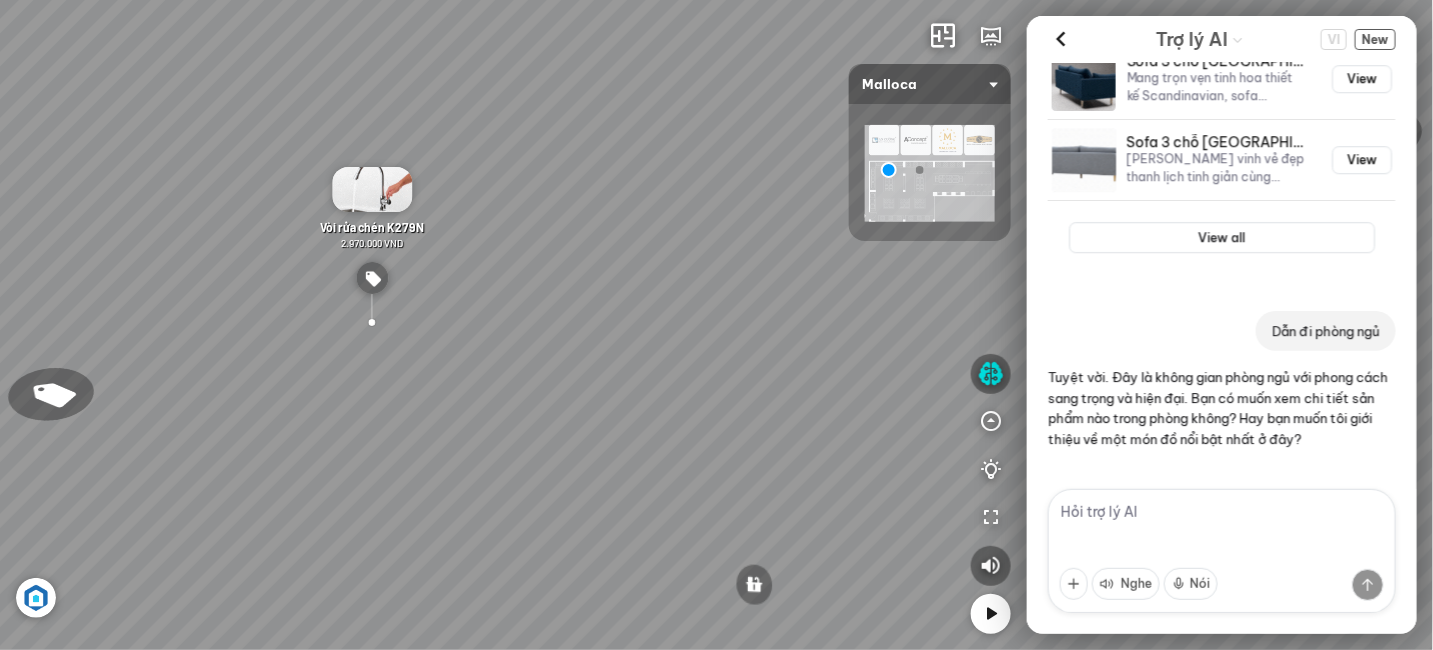 drag, startPoint x: 559, startPoint y: 307, endPoint x: 702, endPoint y: 279, distance: 145.71547 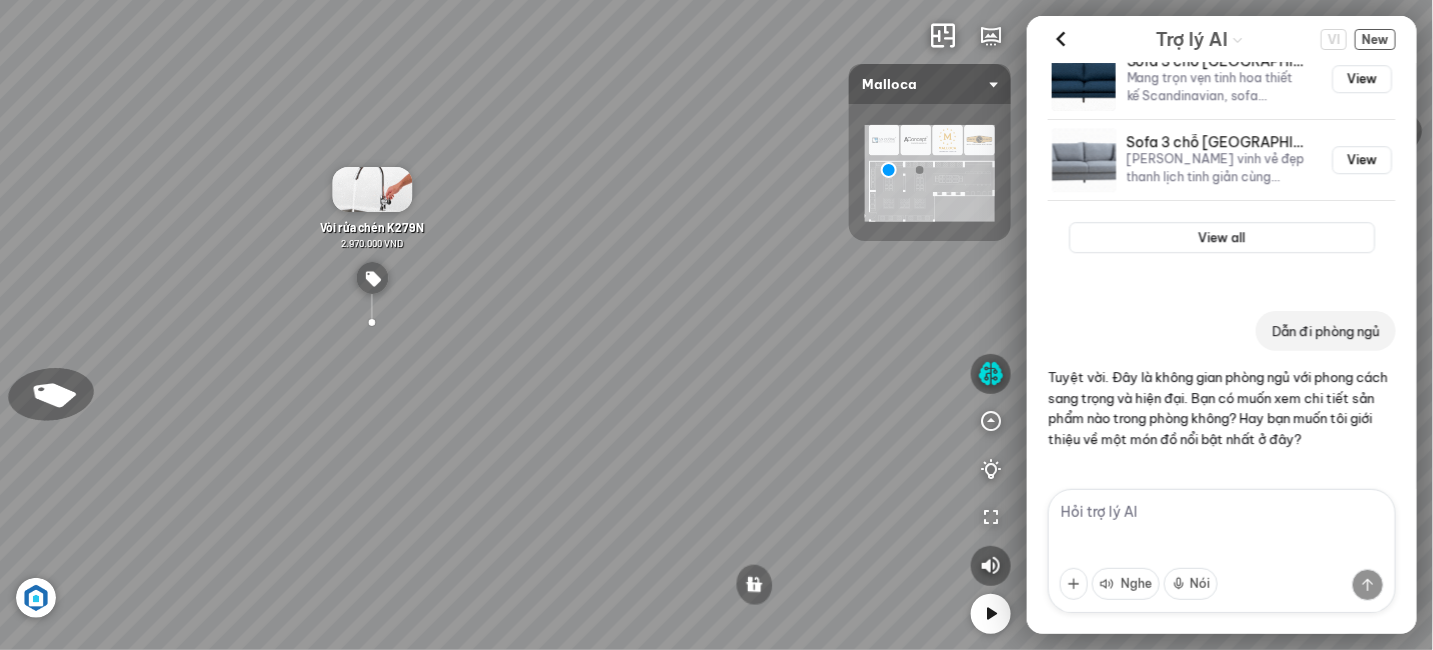 click on "Chậu rửa chén MS 6075
6.710.000 VND
Vòi chậu rửa chén MF-043
7.920.000 VND
Vòi rửa chén K-115 XFIT
1.210.000 VND
Chậu rửa đá BIANCO K-45062
15.500.000 VND" at bounding box center (716, 325) 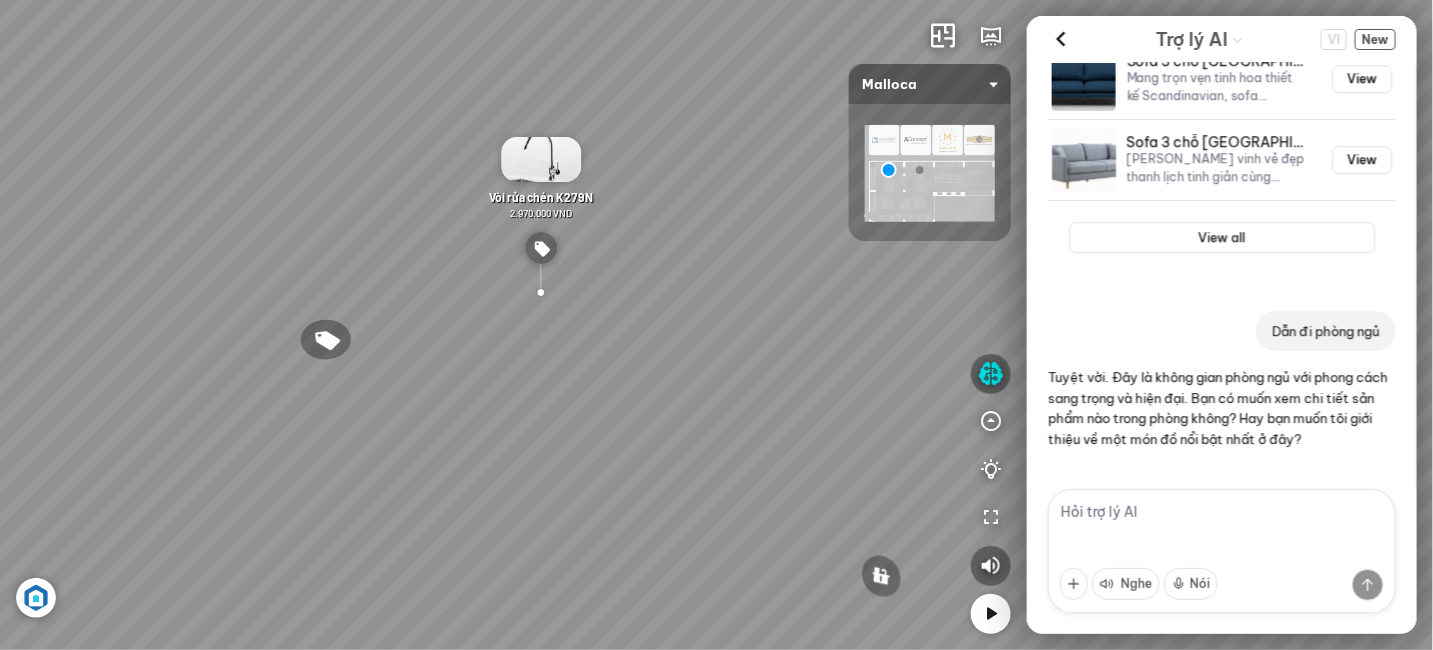 drag, startPoint x: 598, startPoint y: 297, endPoint x: 694, endPoint y: 280, distance: 97.49359 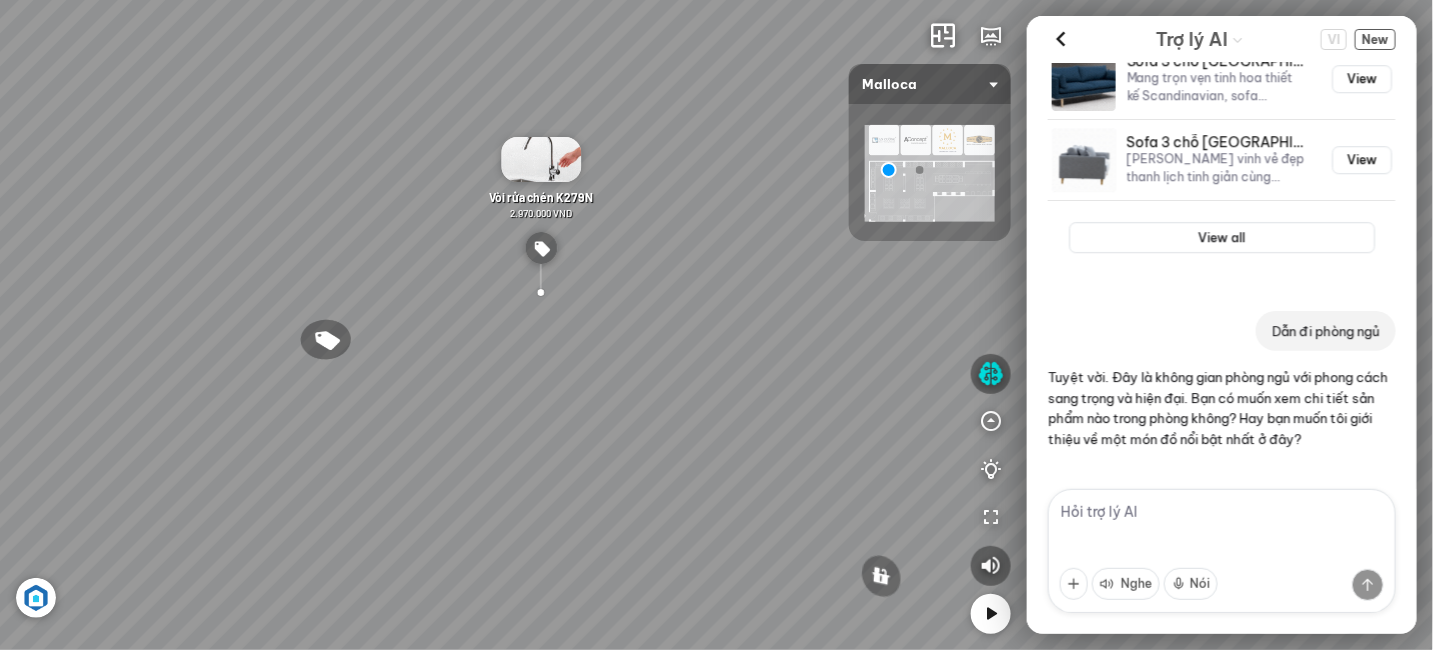 click on "Chậu rửa chén MS 6075
6.710.000 VND
Vòi chậu rửa chén MF-043
7.920.000 VND
Vòi rửa chén K-115 XFIT
1.210.000 VND
Chậu rửa đá BIANCO K-45062
15.500.000 VND" at bounding box center [716, 325] 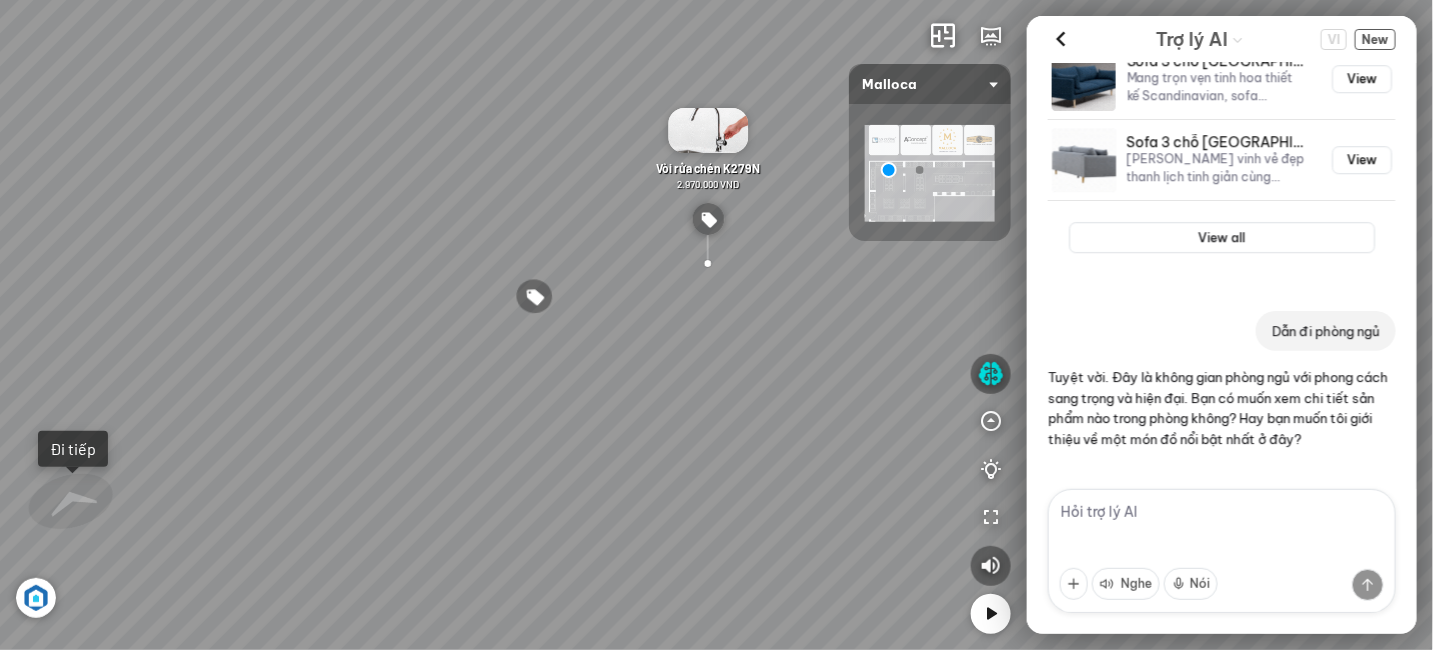 drag, startPoint x: 697, startPoint y: 276, endPoint x: 512, endPoint y: 314, distance: 188.86238 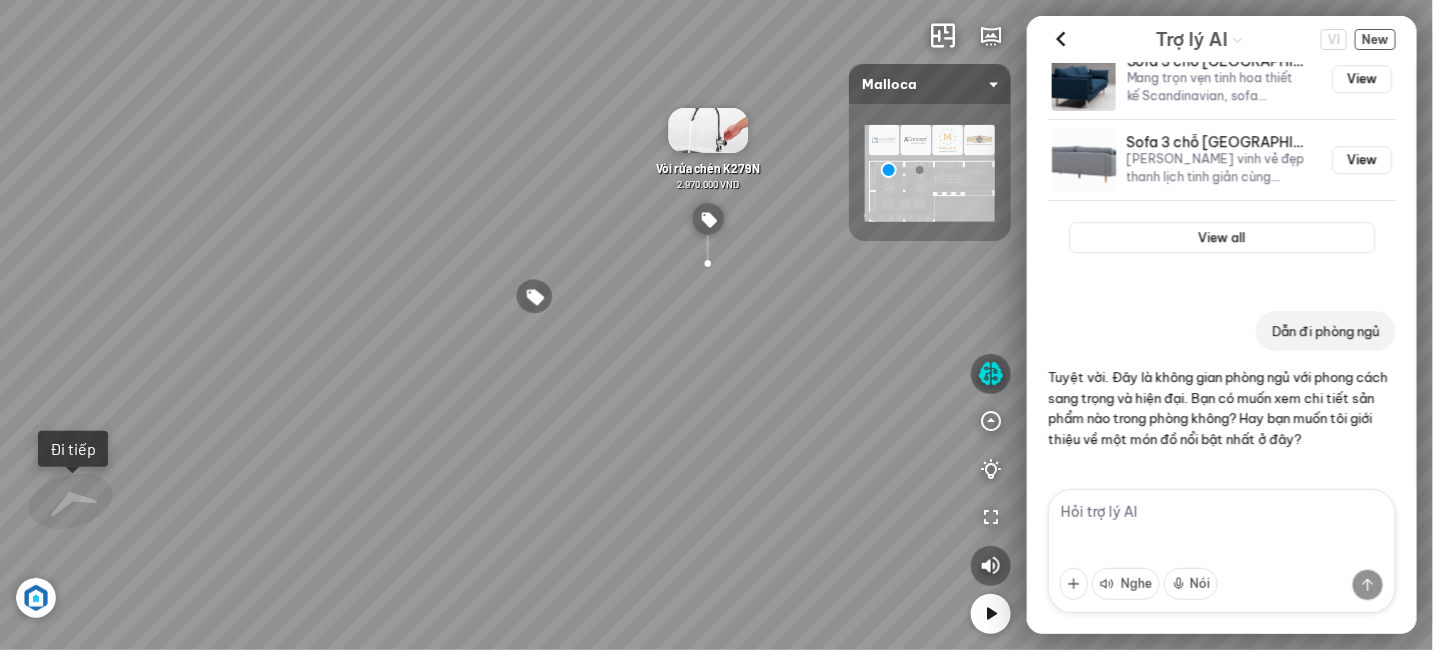 click on "Chậu rửa chén MS 6075
6.710.000 VND
Vòi chậu rửa chén MF-043
7.920.000 VND
Vòi rửa chén K-115 XFIT
1.210.000 VND
Chậu rửa đá BIANCO K-45062
15.500.000 VND" at bounding box center [716, 325] 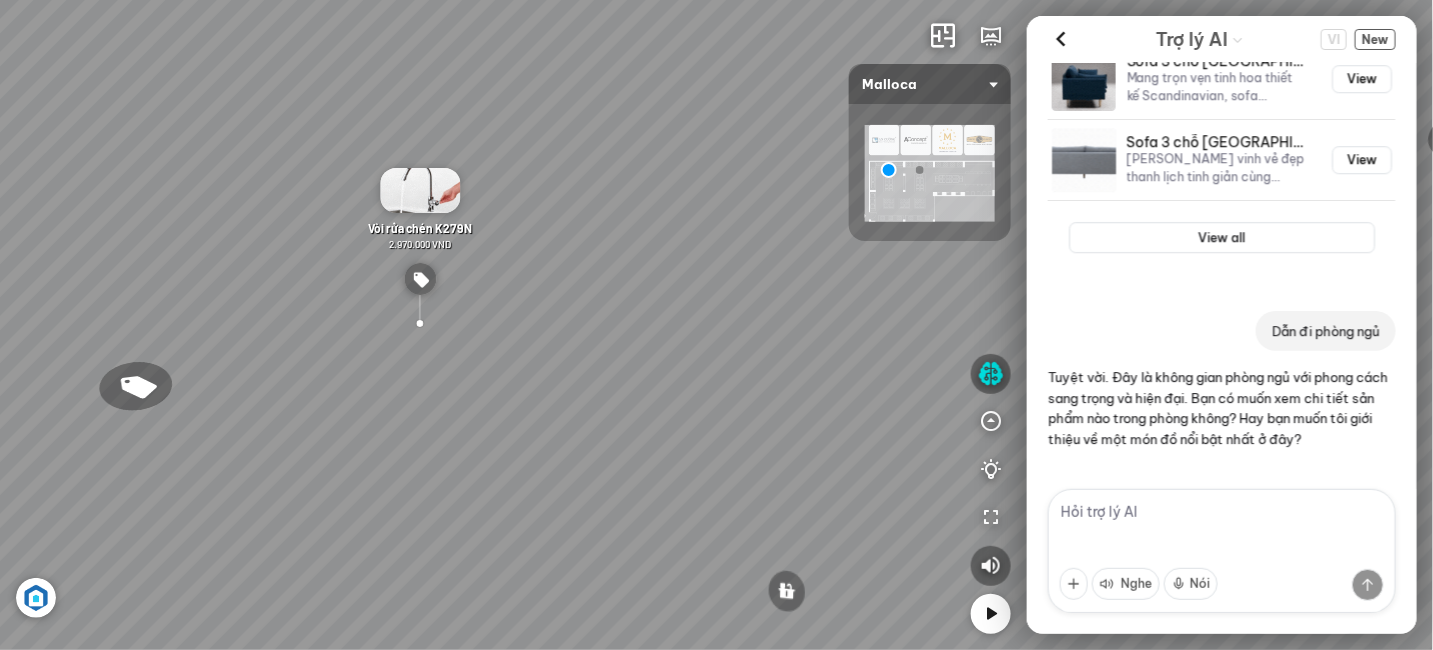 drag, startPoint x: 601, startPoint y: 303, endPoint x: 533, endPoint y: 316, distance: 69.2315 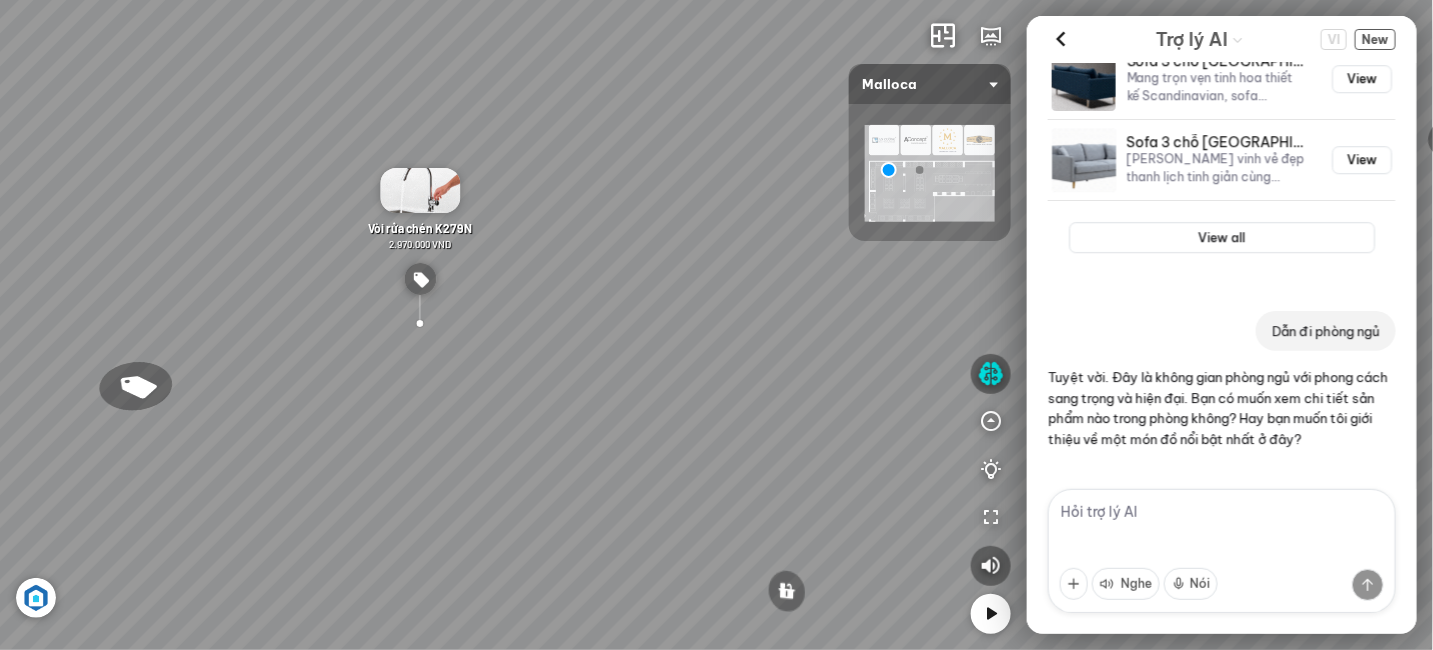 click on "Chậu rửa chén MS 6075
6.710.000 VND
Vòi chậu rửa chén MF-043
7.920.000 VND
Vòi rửa chén K-115 XFIT
1.210.000 VND
Chậu rửa đá BIANCO K-45062
15.500.000 VND" at bounding box center (716, 325) 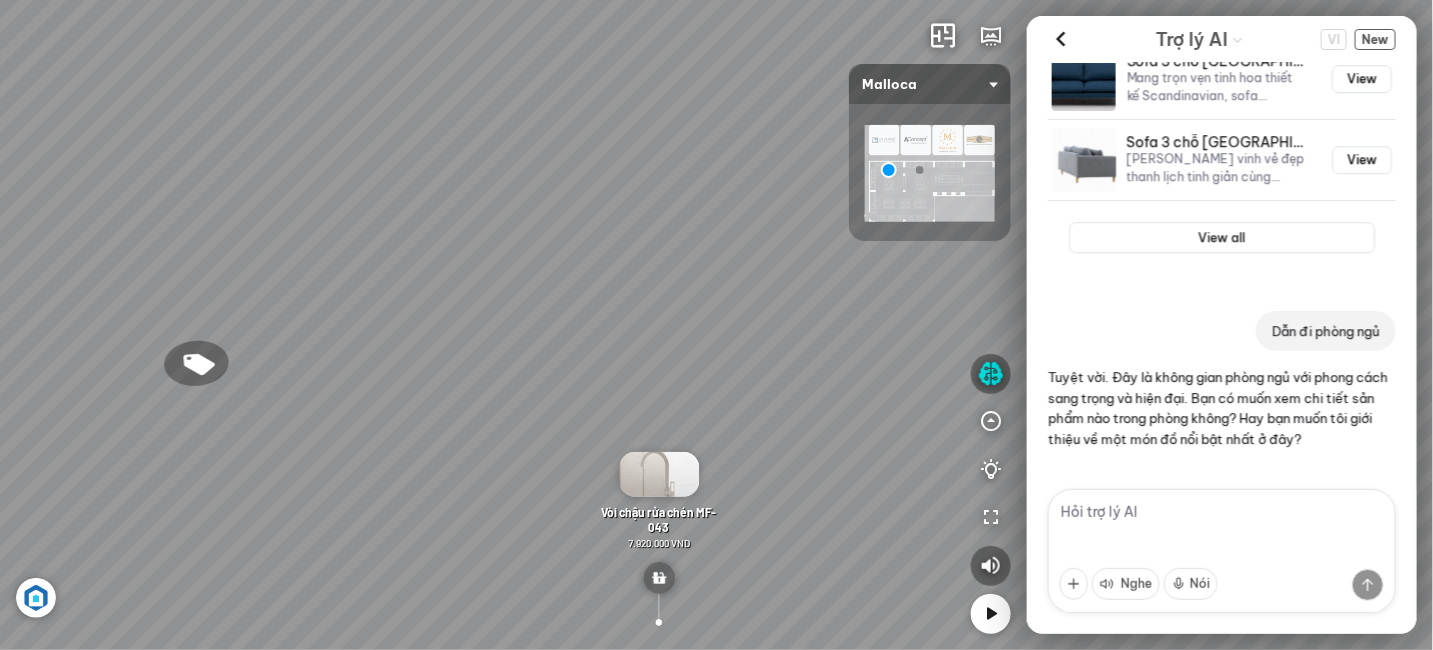 drag, startPoint x: 620, startPoint y: 305, endPoint x: 770, endPoint y: 290, distance: 150.74814 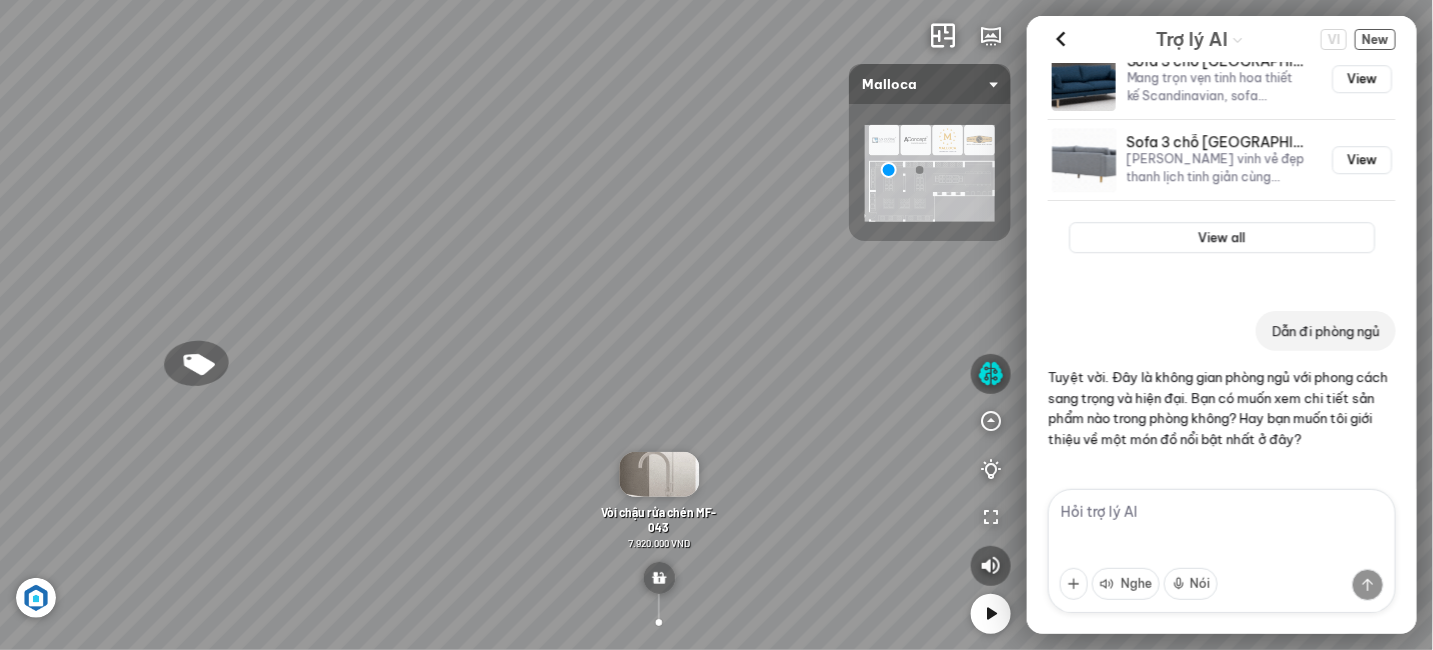 click on "Chậu rửa chén MS 6075
6.710.000 VND
Vòi chậu rửa chén MF-043
7.920.000 VND
Vòi rửa chén K-115 XFIT
1.210.000 VND
Chậu rửa đá BIANCO K-45062
15.500.000 VND" at bounding box center (716, 325) 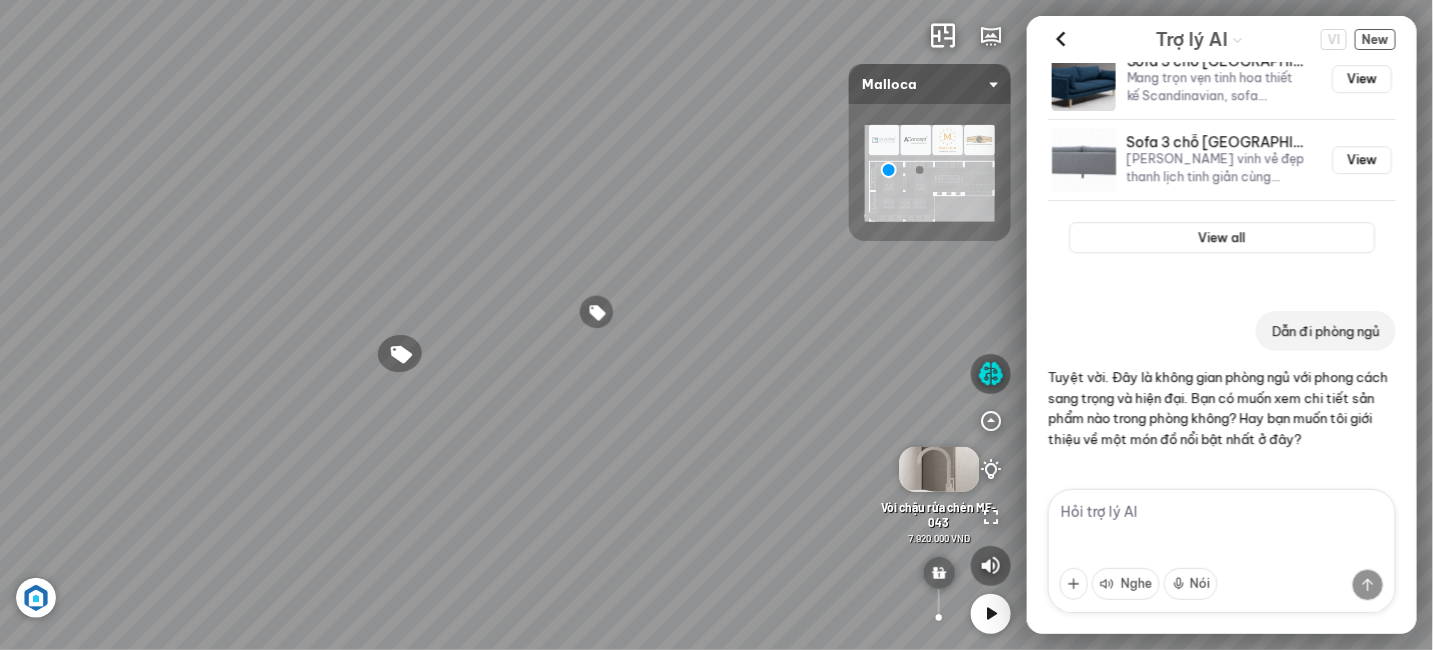 drag, startPoint x: 667, startPoint y: 293, endPoint x: 738, endPoint y: 284, distance: 71.568146 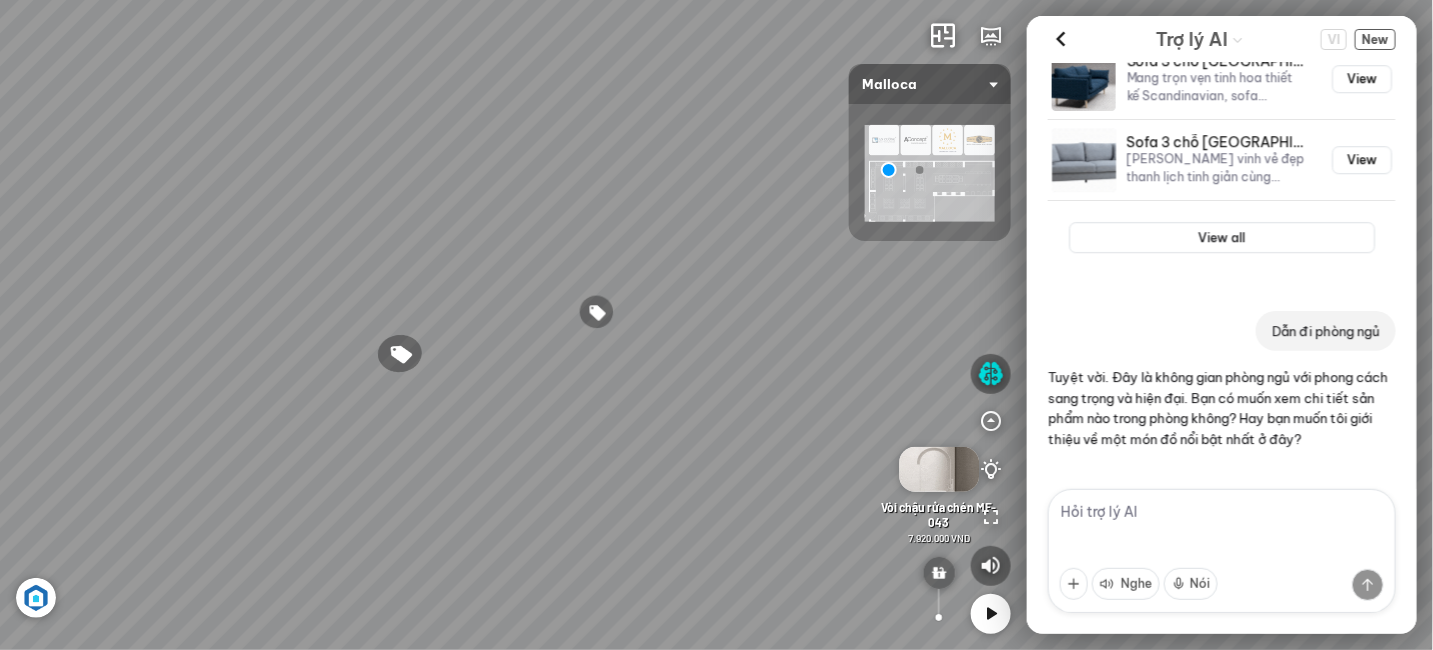 click on "Chậu rửa chén MS 6075
6.710.000 VND
Vòi chậu rửa chén MF-043
7.920.000 VND
Vòi rửa chén K-115 XFIT
1.210.000 VND
Chậu rửa đá BIANCO K-45062
15.500.000 VND" at bounding box center [716, 325] 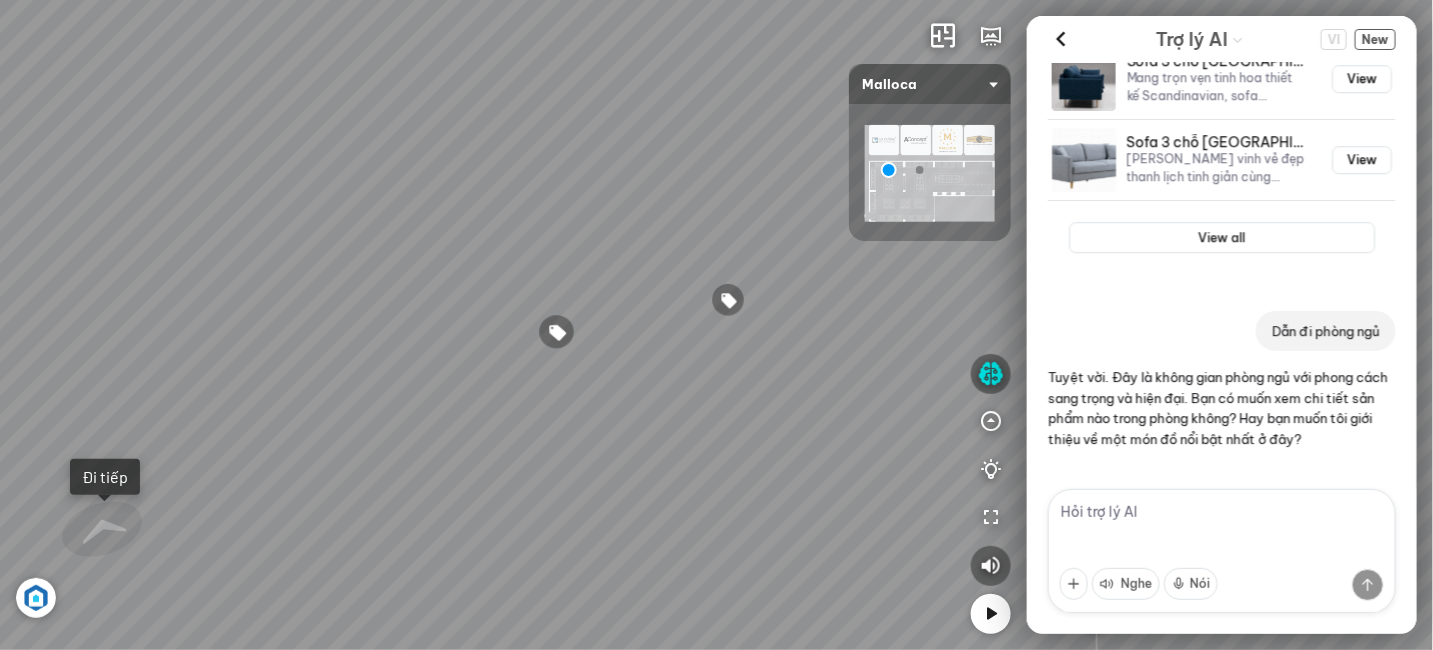 drag, startPoint x: 776, startPoint y: 279, endPoint x: 838, endPoint y: 276, distance: 62.072536 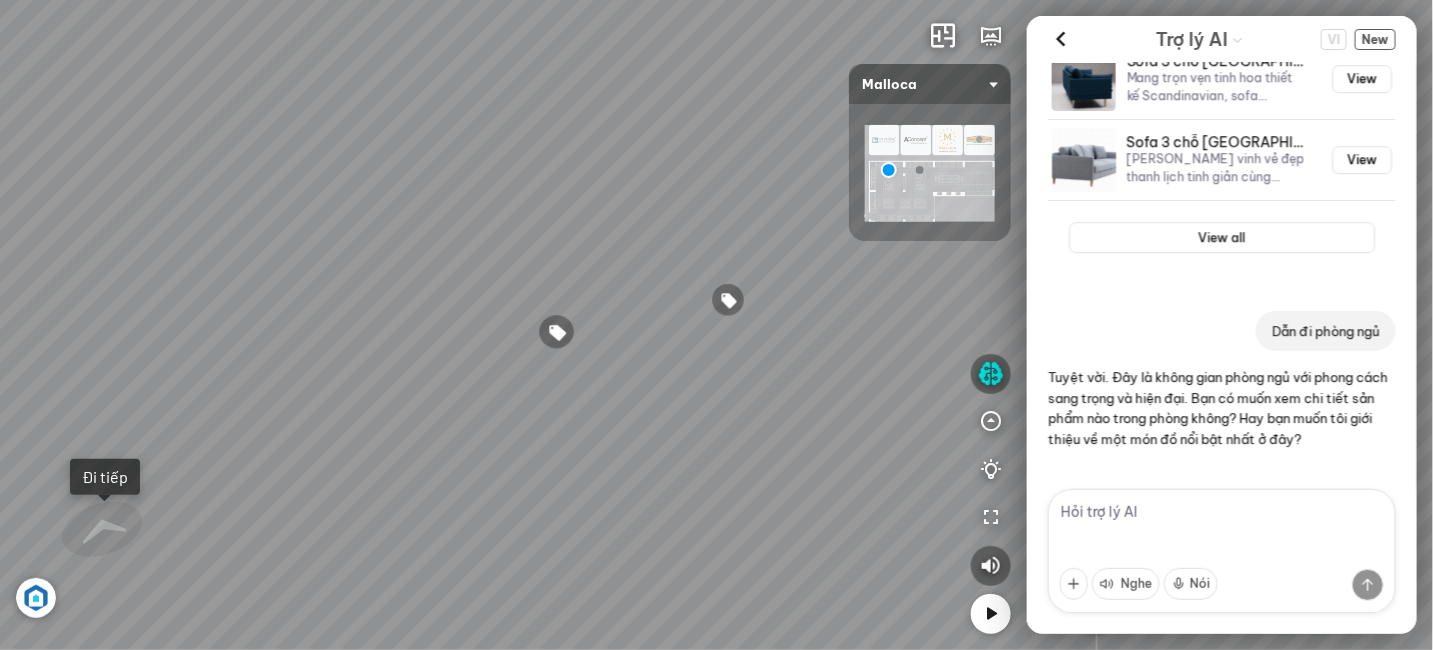 click on "Chậu rửa chén MS 6075
6.710.000 VND
Vòi chậu rửa chén MF-043
7.920.000 VND
Vòi rửa chén K-115 XFIT
1.210.000 VND
Chậu rửa đá BIANCO K-45062
15.500.000 VND" at bounding box center [716, 325] 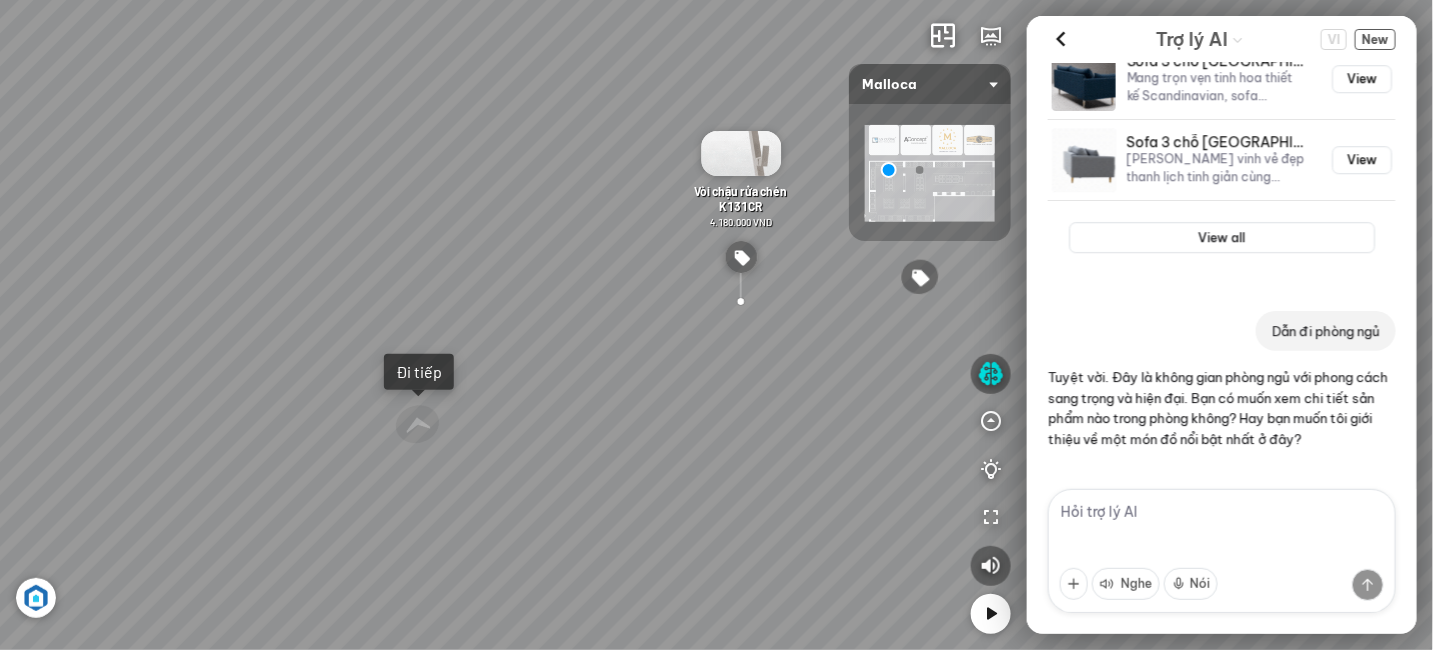 drag, startPoint x: 701, startPoint y: 291, endPoint x: 802, endPoint y: 270, distance: 103.16007 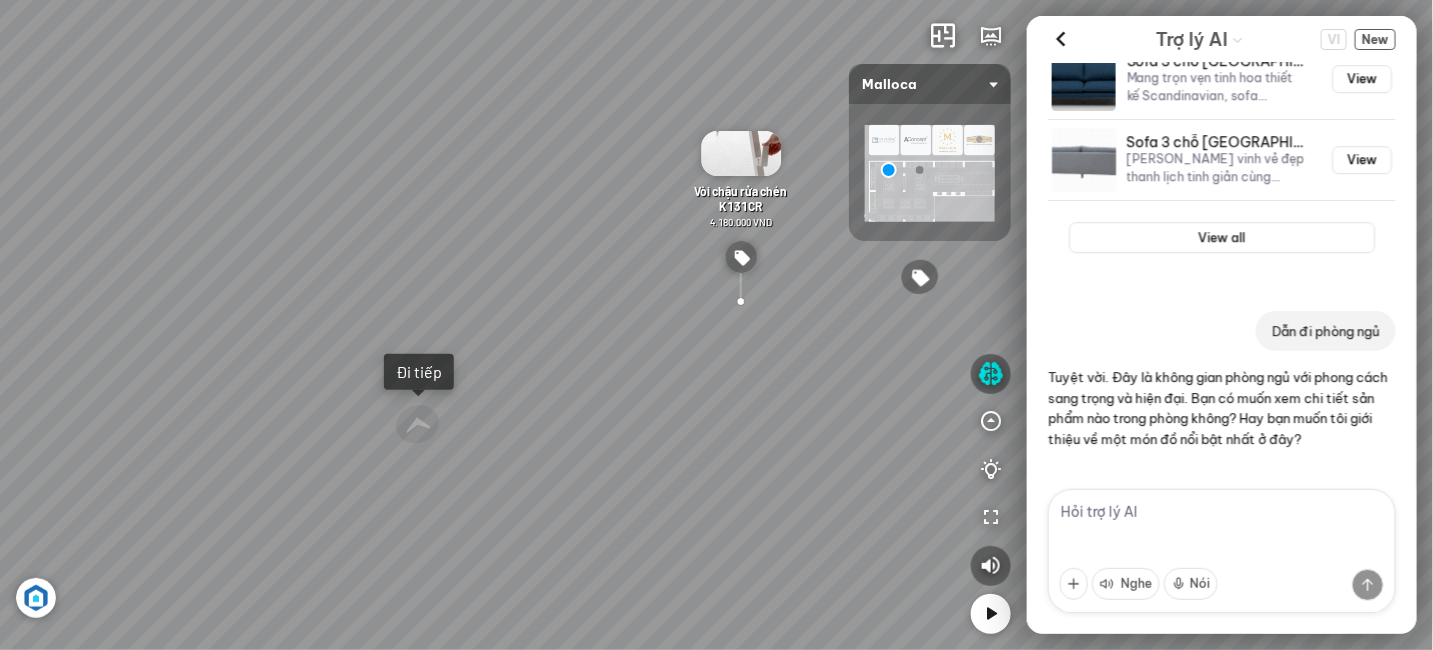 click on "Chậu rửa chén MS 6075
6.710.000 VND
Vòi chậu rửa chén MF-043
7.920.000 VND
Vòi rửa chén K-115 XFIT
1.210.000 VND
Chậu rửa đá BIANCO K-45062
15.500.000 VND" at bounding box center [716, 325] 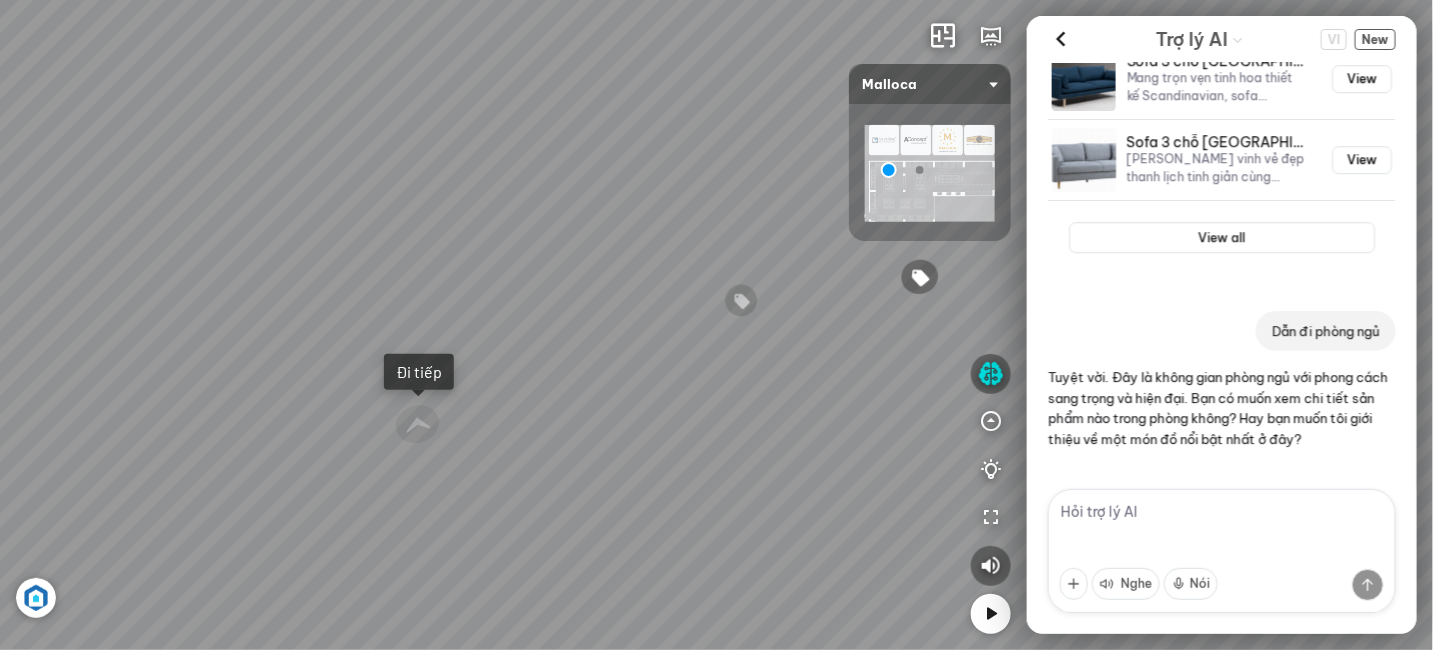 drag 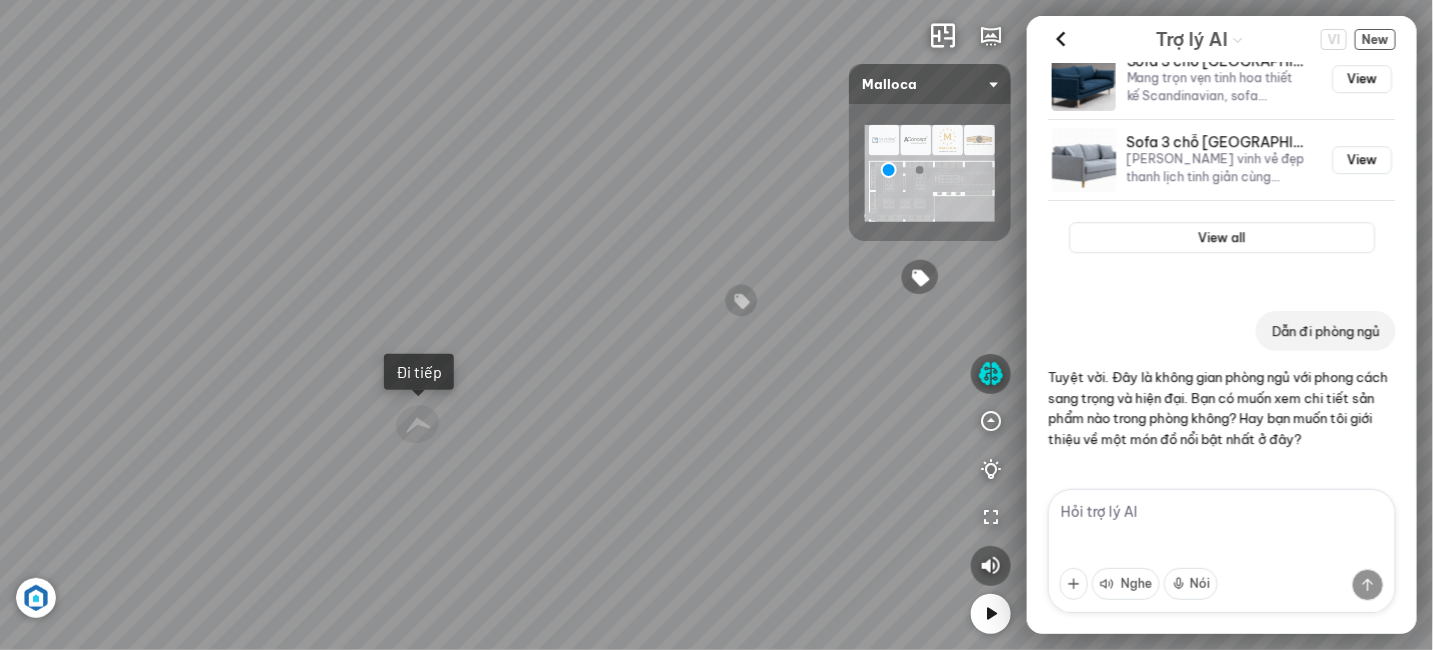 click on "Chậu rửa chén MS 6075
6.710.000 VND
Vòi chậu rửa chén MF-043
7.920.000 VND
Vòi rửa chén K-115 XFIT
1.210.000 VND
Chậu rửa đá BIANCO K-45062
15.500.000 VND" at bounding box center (716, 325) 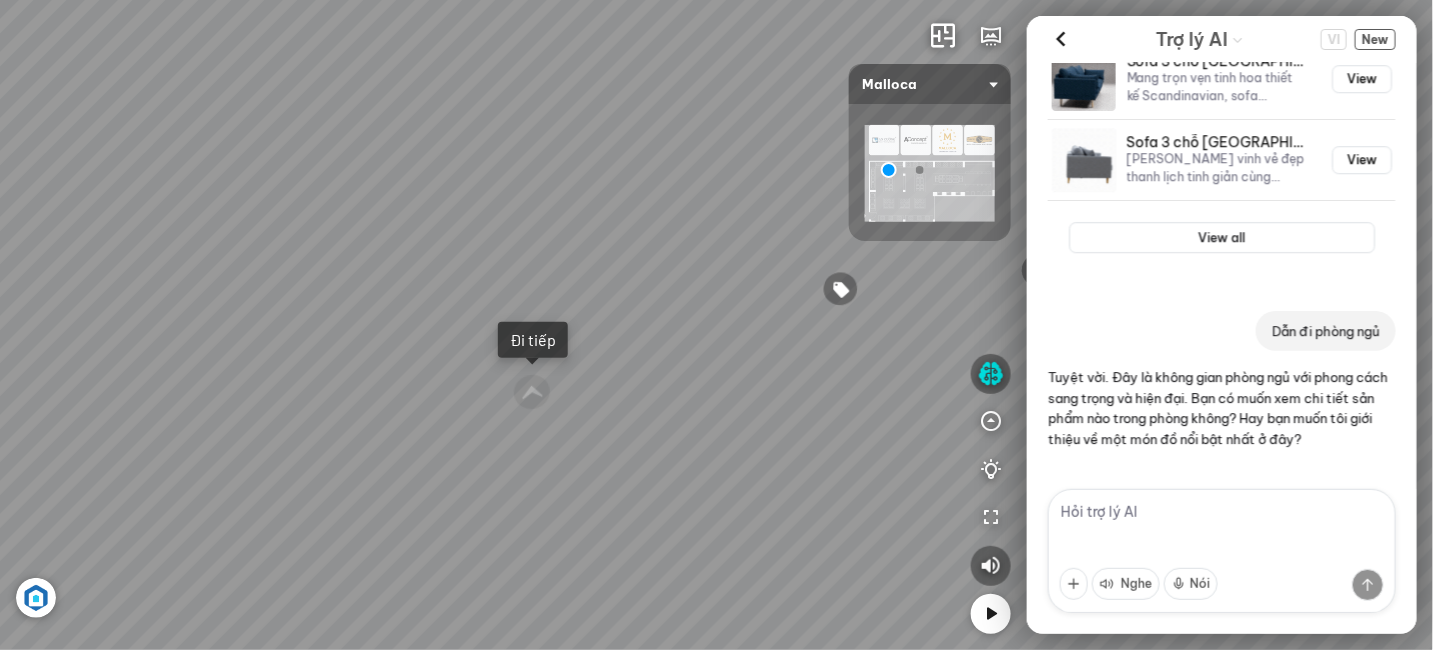 click on "Chậu rửa chén MS 6075
6.710.000 VND
Vòi chậu rửa chén MF-043
7.920.000 VND
Vòi rửa chén K-115 XFIT
1.210.000 VND
Chậu rửa đá BIANCO K-45062
15.500.000 VND" at bounding box center [716, 325] 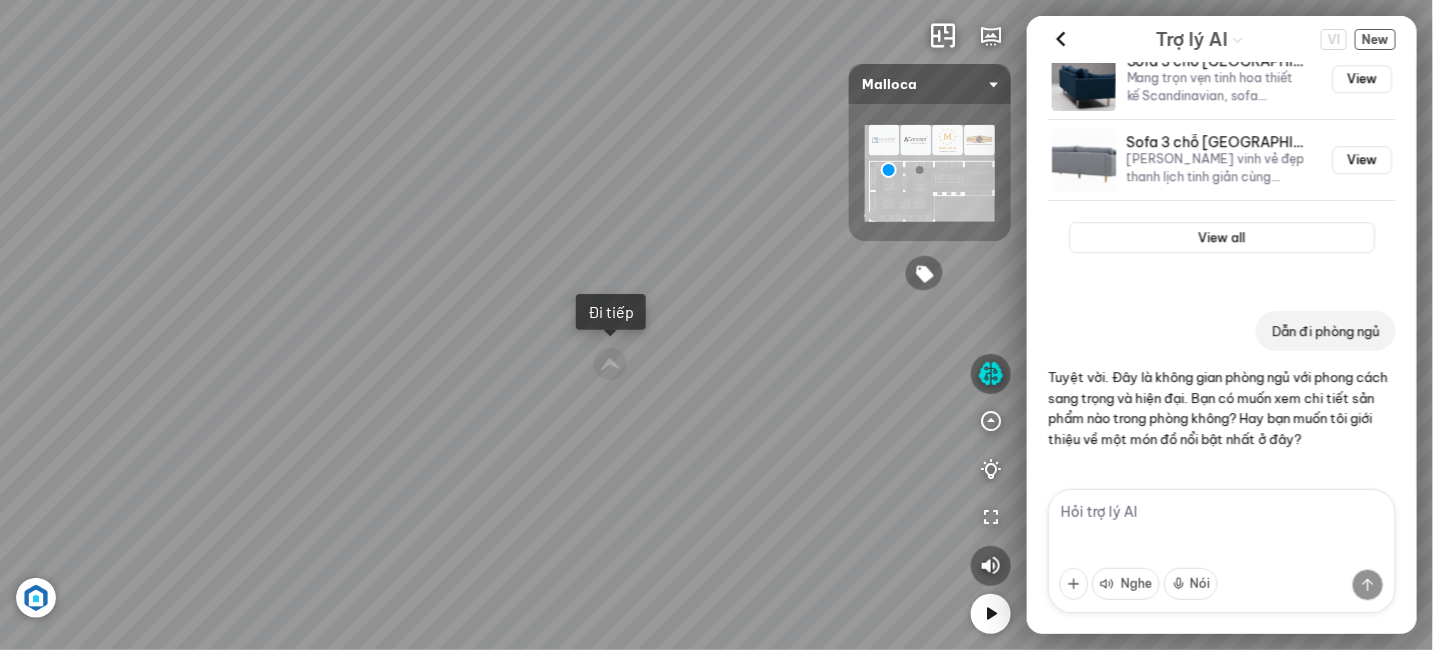 click on "Chậu rửa chén MS 6075
6.710.000 VND
Vòi chậu rửa chén MF-043
7.920.000 VND
Vòi rửa chén K-115 XFIT
1.210.000 VND
Chậu rửa đá BIANCO K-45062
15.500.000 VND" at bounding box center [716, 325] 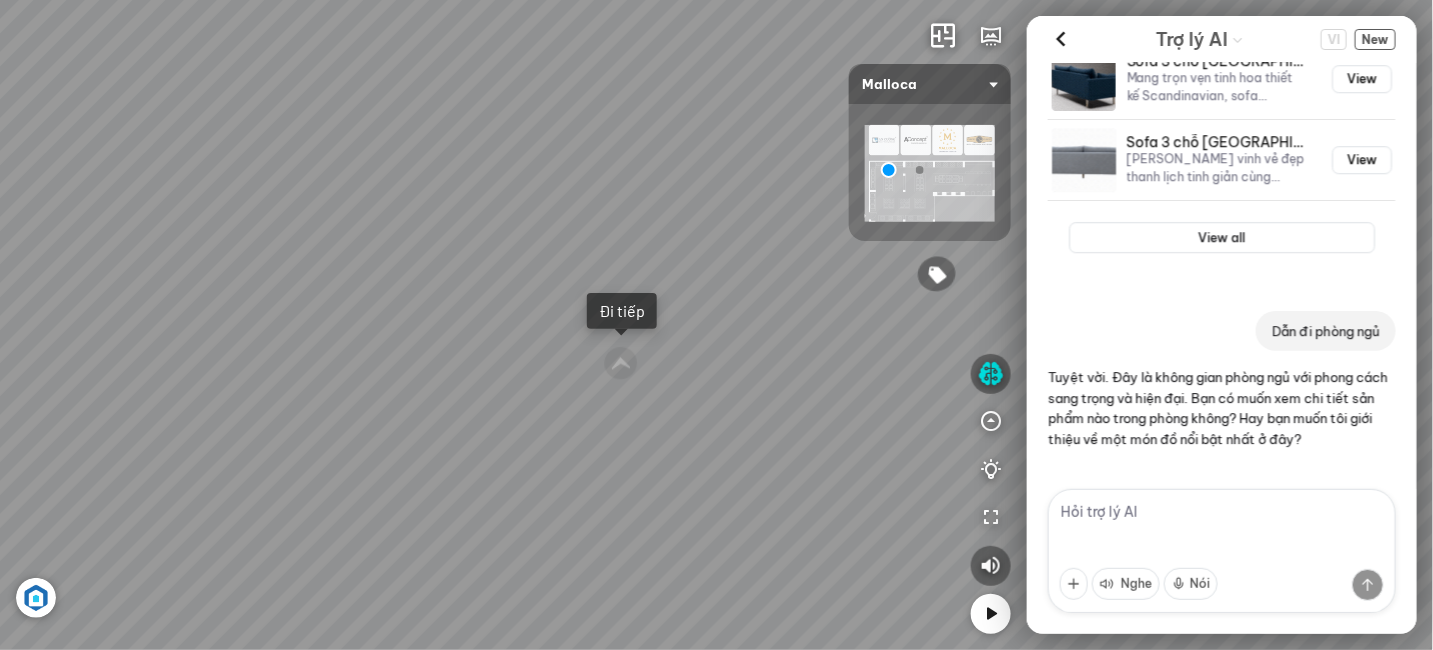 click on "Chậu rửa chén MS 6075
6.710.000 VND
Vòi chậu rửa chén MF-043
7.920.000 VND
Vòi rửa chén K-115 XFIT
1.210.000 VND
Chậu rửa đá BIANCO K-45062
15.500.000 VND" at bounding box center [716, 325] 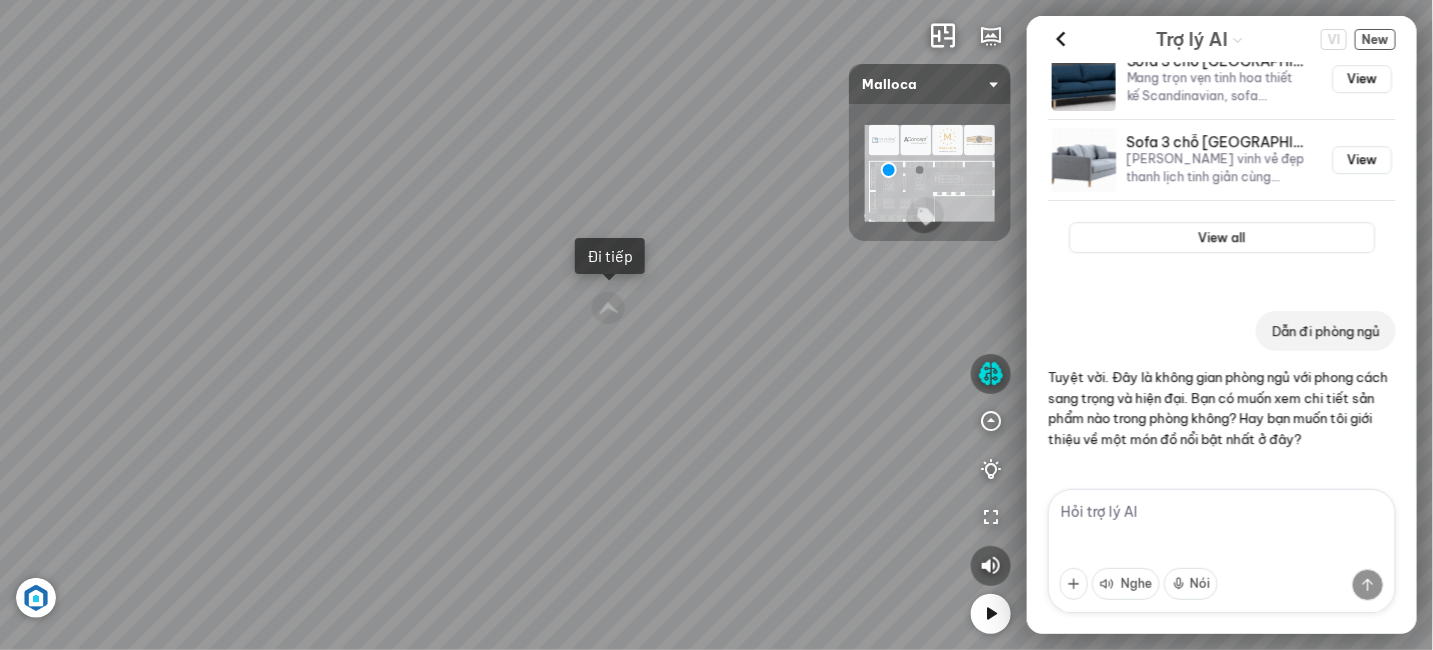 click on "Chậu rửa chén MS 6075
6.710.000 VND
Vòi chậu rửa chén MF-043
7.920.000 VND
Vòi rửa chén K-115 XFIT
1.210.000 VND
Chậu rửa đá BIANCO K-45062
15.500.000 VND" at bounding box center (716, 325) 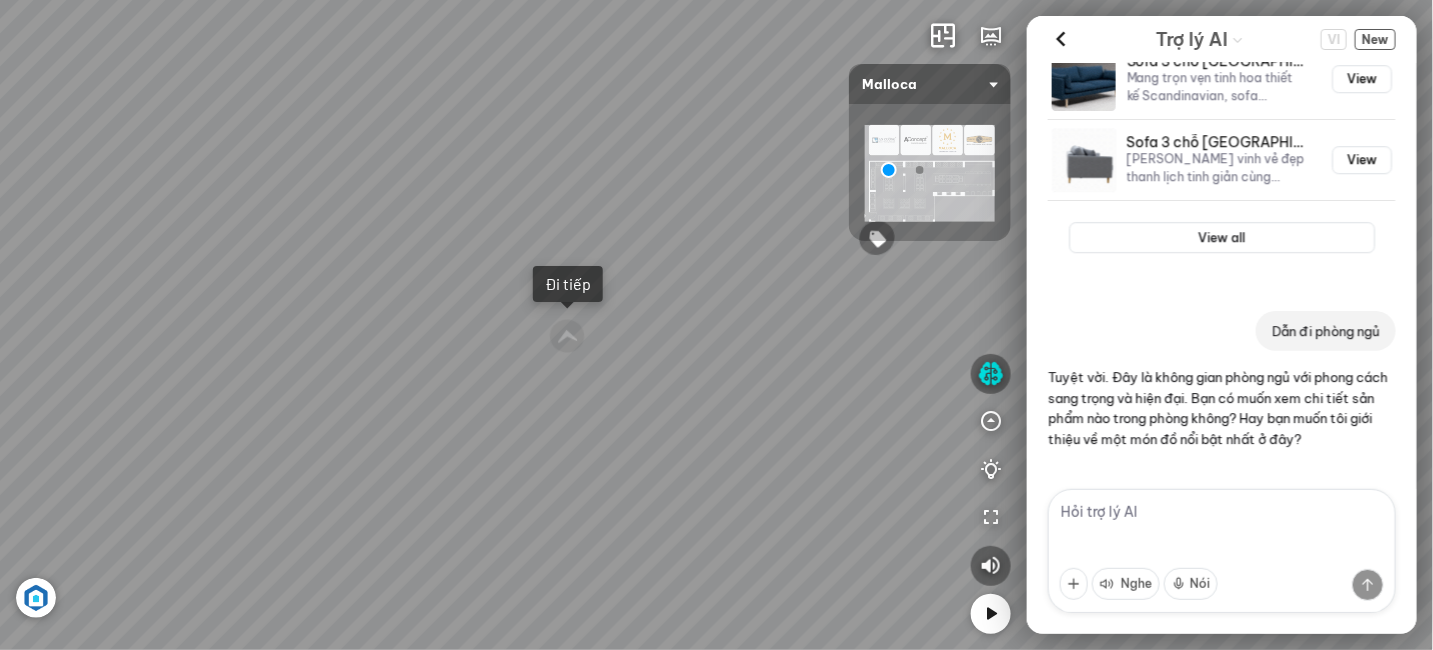 click on "Chậu rửa chén MS 6075
6.710.000 VND
Vòi chậu rửa chén MF-043
7.920.000 VND
Vòi rửa chén K-115 XFIT
1.210.000 VND
Chậu rửa đá BIANCO K-45062
15.500.000 VND" at bounding box center (716, 325) 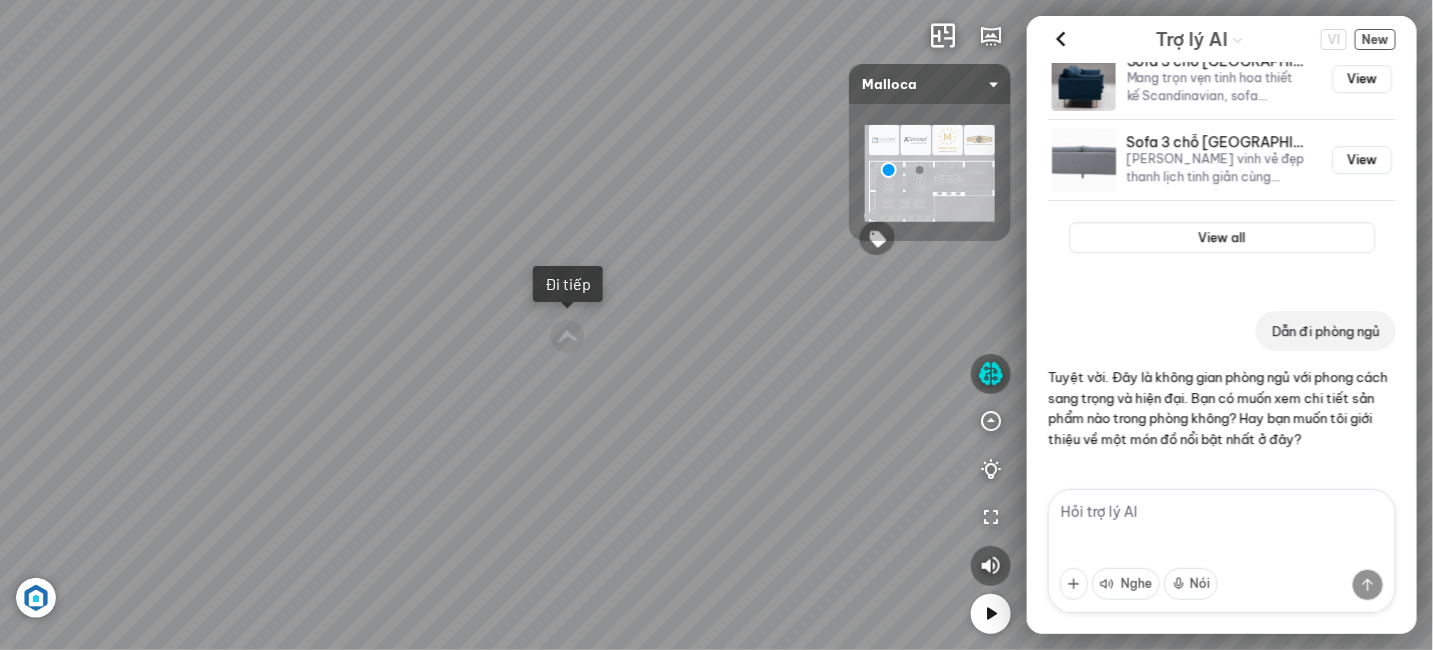 click on "Đi tiếp" at bounding box center [568, 284] 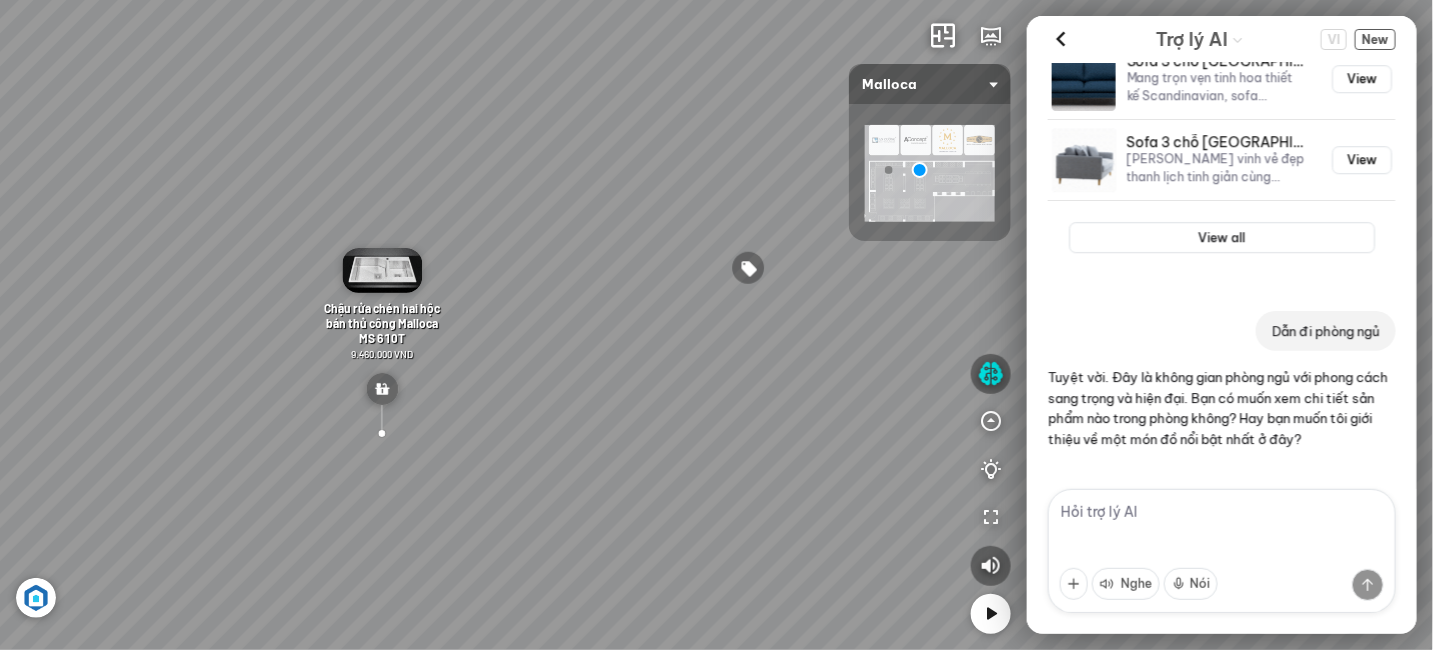 click on "Máy hút khói khử mùi áp tường MC 750E
7.800.000 VND
Máy hút khói khử mùi áp tường MC 9018HS
9.900.000 VND
Máy sấy quần áo MTD-T1510HP
24.500.000 VND
Máy hút khử mùi áp tường DELTA-K890V
10.450.000 VND" at bounding box center (716, 325) 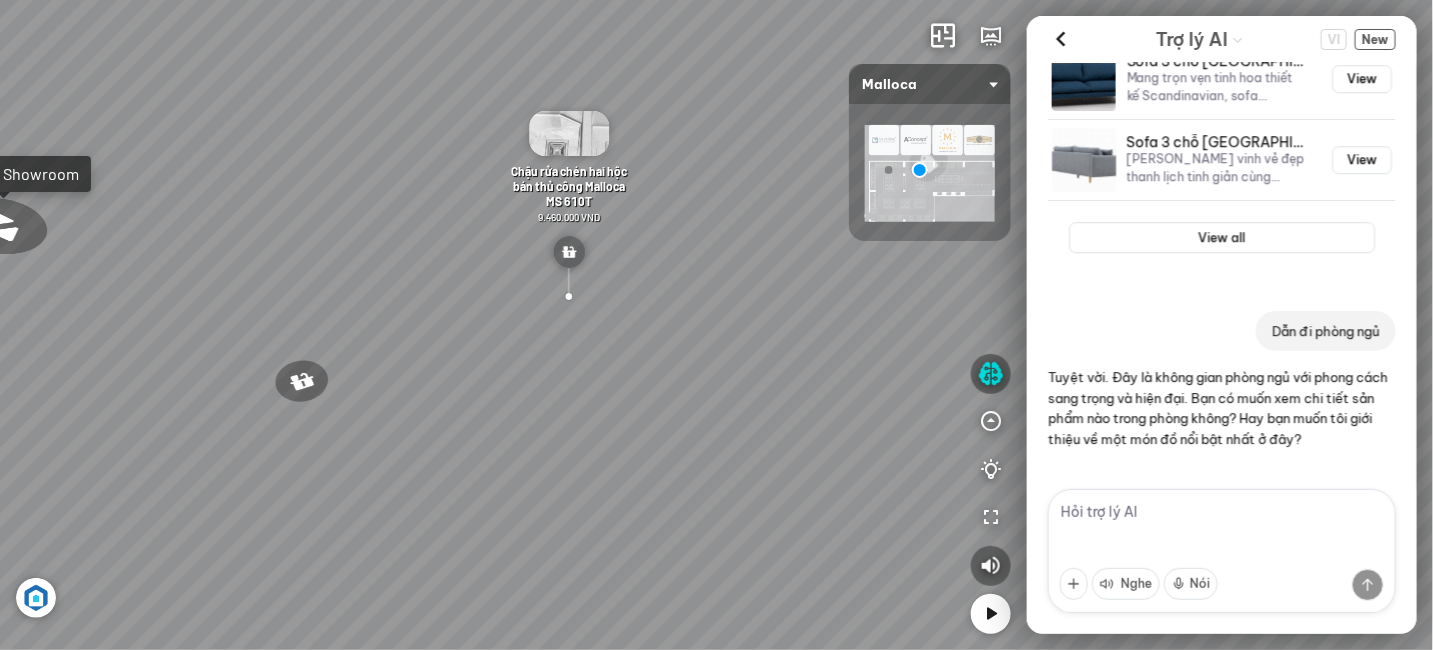 drag, startPoint x: 470, startPoint y: 275, endPoint x: 594, endPoint y: 238, distance: 129.40247 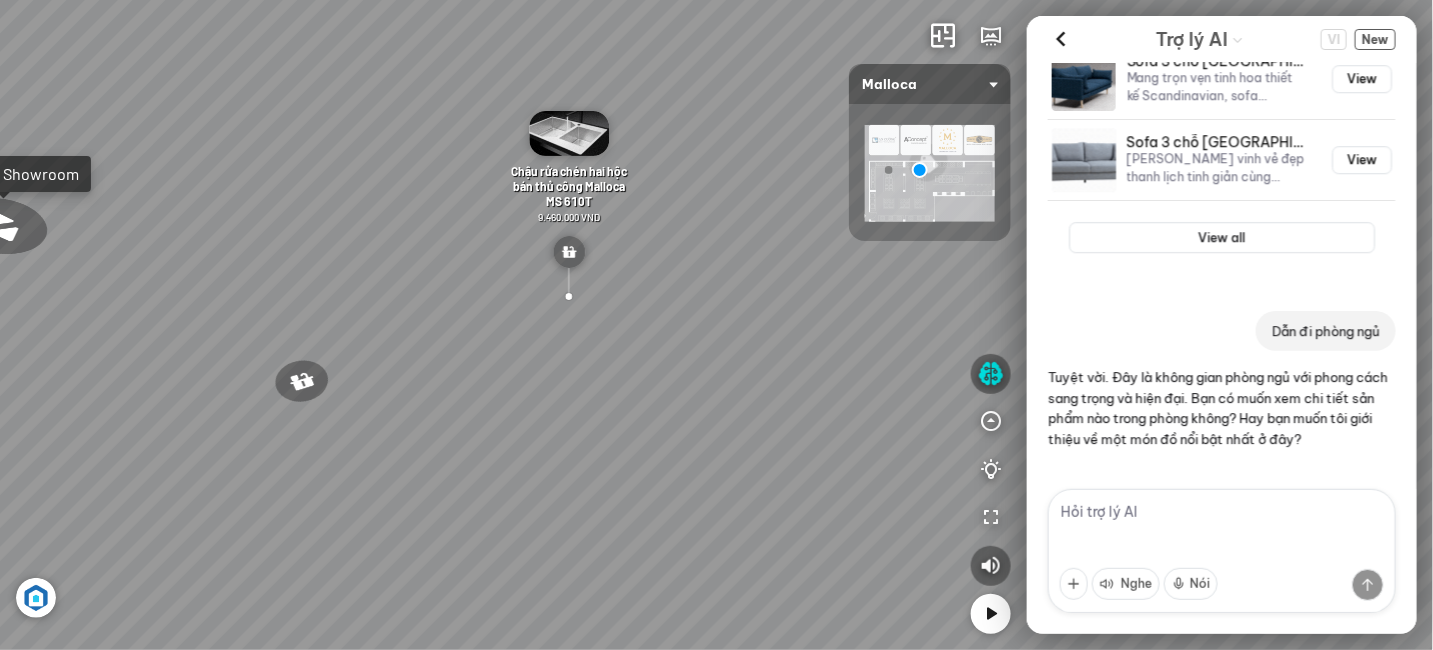 click on "Máy hút khói khử mùi áp tường MC 750E
7.800.000 VND
Máy hút khói khử mùi áp tường MC 9018HS
9.900.000 VND
Máy sấy quần áo MTD-T1510HP
24.500.000 VND
Máy hút khử mùi áp tường DELTA-K890V
10.450.000 VND" at bounding box center (716, 325) 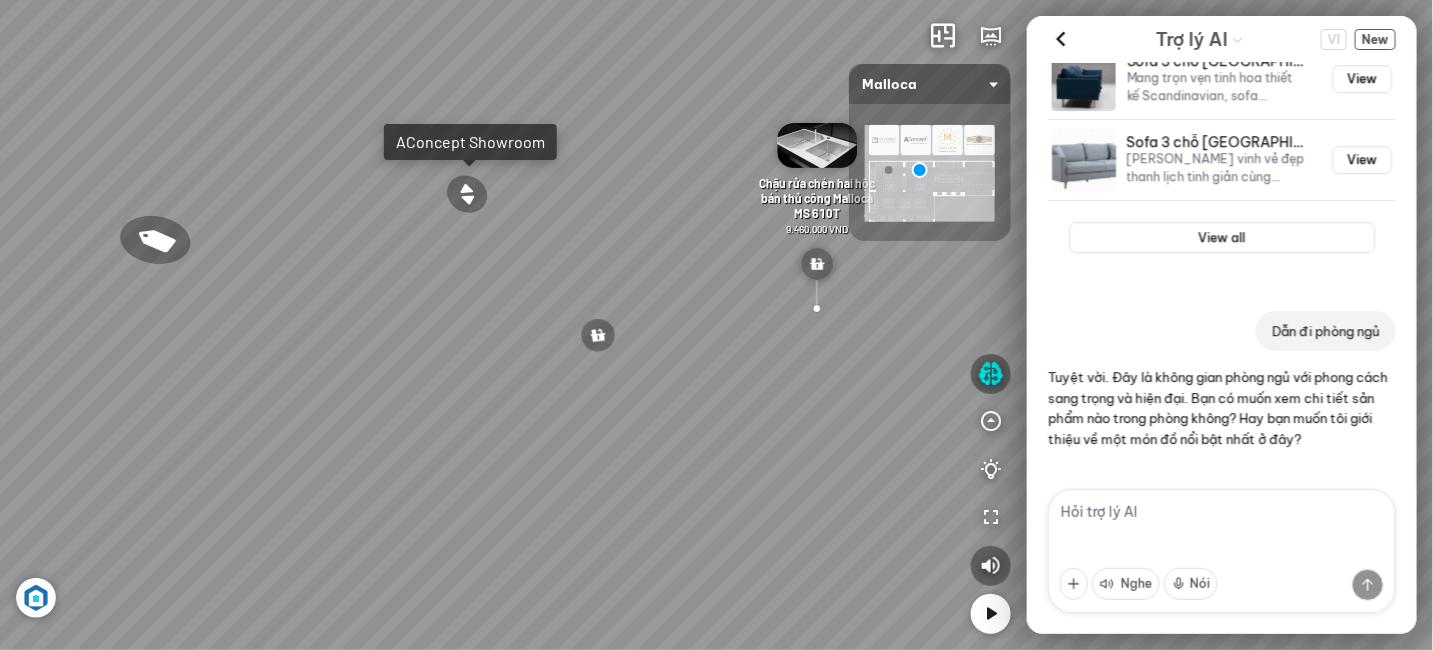 click on "Máy hút khói khử mùi áp tường MC 750E
7.800.000 VND
Máy hút khói khử mùi áp tường MC 9018HS
9.900.000 VND
Máy sấy quần áo MTD-T1510HP
24.500.000 VND
Máy hút khử mùi áp tường DELTA-K890V
10.450.000 VND" at bounding box center (716, 325) 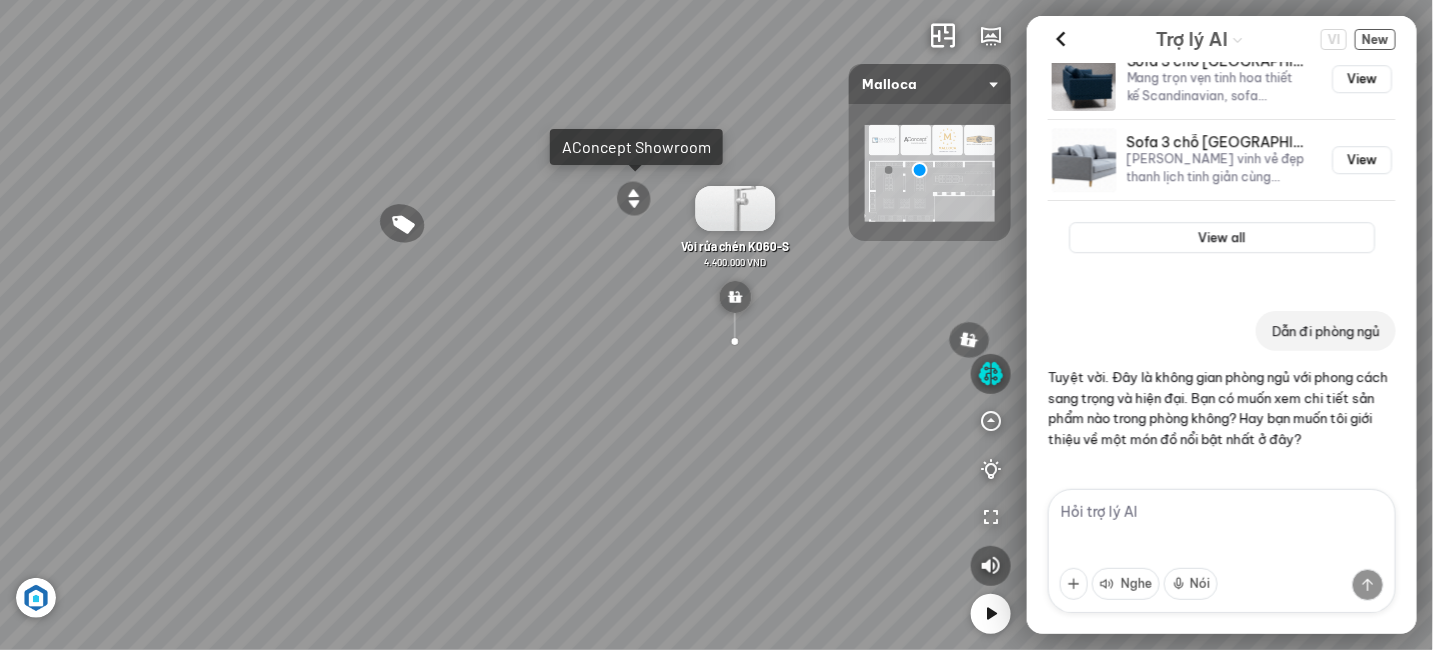 click on "Máy hút khói khử mùi áp tường MC 750E
7.800.000 VND
Máy hút khói khử mùi áp tường MC 9018HS
9.900.000 VND
Máy sấy quần áo MTD-T1510HP
24.500.000 VND
Máy hút khử mùi áp tường DELTA-K890V
10.450.000 VND" at bounding box center (716, 325) 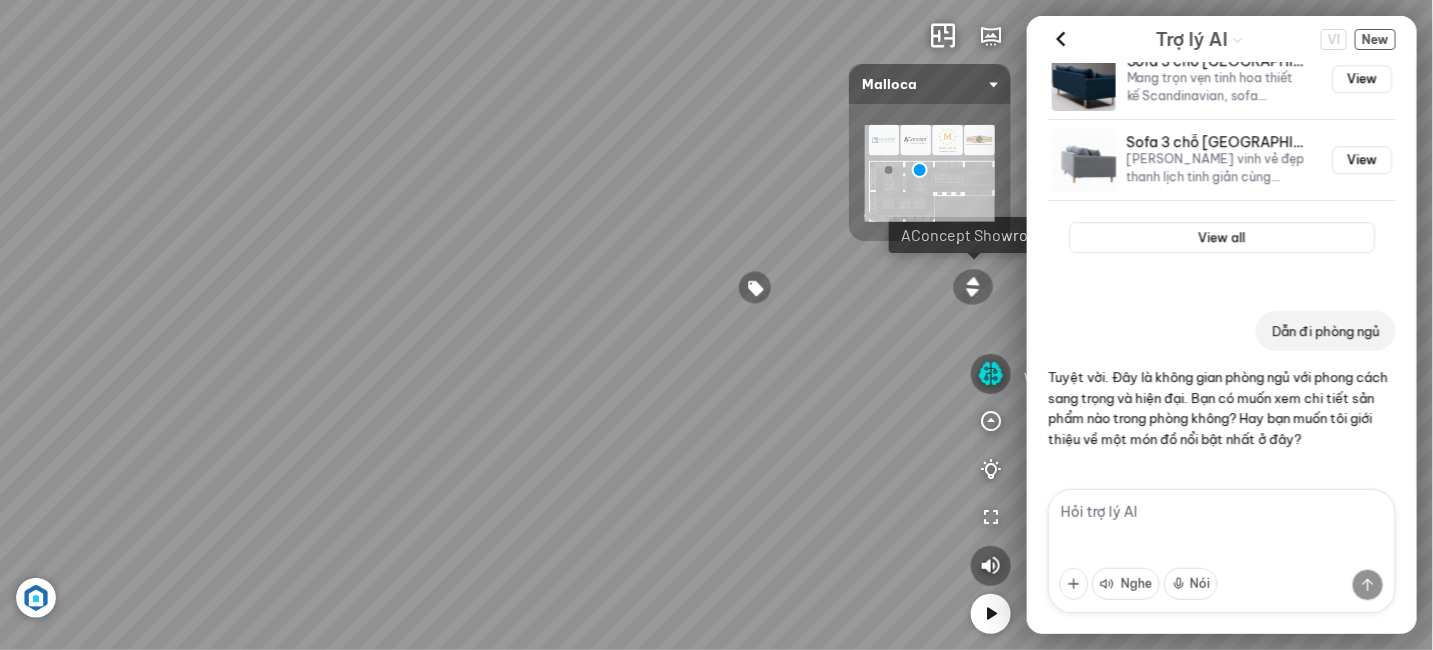 drag, startPoint x: 518, startPoint y: 350, endPoint x: 513, endPoint y: 406, distance: 56.22277 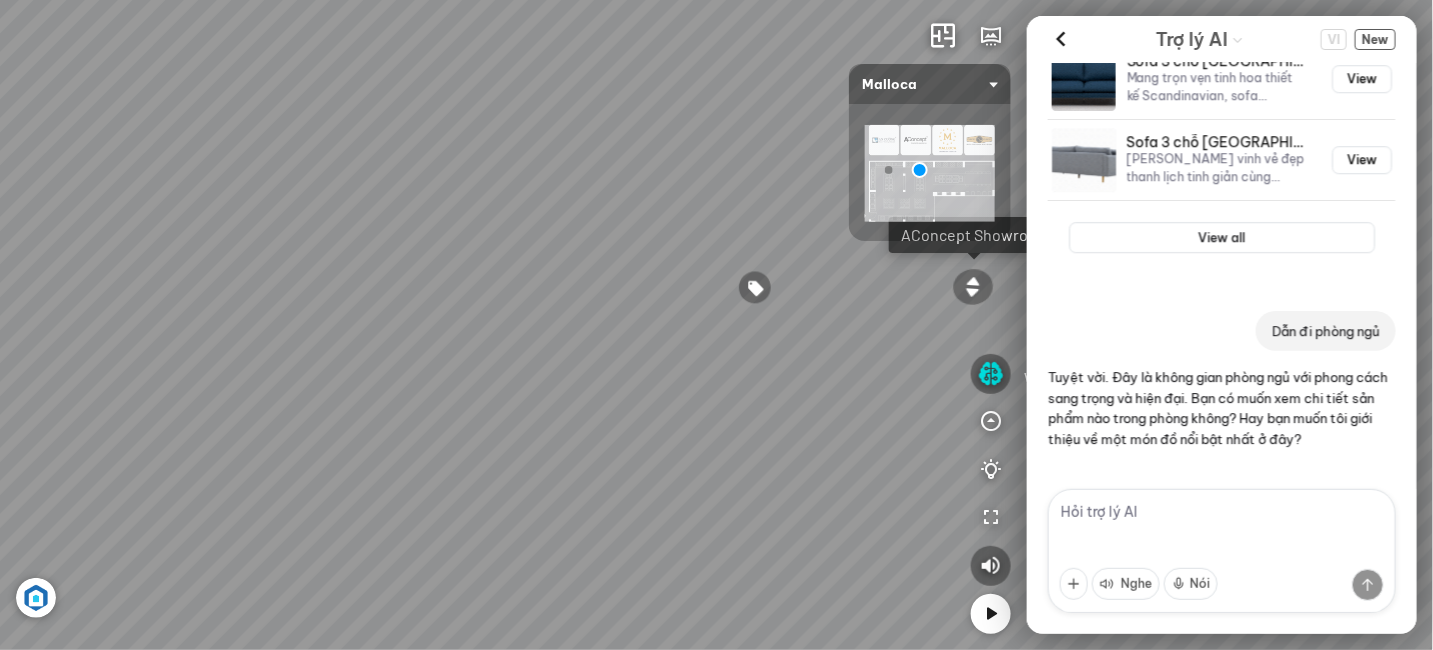 click on "Máy hút khói khử mùi áp tường MC 750E
7.800.000 VND
Máy hút khói khử mùi áp tường MC 9018HS
9.900.000 VND
Máy sấy quần áo MTD-T1510HP
24.500.000 VND
Máy hút khử mùi áp tường DELTA-K890V
10.450.000 VND" at bounding box center (716, 325) 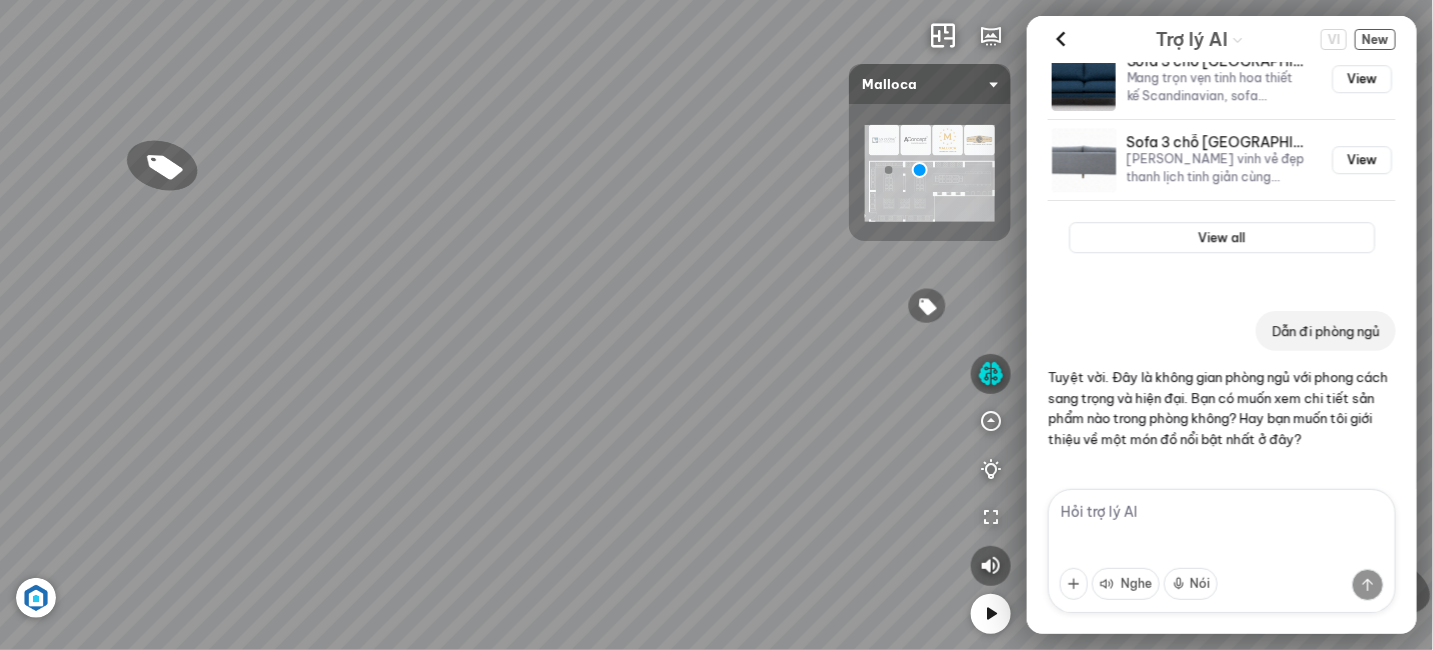 click on "Máy hút khói khử mùi áp tường MC 750E
7.800.000 VND
Máy hút khói khử mùi áp tường MC 9018HS
9.900.000 VND
Máy sấy quần áo MTD-T1510HP
24.500.000 VND
Máy hút khử mùi áp tường DELTA-K890V
10.450.000 VND" at bounding box center [716, 325] 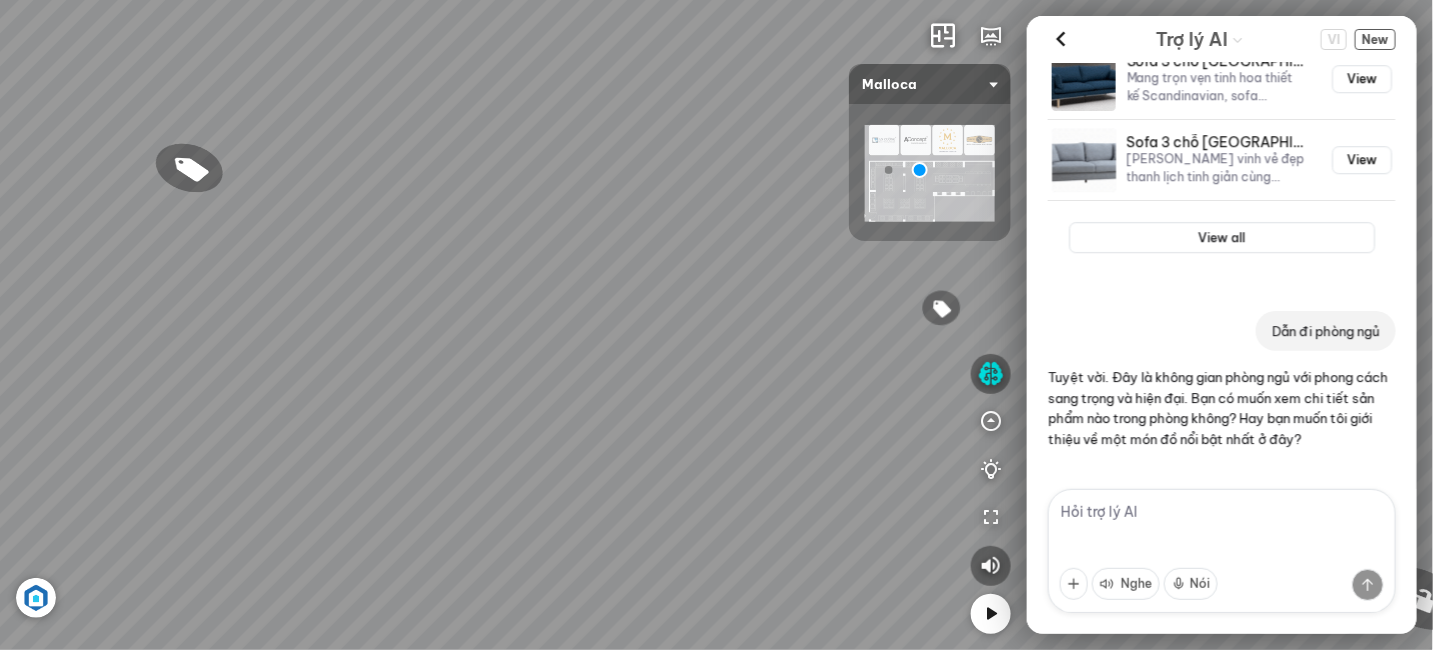drag, startPoint x: 526, startPoint y: 394, endPoint x: 625, endPoint y: 394, distance: 99 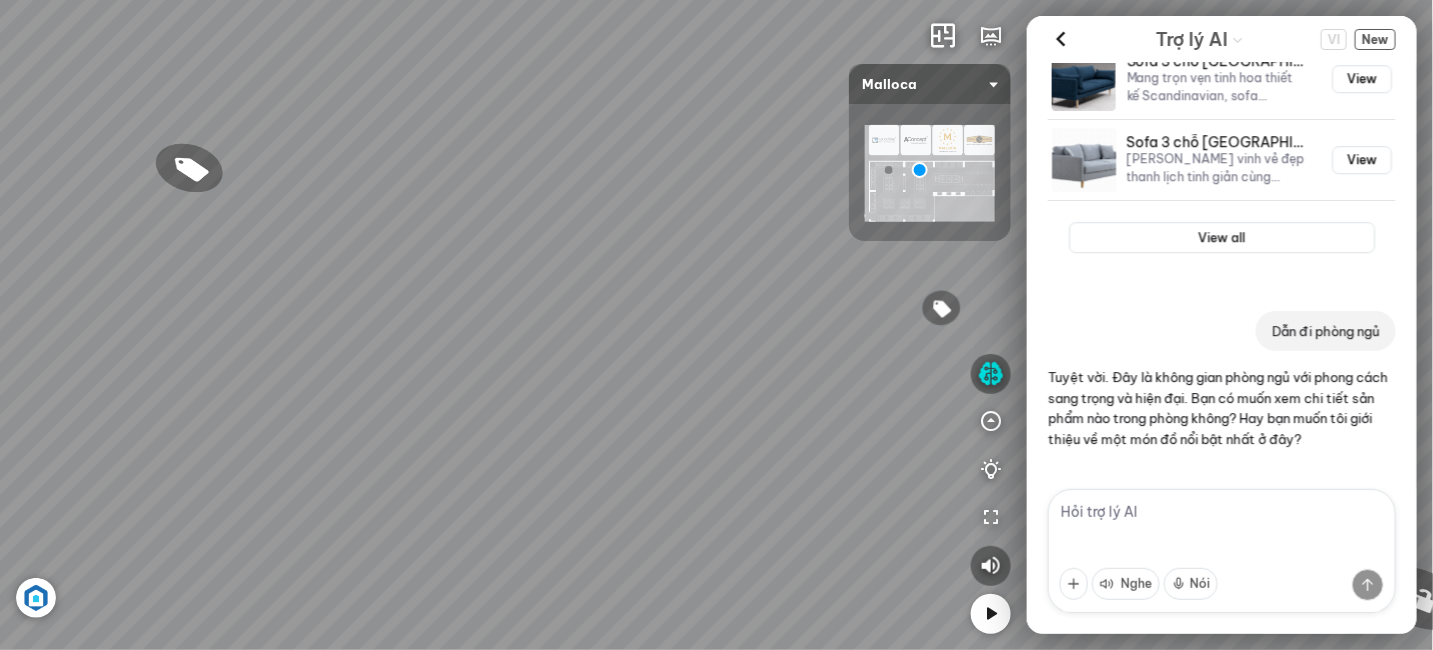 click on "Máy hút khói khử mùi áp tường MC 750E
7.800.000 VND
Máy hút khói khử mùi áp tường MC 9018HS
9.900.000 VND
Máy sấy quần áo MTD-T1510HP
24.500.000 VND
Máy hút khử mùi áp tường DELTA-K890V
10.450.000 VND" at bounding box center [716, 325] 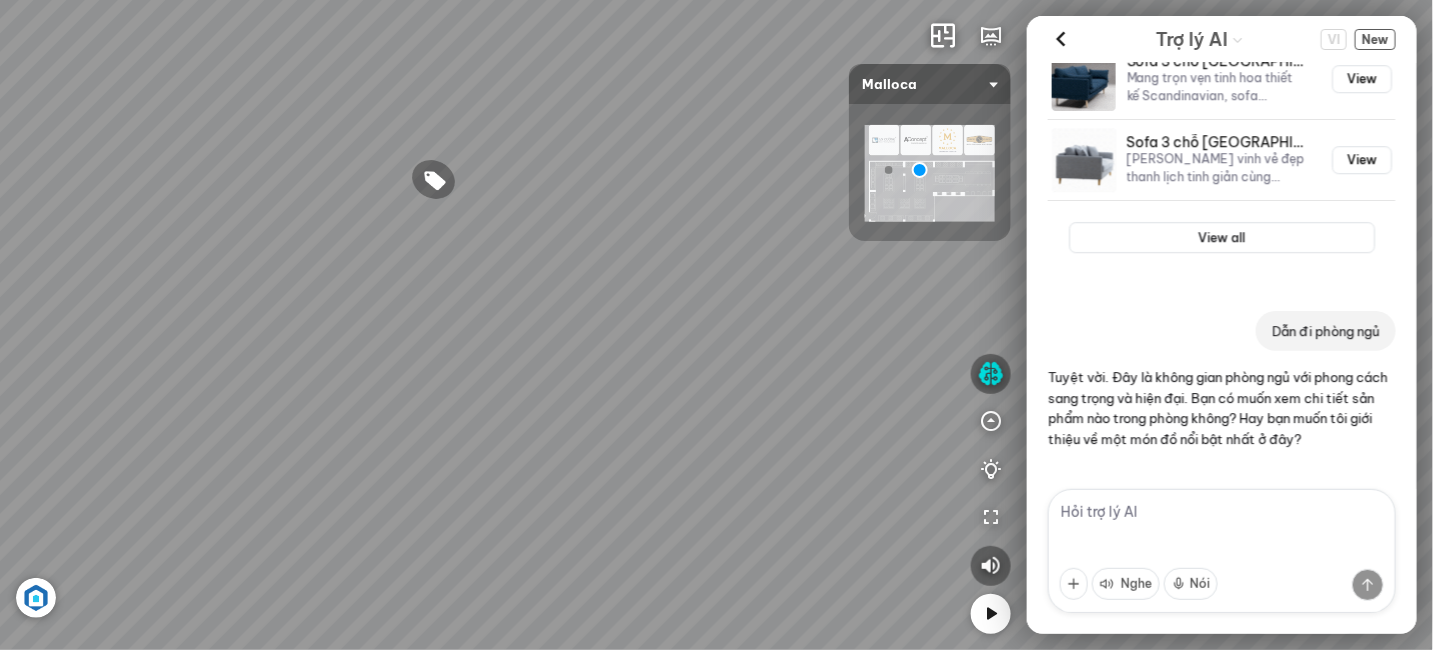 click on "Máy hút khói khử mùi áp tường MC 750E
7.800.000 VND
Máy hút khói khử mùi áp tường MC 9018HS
9.900.000 VND
Máy sấy quần áo MTD-T1510HP
24.500.000 VND
Máy hút khử mùi áp tường DELTA-K890V
10.450.000 VND" at bounding box center (716, 325) 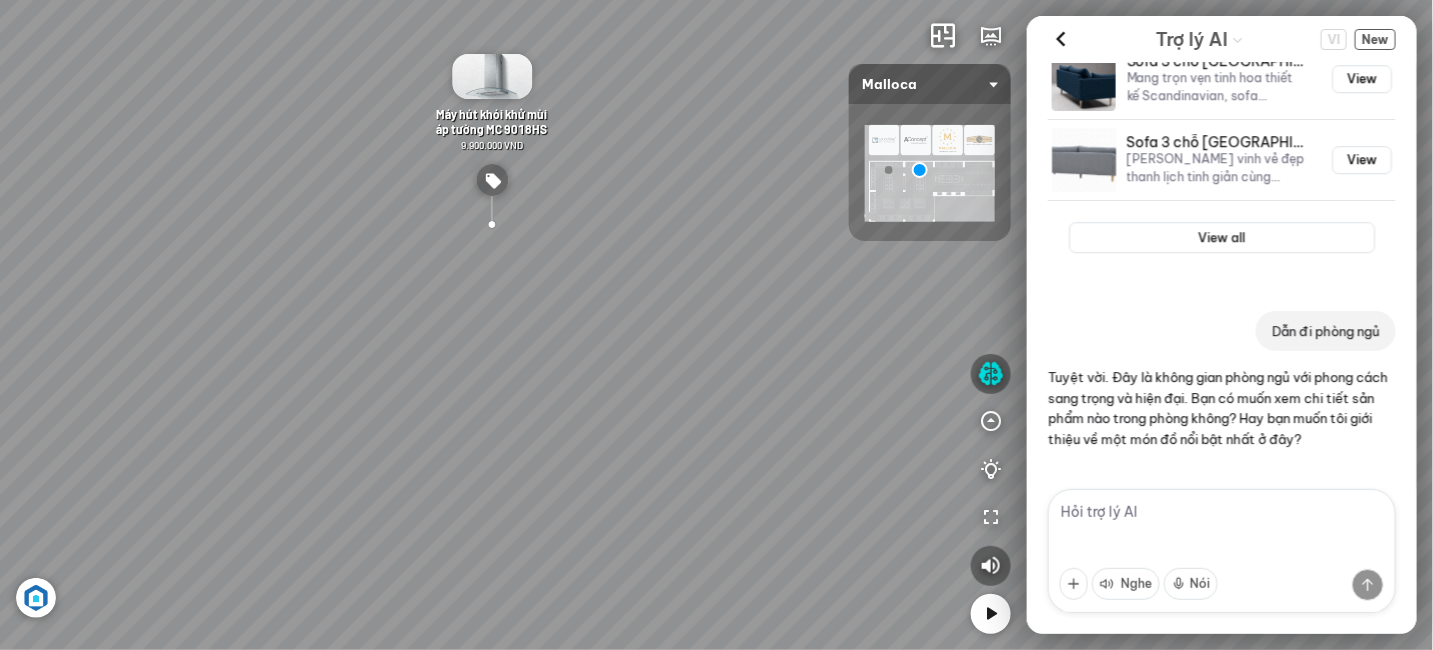 click on "Máy hút khói khử mùi áp tường MC 750E
7.800.000 VND
Máy hút khói khử mùi áp tường MC 9018HS
9.900.000 VND
Máy sấy quần áo MTD-T1510HP
24.500.000 VND
Máy hút khử mùi áp tường DELTA-K890V
10.450.000 VND" at bounding box center (716, 325) 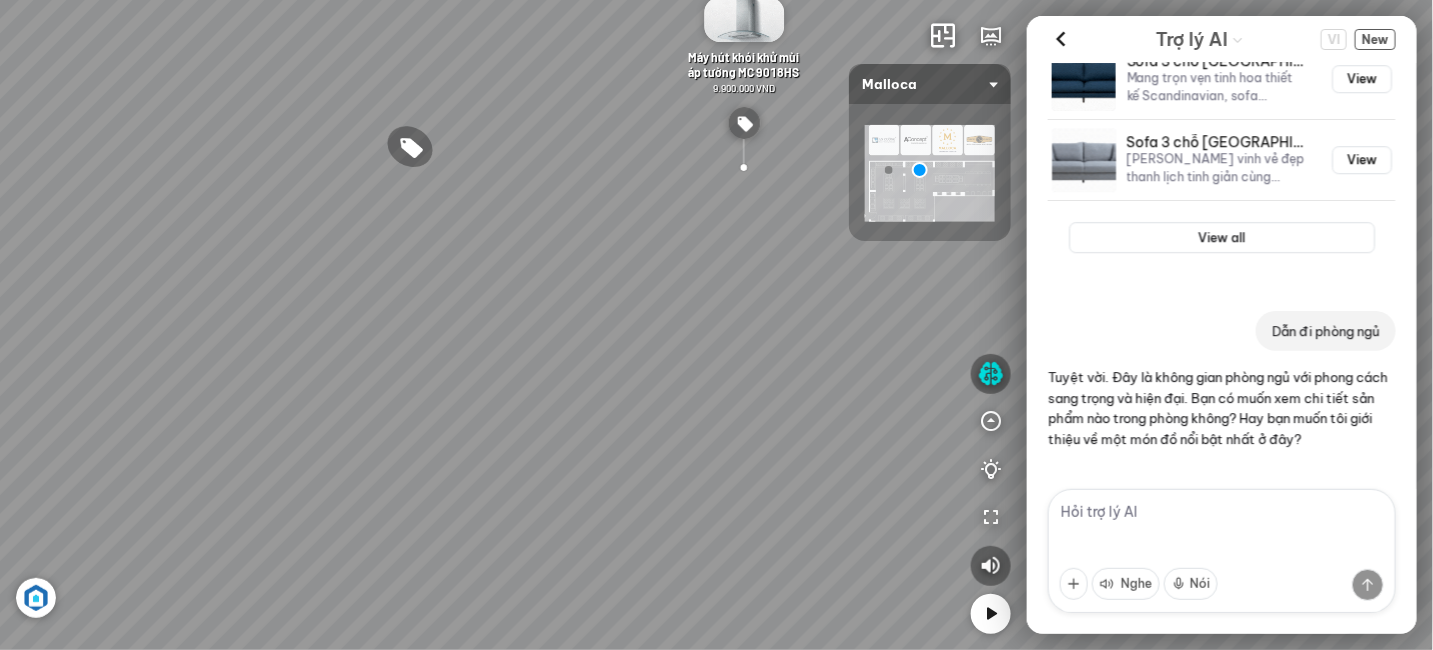 click on "Máy hút khói khử mùi áp tường MC 750E
7.800.000 VND
Máy hút khói khử mùi áp tường MC 9018HS
9.900.000 VND
Máy sấy quần áo MTD-T1510HP
24.500.000 VND
Máy hút khử mùi áp tường DELTA-K890V
10.450.000 VND" at bounding box center [716, 325] 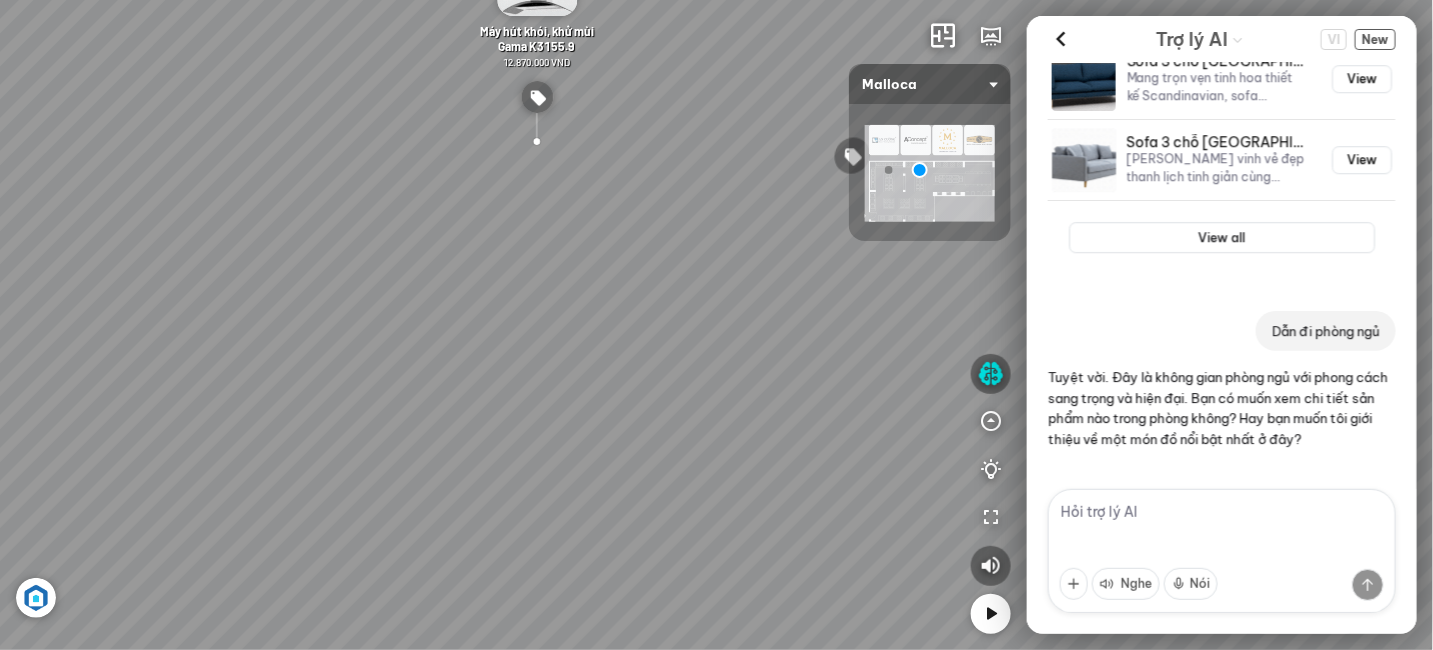 click on "Máy hút khói khử mùi áp tường MC 750E
7.800.000 VND
Máy hút khói khử mùi áp tường MC 9018HS
9.900.000 VND
Máy sấy quần áo MTD-T1510HP
24.500.000 VND
Máy hút khử mùi áp tường DELTA-K890V
10.450.000 VND" at bounding box center (716, 325) 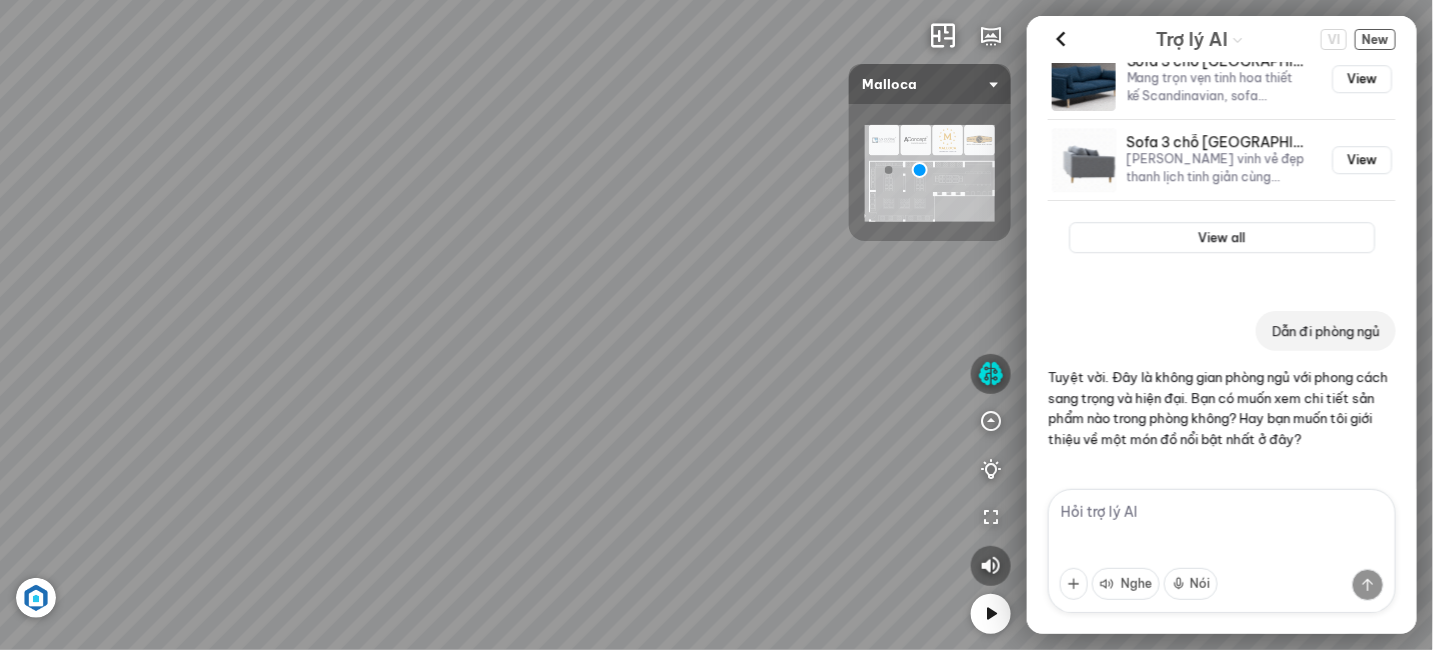 click on "Máy hút khói khử mùi áp tường MC 750E
7.800.000 VND
Máy hút khói khử mùi áp tường MC 9018HS
9.900.000 VND
Máy sấy quần áo MTD-T1510HP
24.500.000 VND
Máy hút khử mùi áp tường DELTA-K890V
10.450.000 VND" at bounding box center (716, 325) 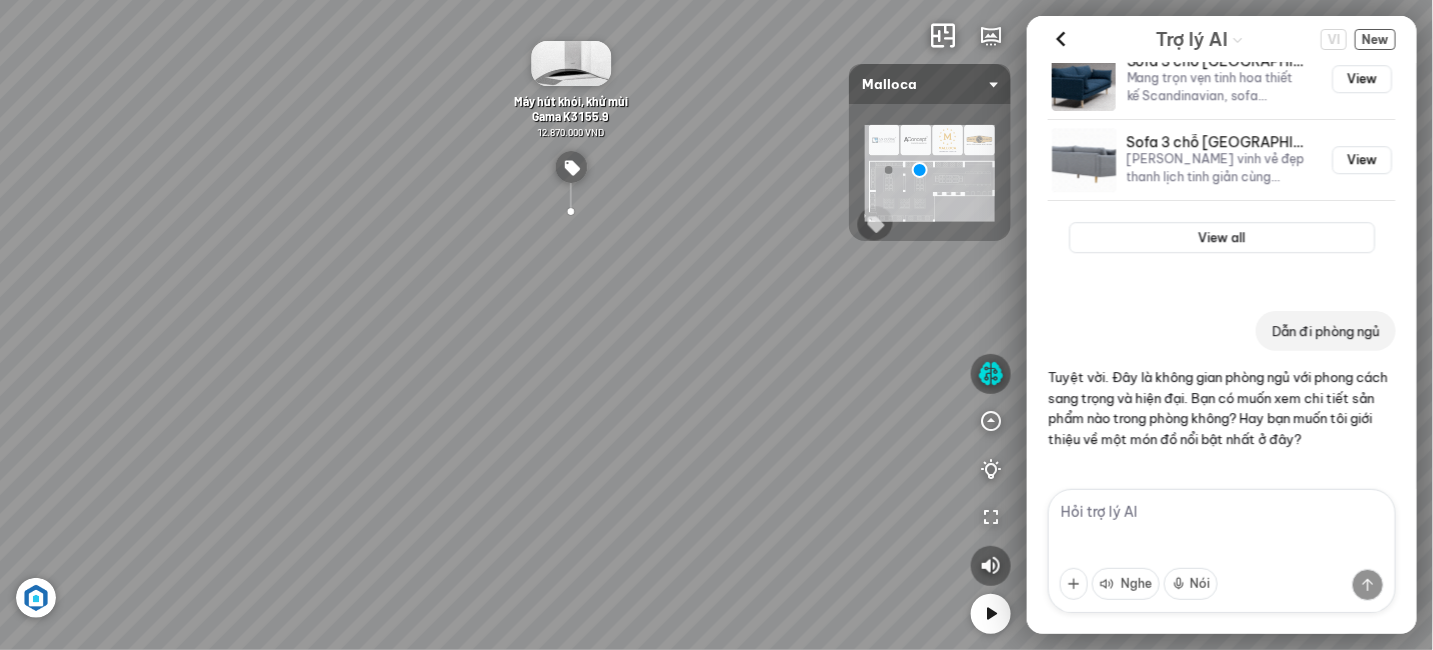 click on "Máy hút khói khử mùi áp tường MC 750E
7.800.000 VND
Máy hút khói khử mùi áp tường MC 9018HS
9.900.000 VND
Máy sấy quần áo MTD-T1510HP
24.500.000 VND
Máy hút khử mùi áp tường DELTA-K890V
10.450.000 VND" at bounding box center [716, 325] 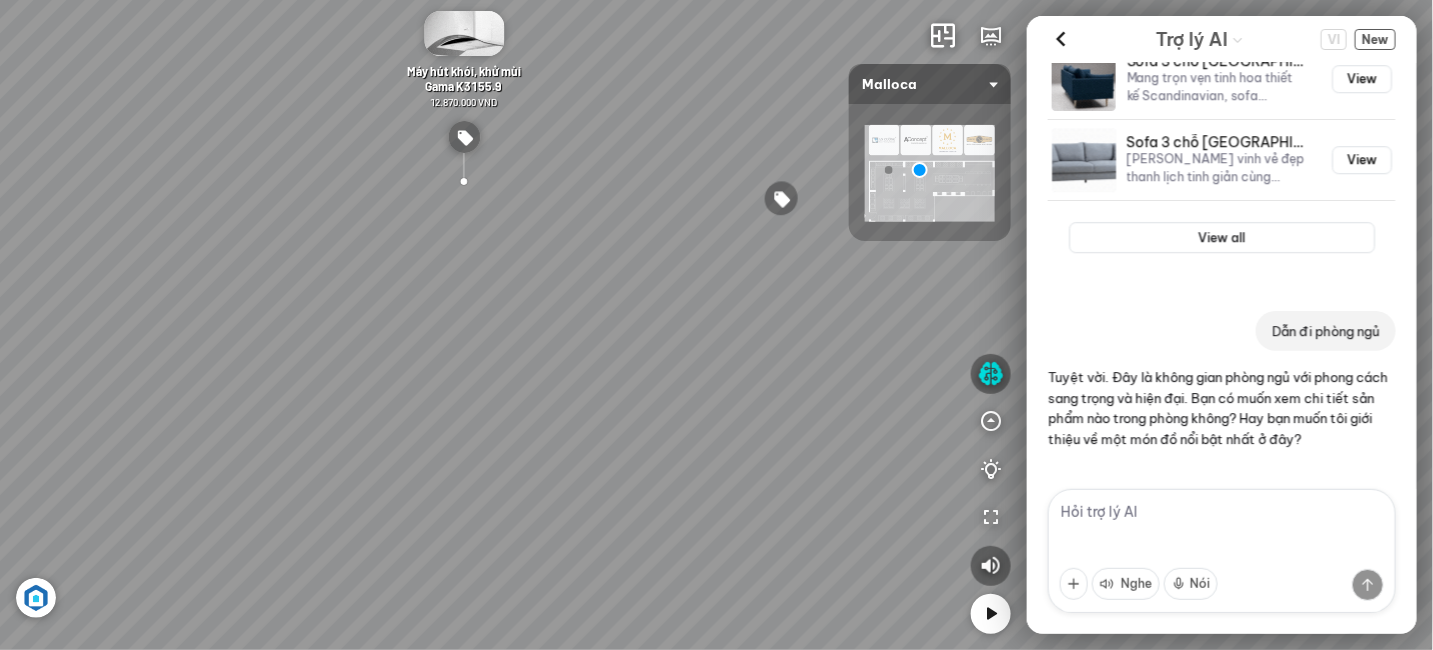 click on "Máy hút khói khử mùi áp tường MC 750E
7.800.000 VND
Máy hút khói khử mùi áp tường MC 9018HS
9.900.000 VND
Máy sấy quần áo MTD-T1510HP
24.500.000 VND
Máy hút khử mùi áp tường DELTA-K890V
10.450.000 VND" at bounding box center (716, 325) 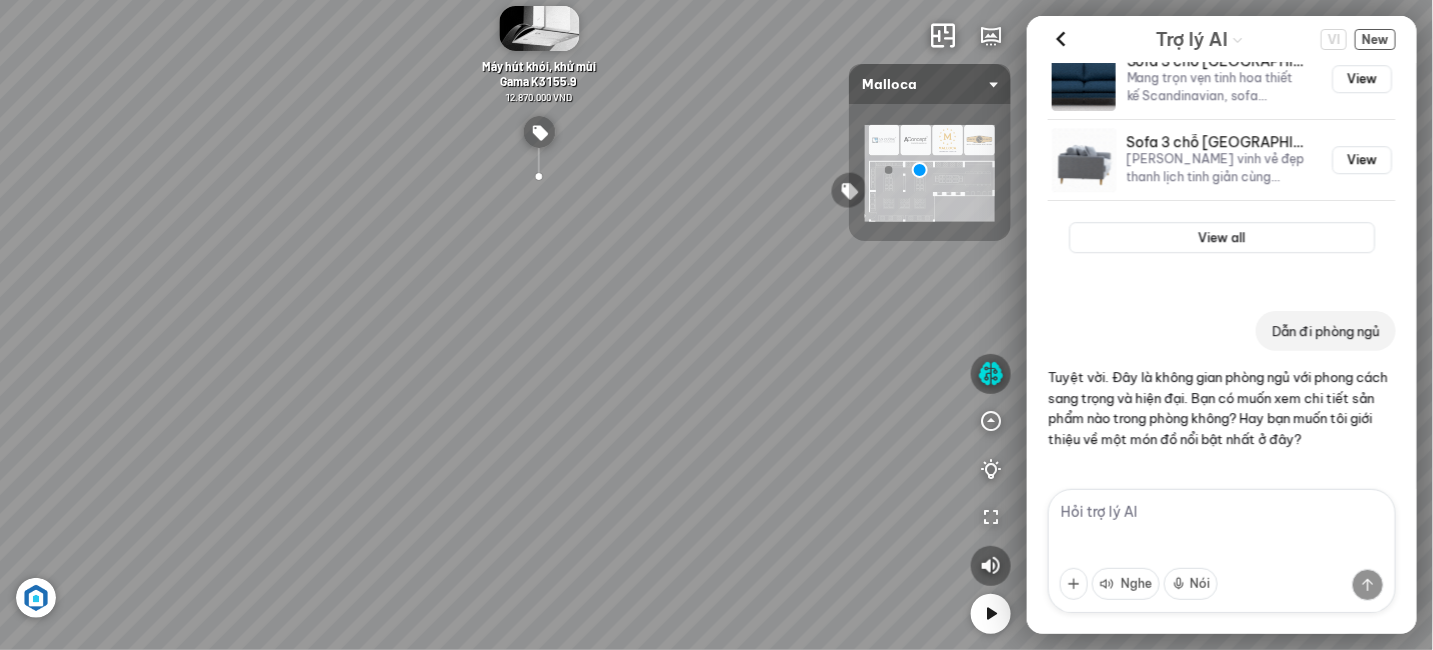 click on "Máy hút khói khử mùi áp tường MC 750E
7.800.000 VND
Máy hút khói khử mùi áp tường MC 9018HS
9.900.000 VND
Máy sấy quần áo MTD-T1510HP
24.500.000 VND
Máy hút khử mùi áp tường DELTA-K890V
10.450.000 VND" at bounding box center (716, 325) 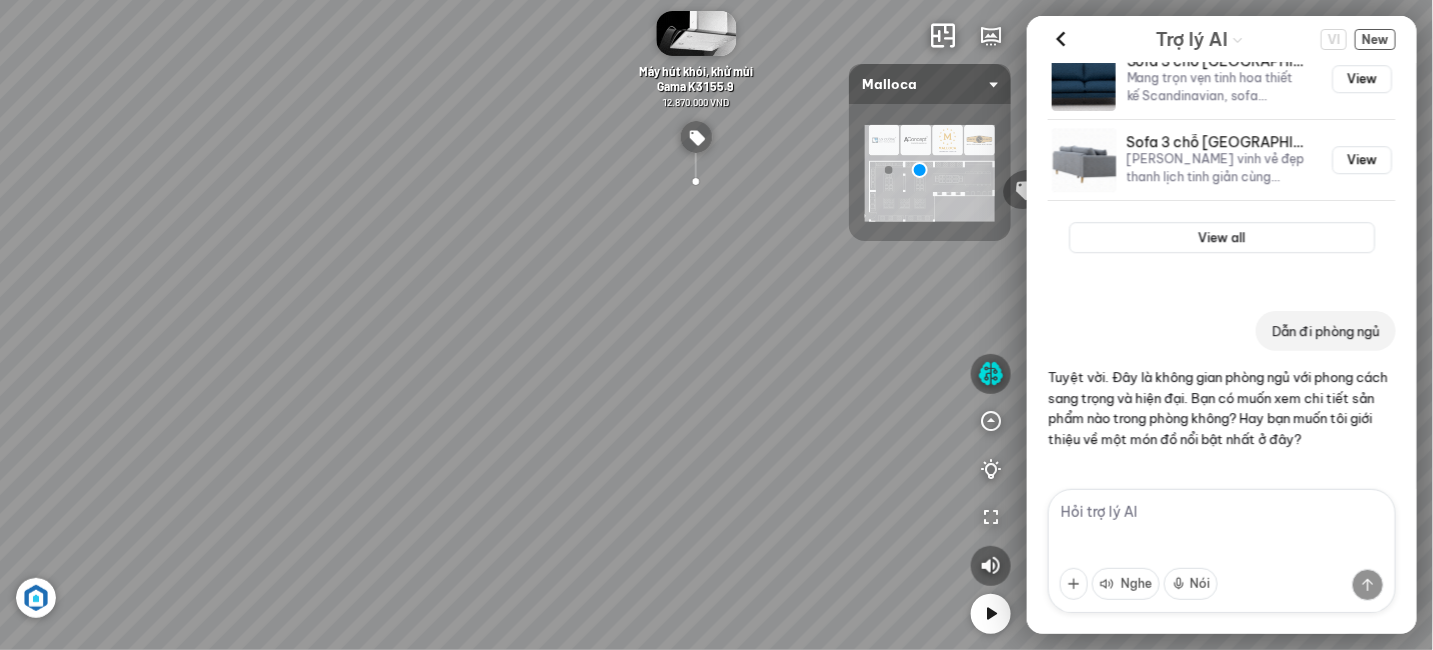 click on "Máy hút khói khử mùi áp tường MC 750E
7.800.000 VND
Máy hút khói khử mùi áp tường MC 9018HS
9.900.000 VND
Máy sấy quần áo MTD-T1510HP
24.500.000 VND
Máy hút khử mùi áp tường DELTA-K890V
10.450.000 VND" at bounding box center (716, 325) 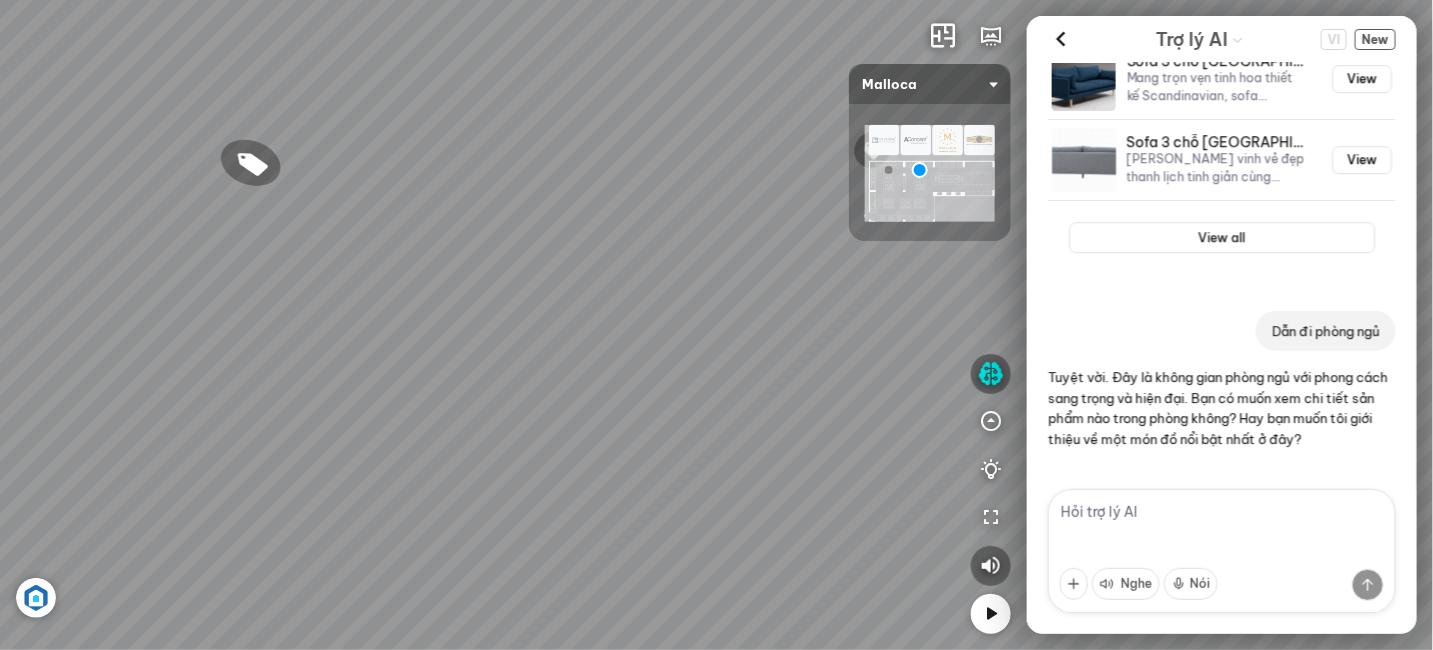 click on "Máy hút khói khử mùi áp tường MC 750E
7.800.000 VND
Máy hút khói khử mùi áp tường MC 9018HS
9.900.000 VND
Máy sấy quần áo MTD-T1510HP
24.500.000 VND
Máy hút khử mùi áp tường DELTA-K890V
10.450.000 VND" at bounding box center [716, 325] 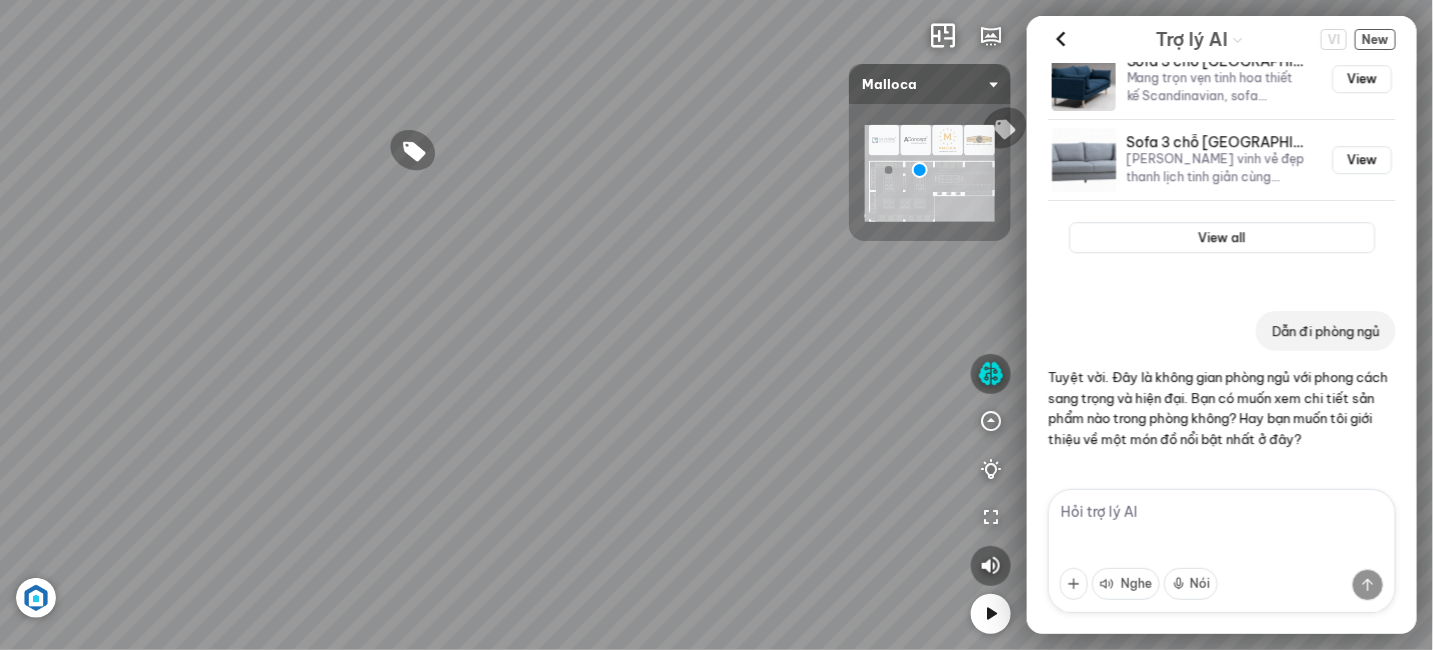 click on "Máy hút khói khử mùi áp tường MC 750E
7.800.000 VND
Máy hút khói khử mùi áp tường MC 9018HS
9.900.000 VND
Máy sấy quần áo MTD-T1510HP
24.500.000 VND
Máy hút khử mùi áp tường DELTA-K890V
10.450.000 VND" at bounding box center [716, 325] 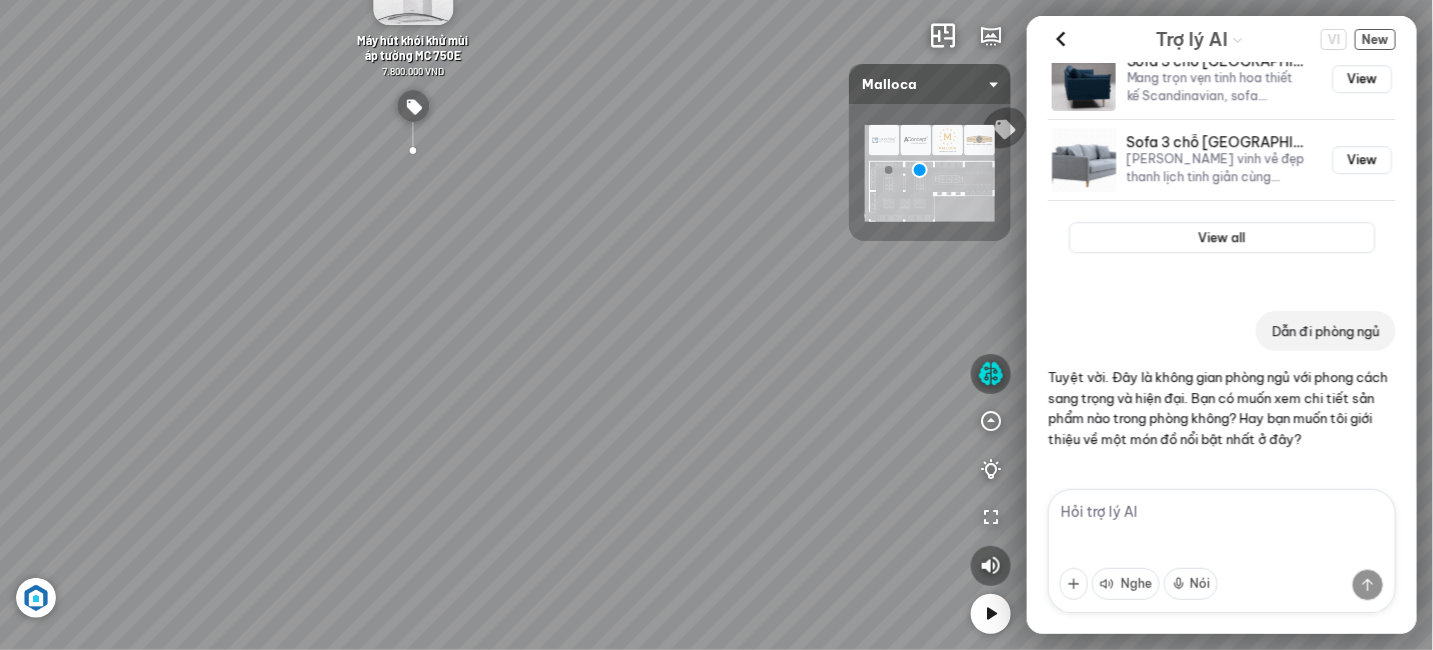 click on "Máy hút khói khử mùi áp tường MC 750E
7.800.000 VND
Máy hút khói khử mùi áp tường MC 9018HS
9.900.000 VND
Máy sấy quần áo MTD-T1510HP
24.500.000 VND
Máy hút khử mùi áp tường DELTA-K890V
10.450.000 VND" at bounding box center [716, 325] 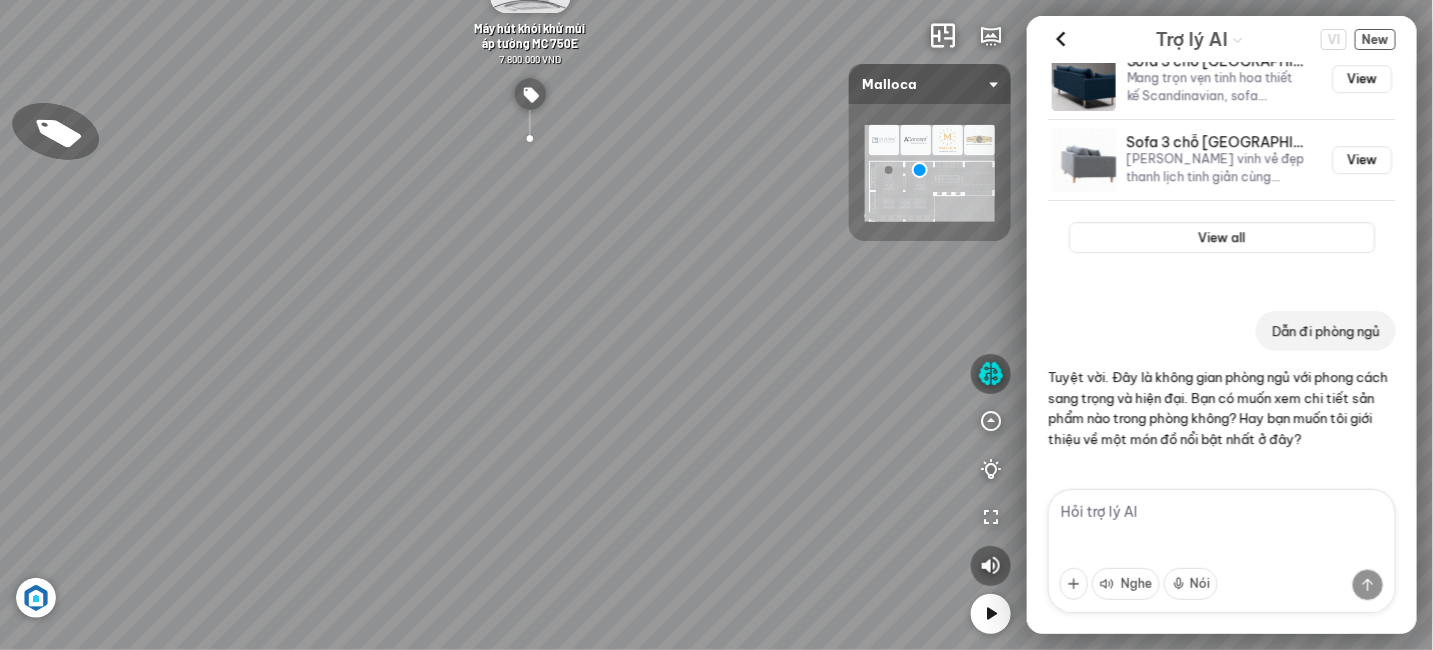 click on "Máy hút khói khử mùi áp tường MC 750E
7.800.000 VND
Máy hút khói khử mùi áp tường MC 9018HS
9.900.000 VND
Máy sấy quần áo MTD-T1510HP
24.500.000 VND
Máy hút khử mùi áp tường DELTA-K890V
10.450.000 VND" at bounding box center (716, 325) 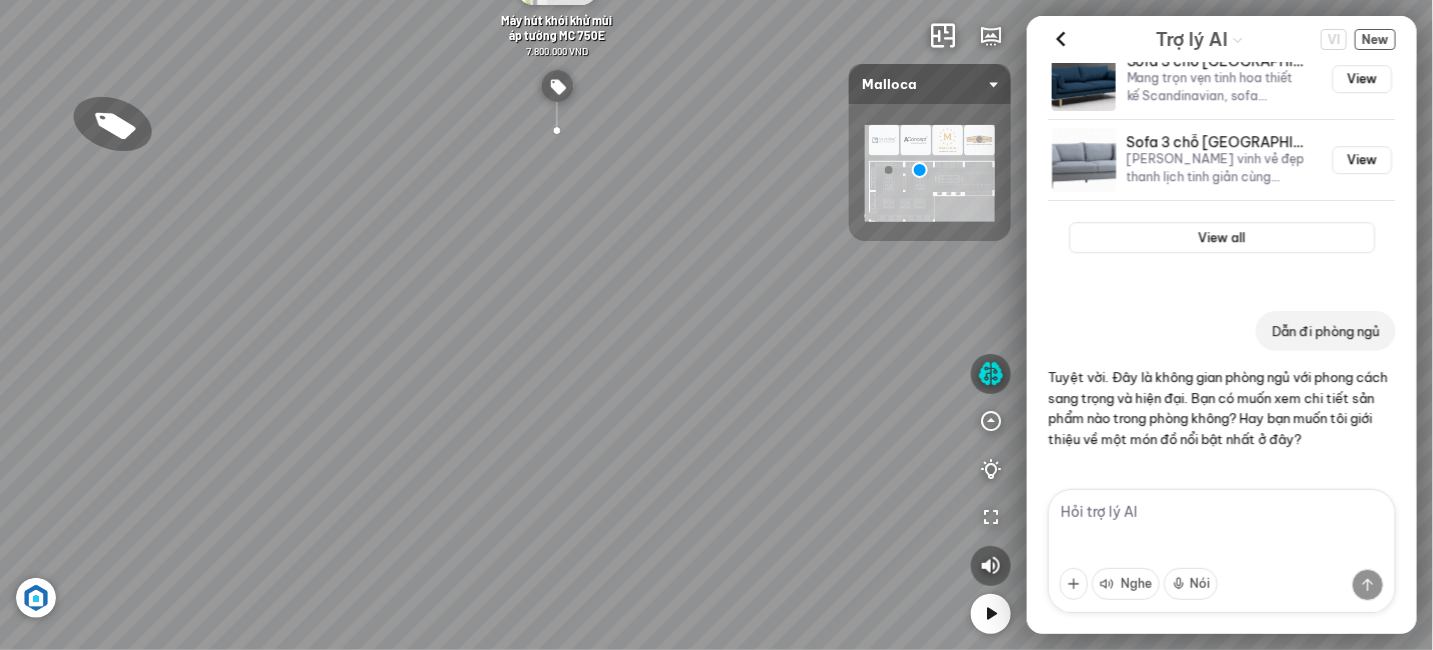 click on "Máy hút khói khử mùi áp tường MC 750E
7.800.000 VND
Máy hút khói khử mùi áp tường MC 9018HS
9.900.000 VND
Máy sấy quần áo MTD-T1510HP
24.500.000 VND
Máy hút khử mùi áp tường DELTA-K890V
10.450.000 VND" at bounding box center [716, 325] 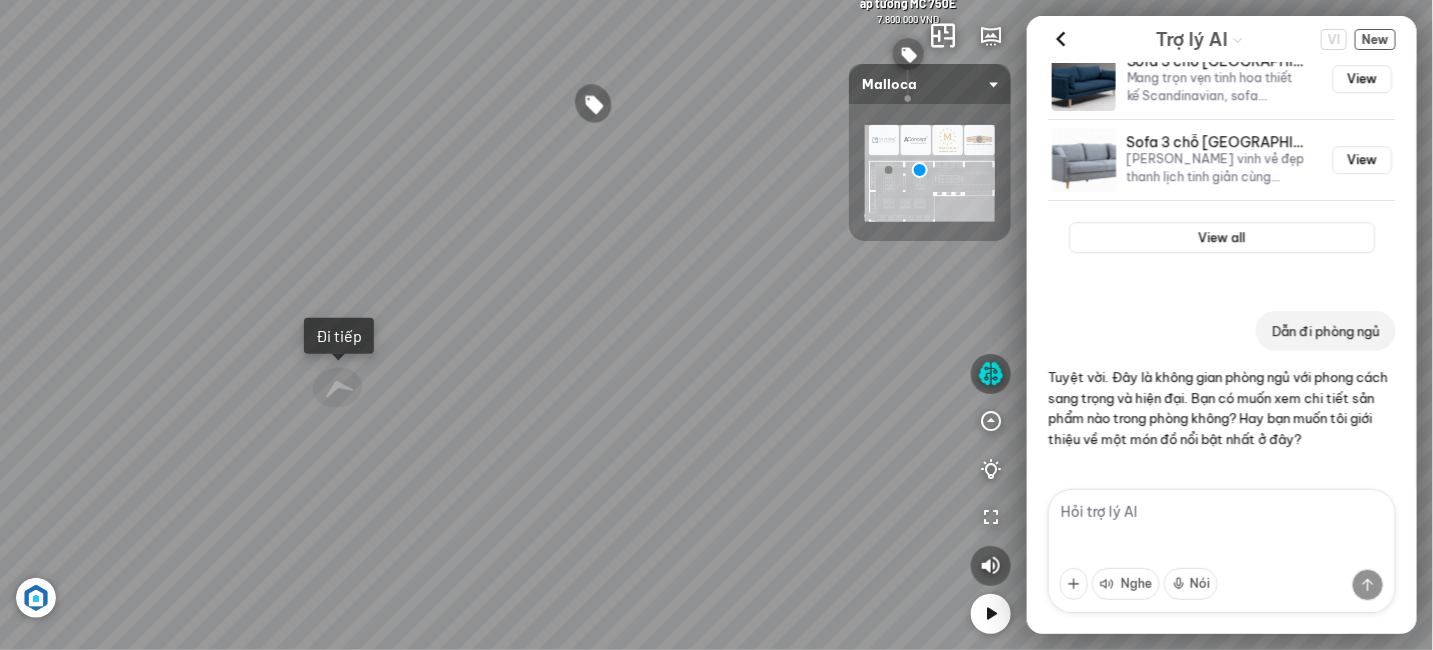 click on "Máy hút khói khử mùi áp tường MC 750E
7.800.000 VND
Máy hút khói khử mùi áp tường MC 9018HS
9.900.000 VND
Máy sấy quần áo MTD-T1510HP
24.500.000 VND
Máy hút khử mùi áp tường DELTA-K890V
10.450.000 VND" at bounding box center [716, 325] 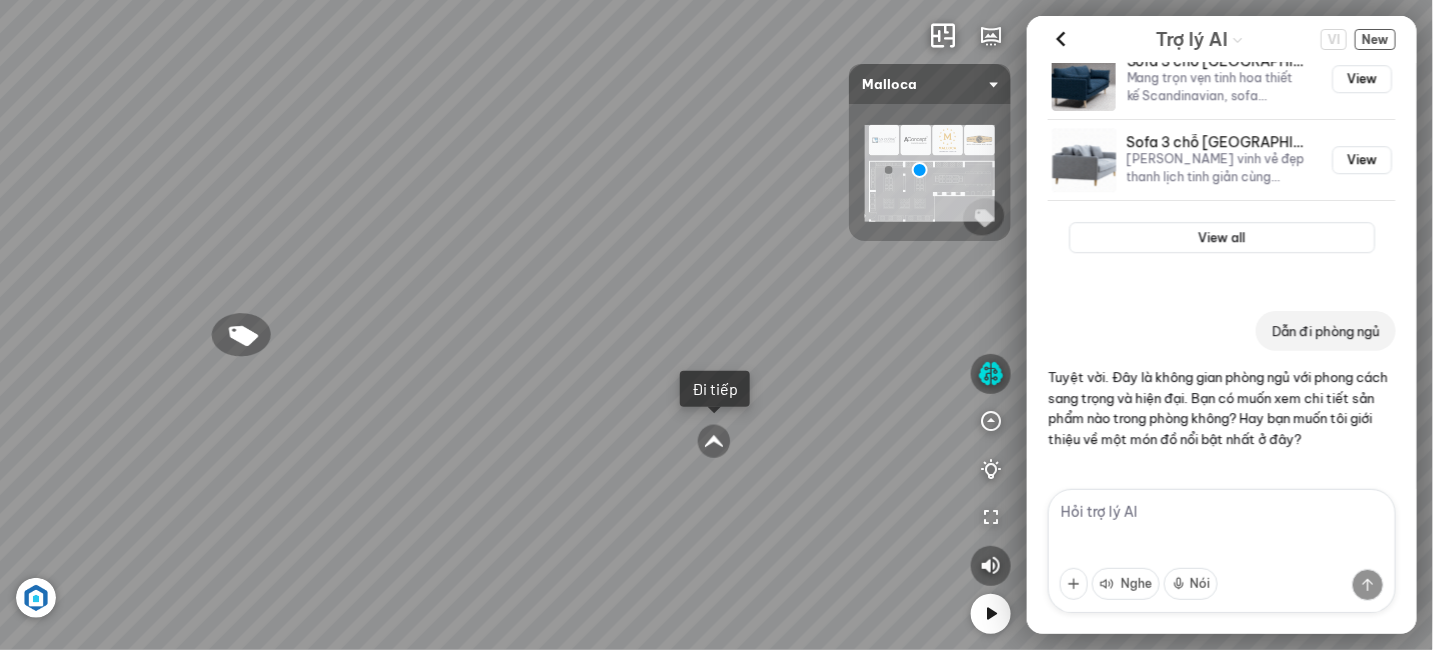 click on "Máy hút khói khử mùi áp tường MC 750E
7.800.000 VND
Máy hút khói khử mùi áp tường MC 9018HS
9.900.000 VND
Máy sấy quần áo MTD-T1510HP
24.500.000 VND
Máy hút khử mùi áp tường DELTA-K890V
10.450.000 VND" at bounding box center [716, 325] 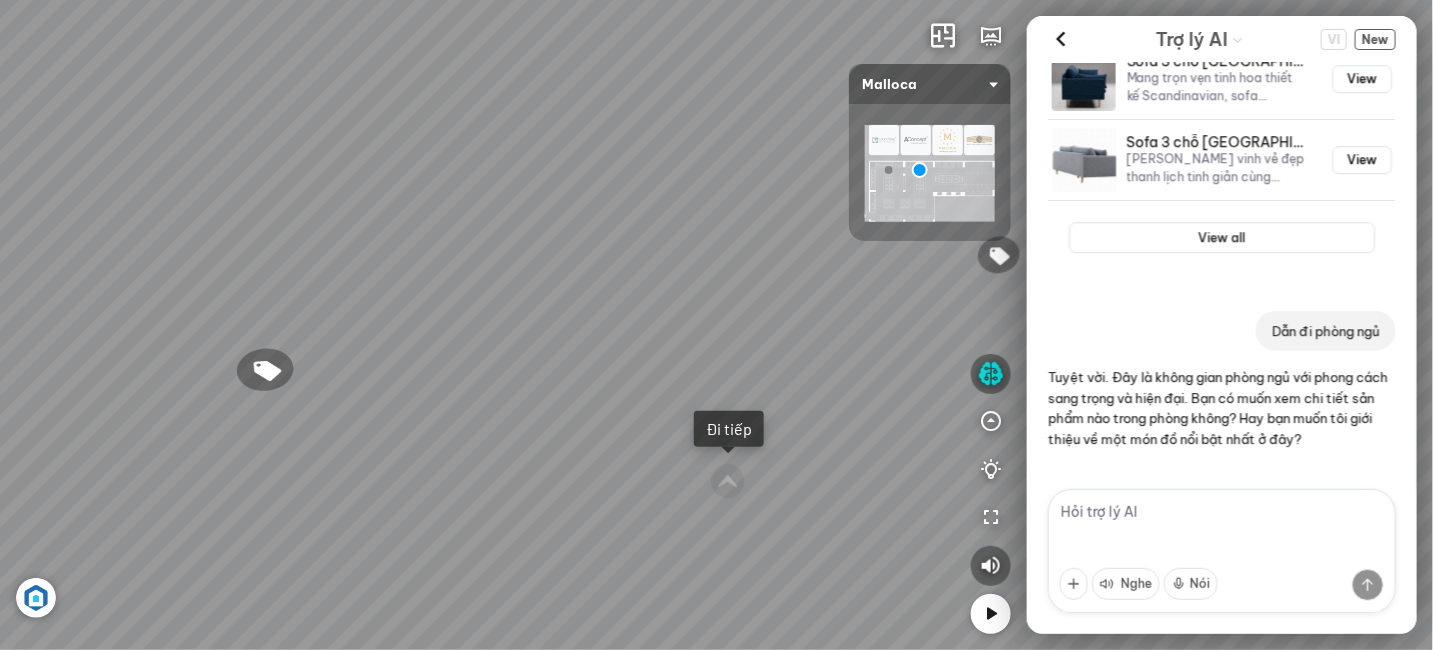 click on "Máy hút khói khử mùi áp tường MC 750E
7.800.000 VND
Máy hút khói khử mùi áp tường MC 9018HS
9.900.000 VND
Máy sấy quần áo MTD-T1510HP
24.500.000 VND
Máy hút khử mùi áp tường DELTA-K890V
10.450.000 VND" at bounding box center [716, 325] 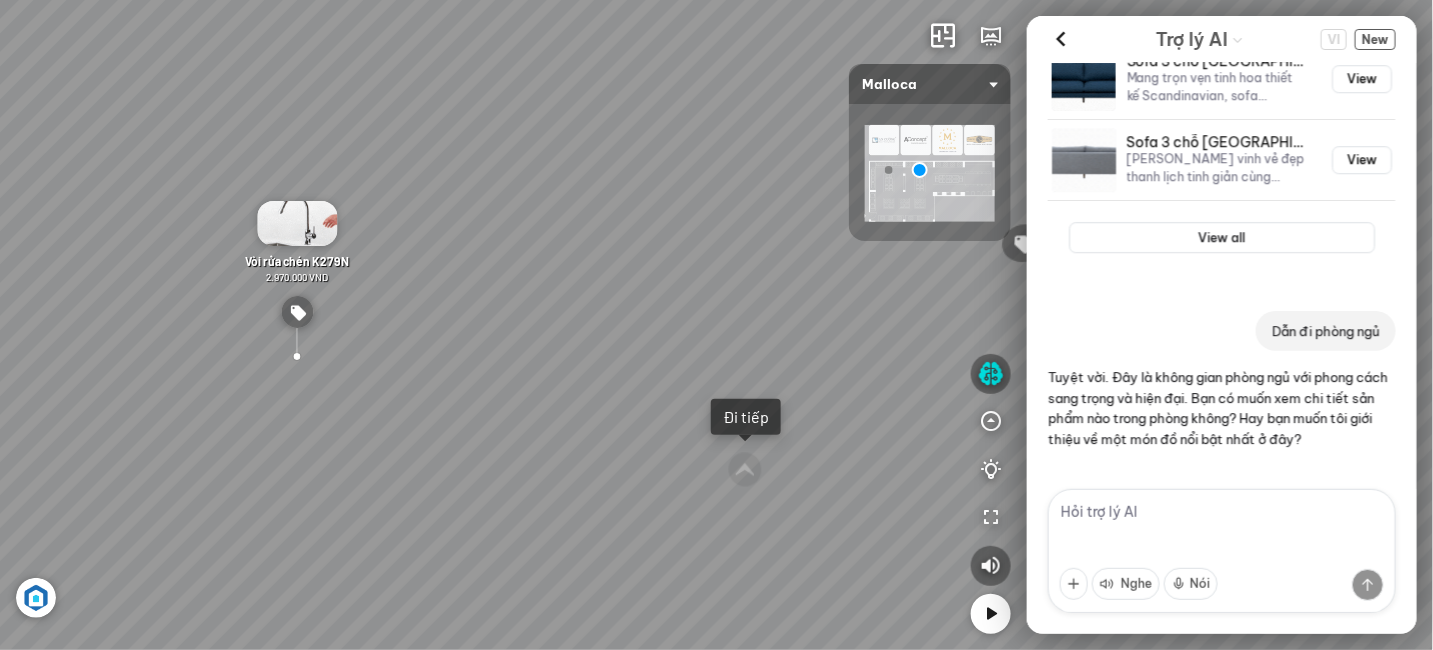 click on "Máy hút khói khử mùi áp tường MC 750E
7.800.000 VND
Máy hút khói khử mùi áp tường MC 9018HS
9.900.000 VND
Máy sấy quần áo MTD-T1510HP
24.500.000 VND
Máy hút khử mùi áp tường DELTA-K890V
10.450.000 VND" at bounding box center (716, 325) 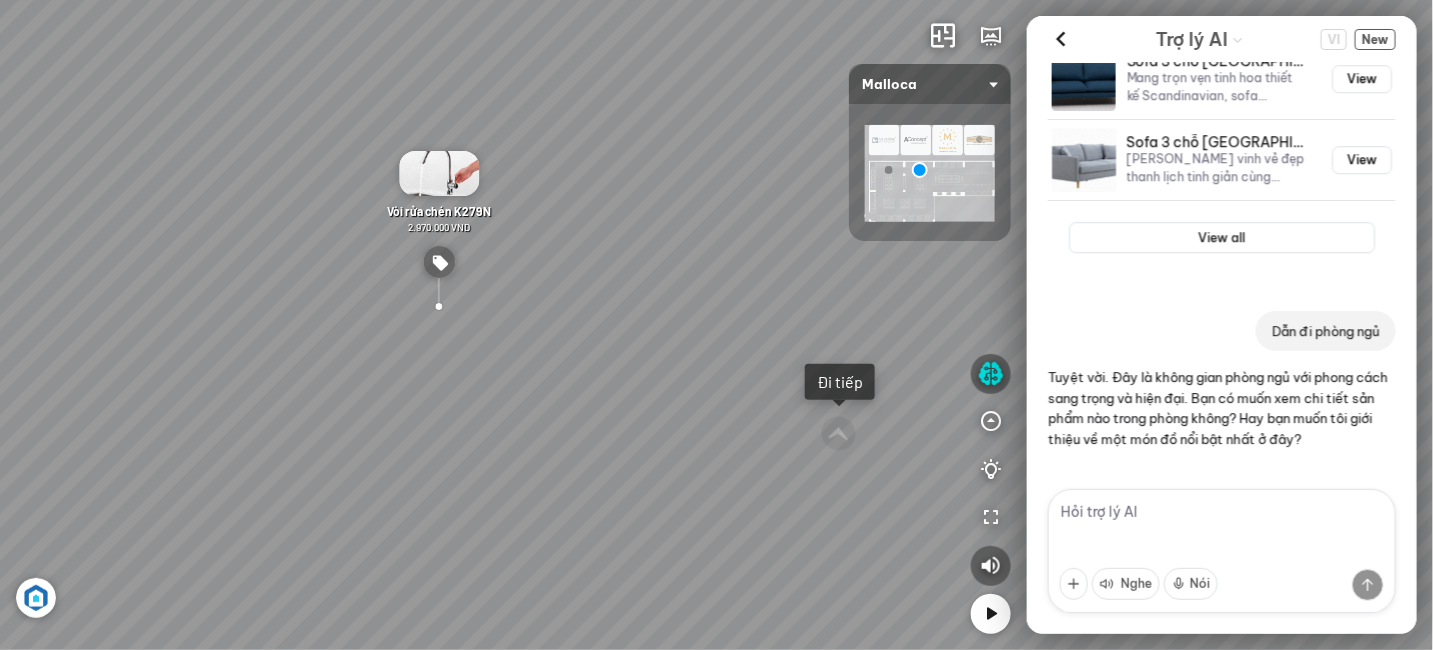 click on "Máy hút khói khử mùi áp tường MC 750E
7.800.000 VND
Máy hút khói khử mùi áp tường MC 9018HS
9.900.000 VND
Máy sấy quần áo MTD-T1510HP
24.500.000 VND
Máy hút khử mùi áp tường DELTA-K890V
10.450.000 VND" at bounding box center (716, 325) 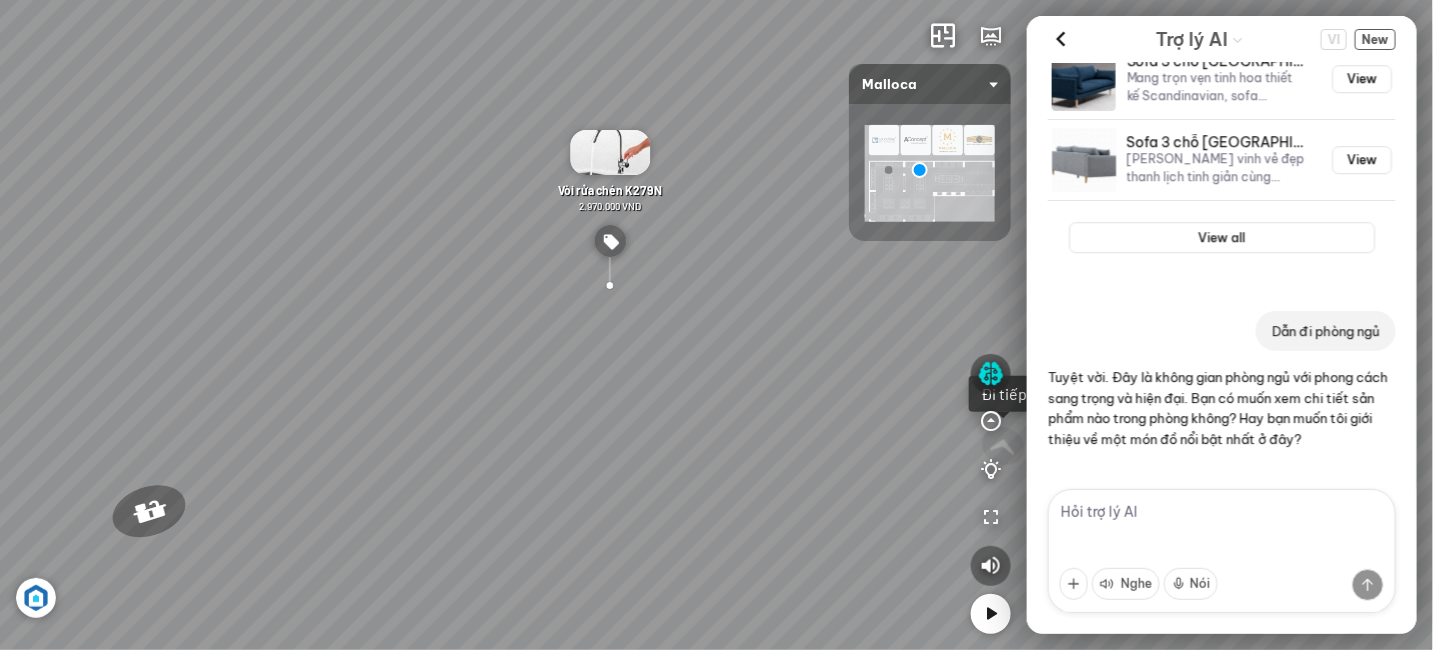 click on "Máy hút khói khử mùi áp tường MC 750E
7.800.000 VND
Máy hút khói khử mùi áp tường MC 9018HS
9.900.000 VND
Máy sấy quần áo MTD-T1510HP
24.500.000 VND
Máy hút khử mùi áp tường DELTA-K890V
10.450.000 VND" at bounding box center [716, 325] 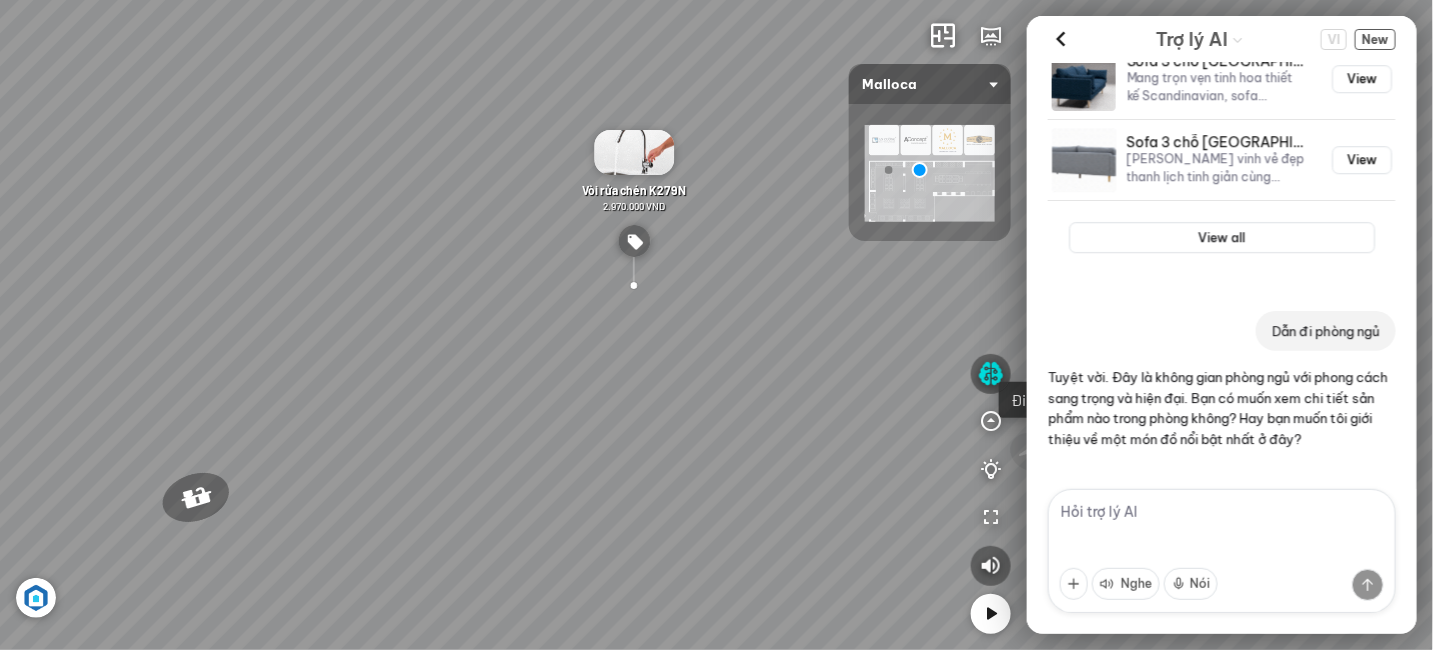click on "Máy hút khói khử mùi áp tường MC 750E
7.800.000 VND
Máy hút khói khử mùi áp tường MC 9018HS
9.900.000 VND
Máy sấy quần áo MTD-T1510HP
24.500.000 VND
Máy hút khử mùi áp tường DELTA-K890V
10.450.000 VND" at bounding box center (716, 325) 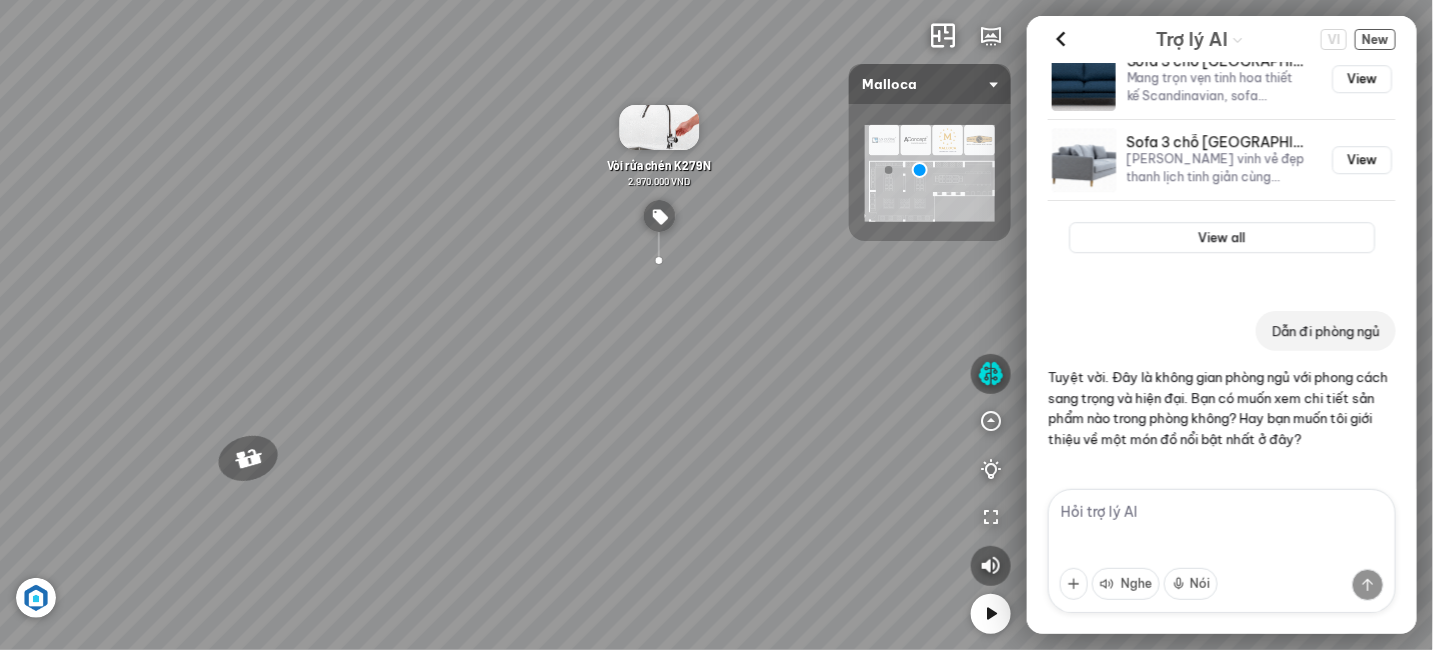 click on "Máy hút khói khử mùi áp tường MC 750E
7.800.000 VND
Máy hút khói khử mùi áp tường MC 9018HS
9.900.000 VND
Máy sấy quần áo MTD-T1510HP
24.500.000 VND
Máy hút khử mùi áp tường DELTA-K890V
10.450.000 VND" at bounding box center [716, 325] 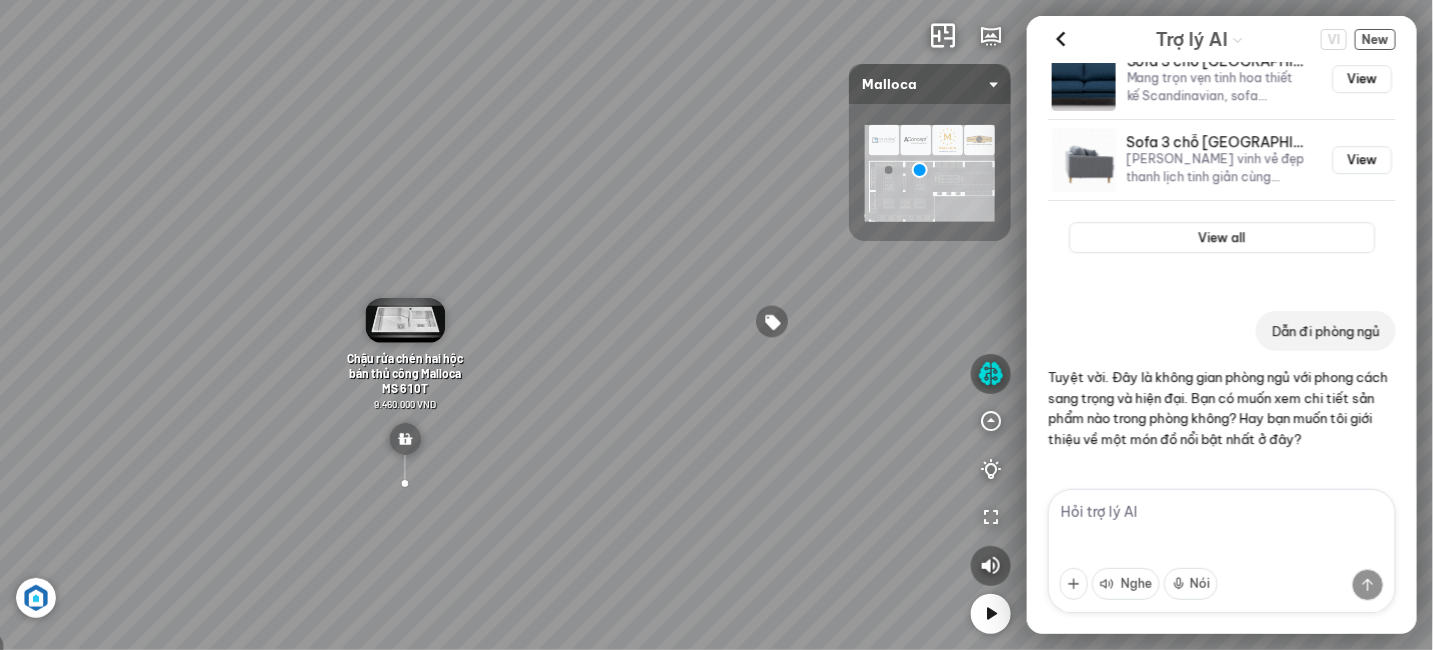 click on "Máy hút khói khử mùi áp tường MC 750E
7.800.000 VND
Máy hút khói khử mùi áp tường MC 9018HS
9.900.000 VND
Máy sấy quần áo MTD-T1510HP
24.500.000 VND
Máy hút khử mùi áp tường DELTA-K890V
10.450.000 VND" at bounding box center [716, 325] 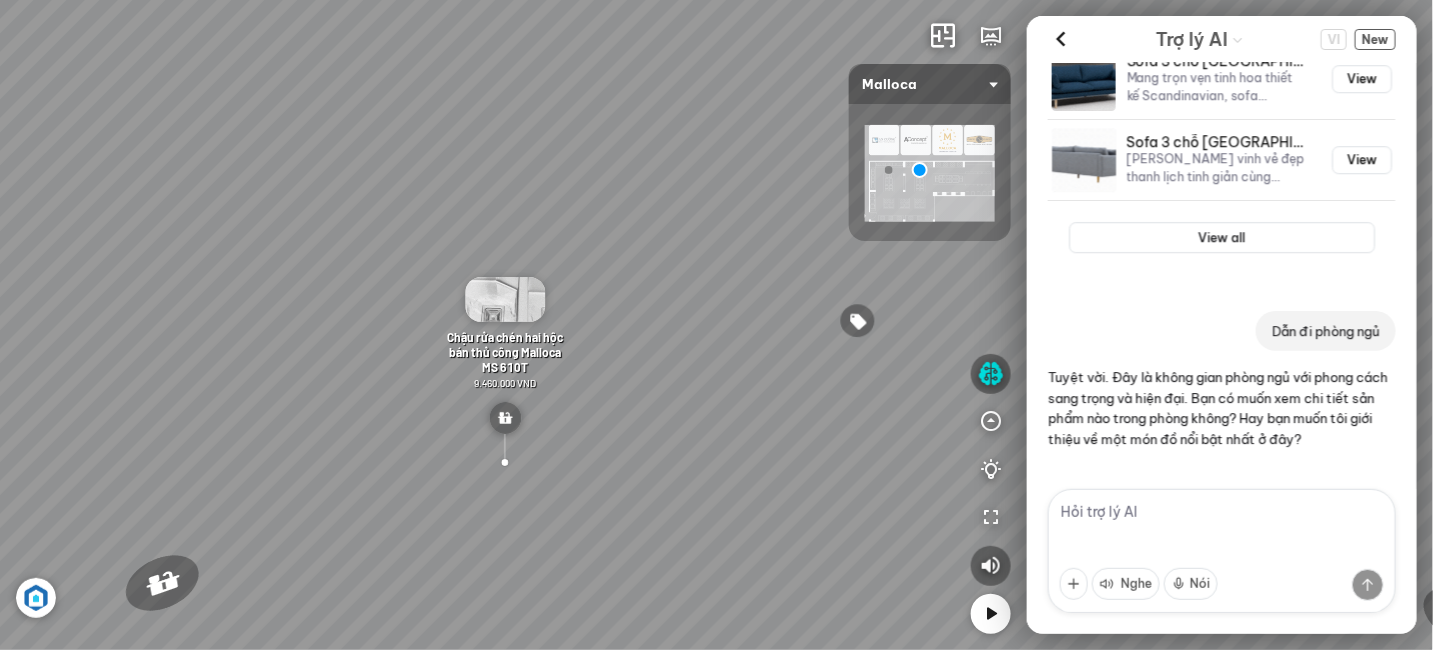 click on "Máy hút khói khử mùi áp tường MC 750E
7.800.000 VND
Máy hút khói khử mùi áp tường MC 9018HS
9.900.000 VND
Máy sấy quần áo MTD-T1510HP
24.500.000 VND
Máy hút khử mùi áp tường DELTA-K890V
10.450.000 VND" at bounding box center (716, 325) 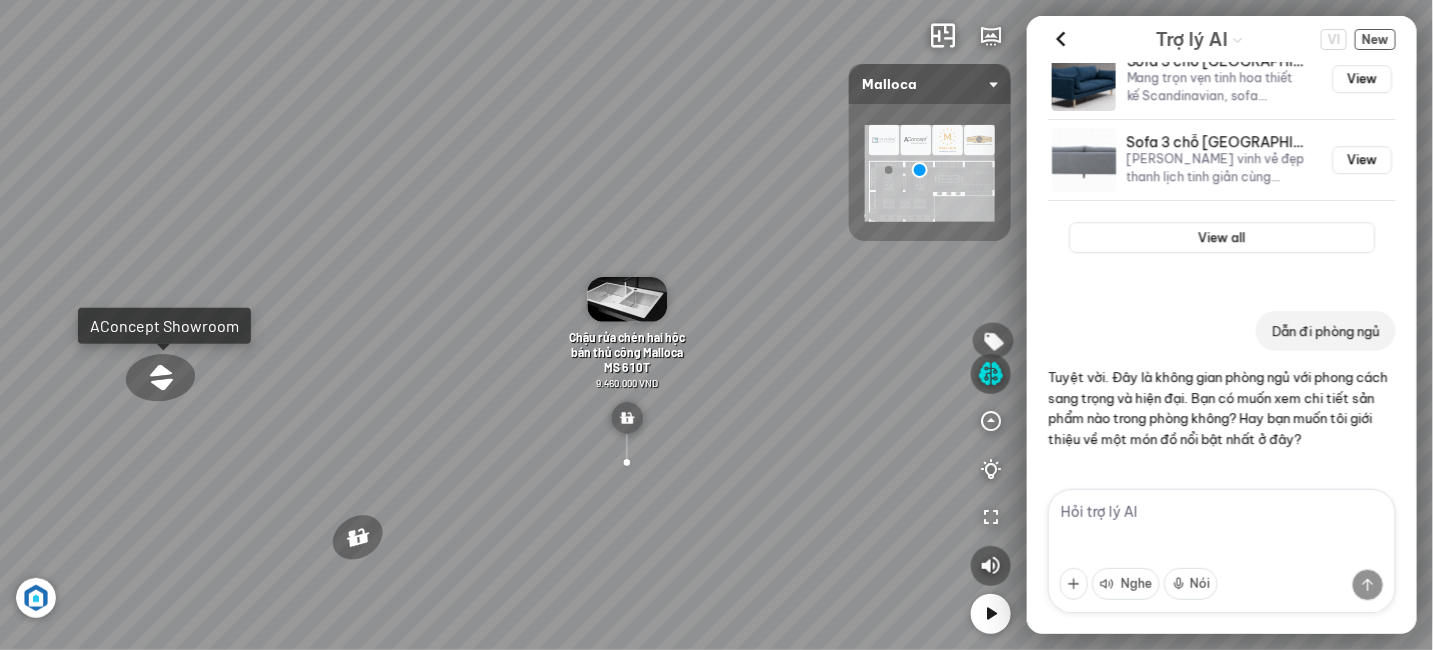 click on "Máy hút khói khử mùi áp tường MC 750E
7.800.000 VND
Máy hút khói khử mùi áp tường MC 9018HS
9.900.000 VND
Máy sấy quần áo MTD-T1510HP
24.500.000 VND
Máy hút khử mùi áp tường DELTA-K890V
10.450.000 VND" at bounding box center [716, 325] 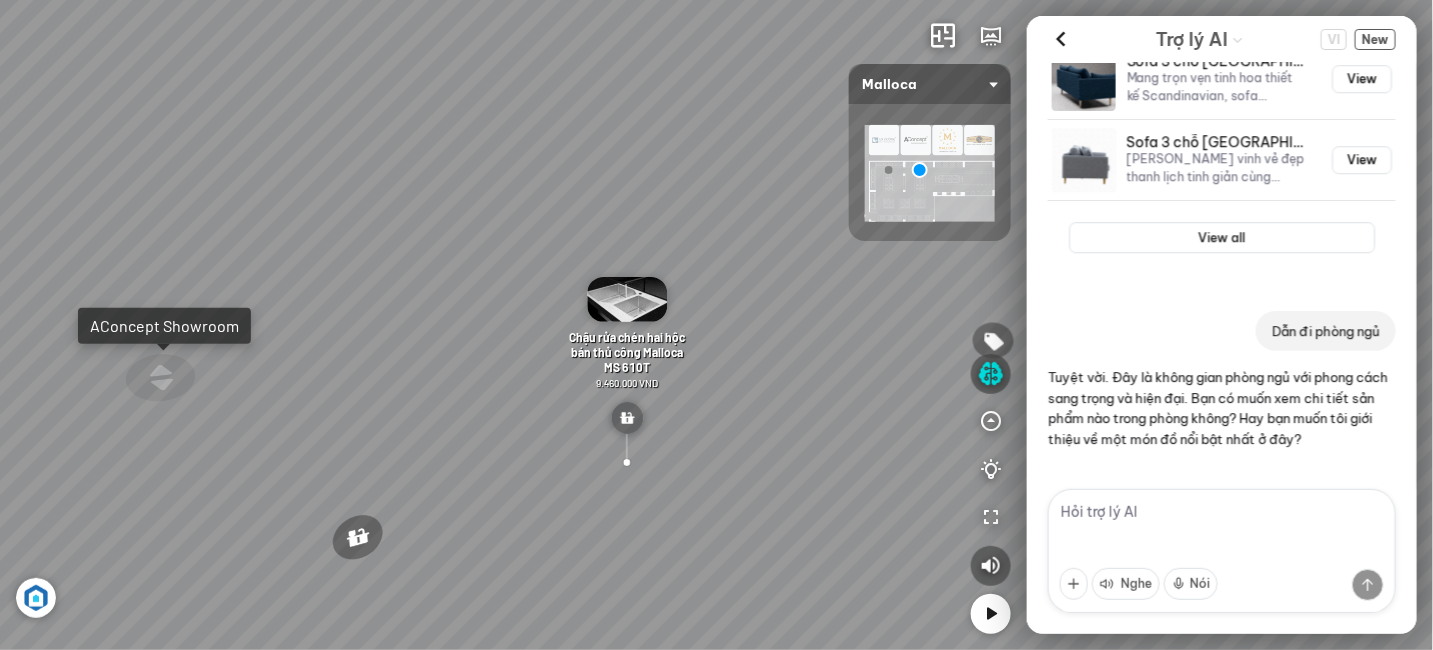 click on "Máy hút khói khử mùi áp tường MC 750E
7.800.000 VND
Máy hút khói khử mùi áp tường MC 9018HS
9.900.000 VND
Máy sấy quần áo MTD-T1510HP
24.500.000 VND
Máy hút khử mùi áp tường DELTA-K890V
10.450.000 VND" at bounding box center (716, 325) 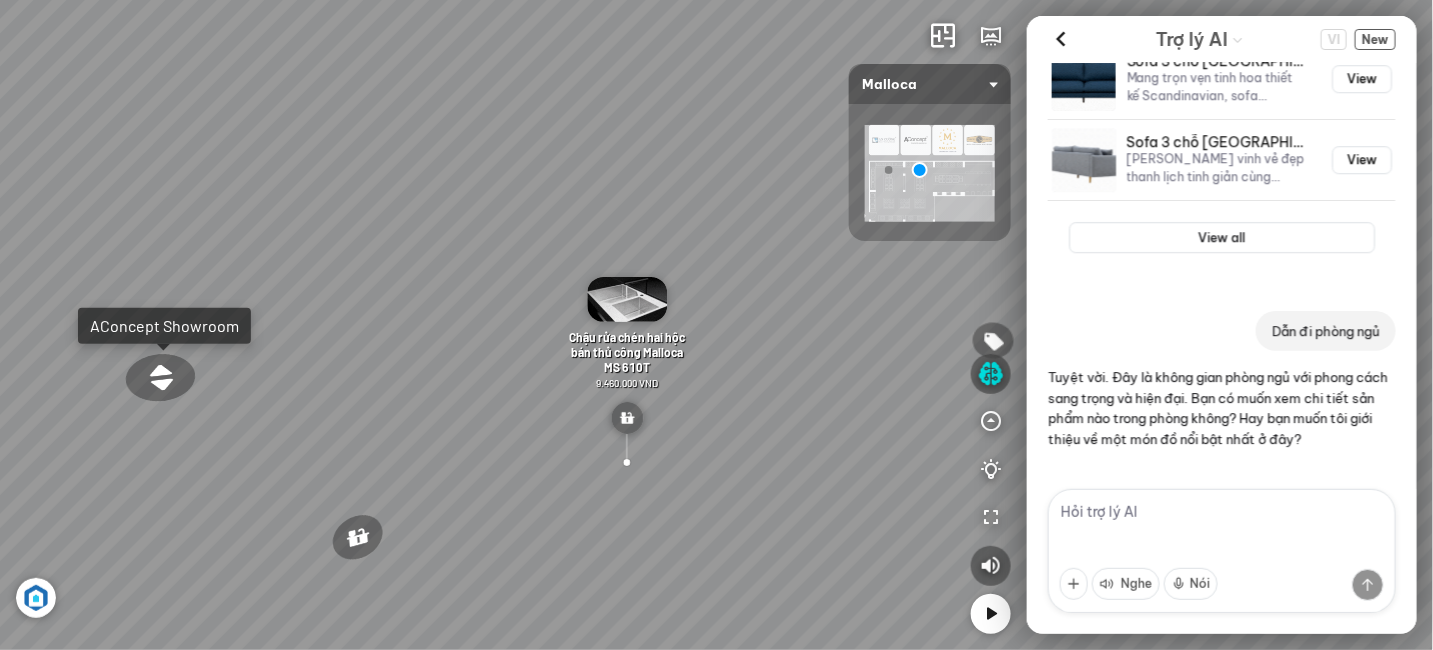 click on "Máy hút khói khử mùi áp tường MC 750E
7.800.000 VND
Máy hút khói khử mùi áp tường MC 9018HS
9.900.000 VND
Máy sấy quần áo MTD-T1510HP
24.500.000 VND
Máy hút khử mùi áp tường DELTA-K890V
10.450.000 VND" at bounding box center (716, 325) 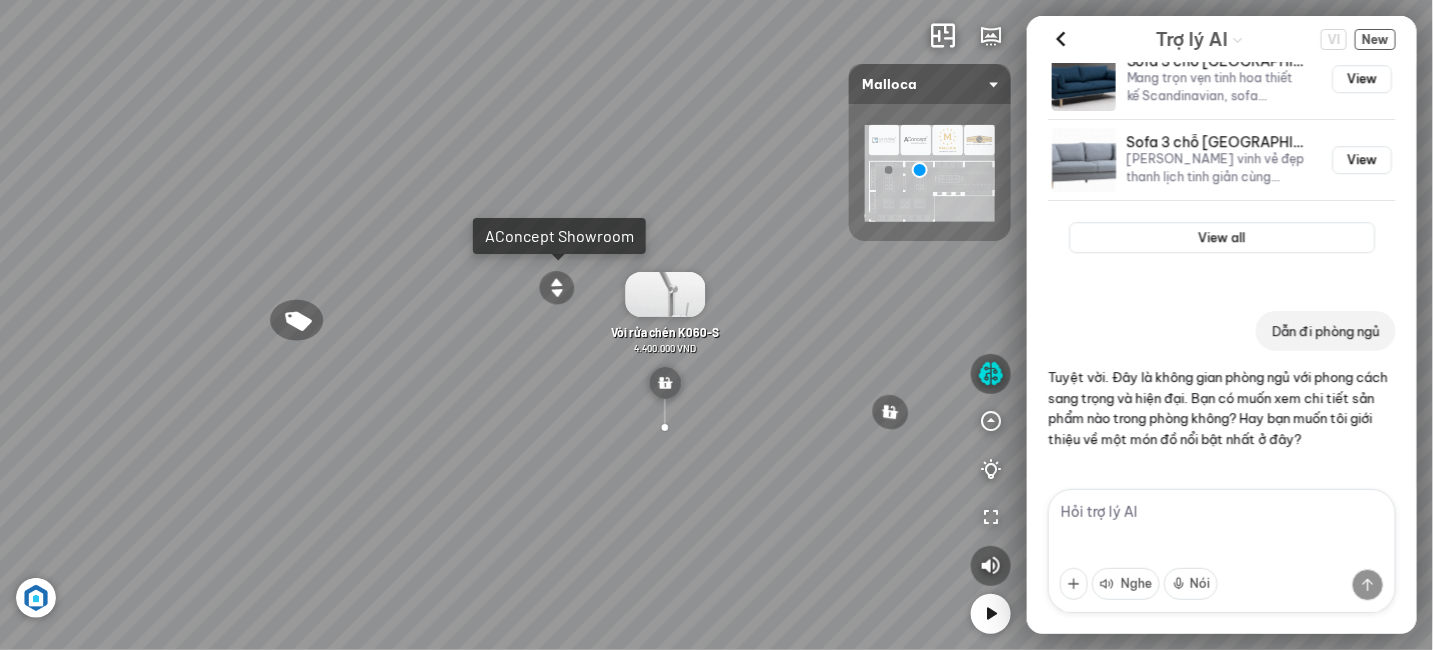 click on "Máy hút khói khử mùi áp tường MC 750E
7.800.000 VND
Máy hút khói khử mùi áp tường MC 9018HS
9.900.000 VND
Máy sấy quần áo MTD-T1510HP
24.500.000 VND
Máy hút khử mùi áp tường DELTA-K890V
10.450.000 VND" at bounding box center (716, 325) 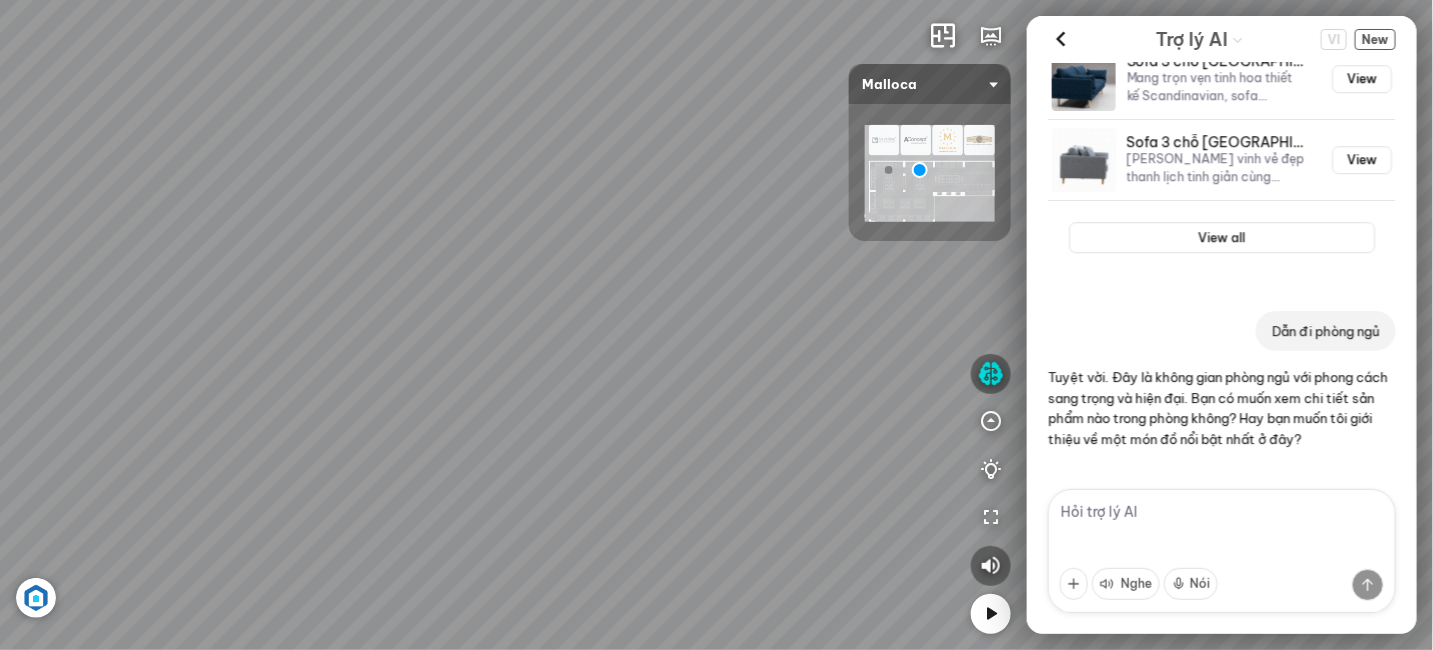 click on "Máy hút khói khử mùi áp tường MC 750E
7.800.000 VND
Máy hút khói khử mùi áp tường MC 9018HS
9.900.000 VND
Máy sấy quần áo MTD-T1510HP
24.500.000 VND
Máy hút khử mùi áp tường DELTA-K890V
10.450.000 VND" at bounding box center [716, 325] 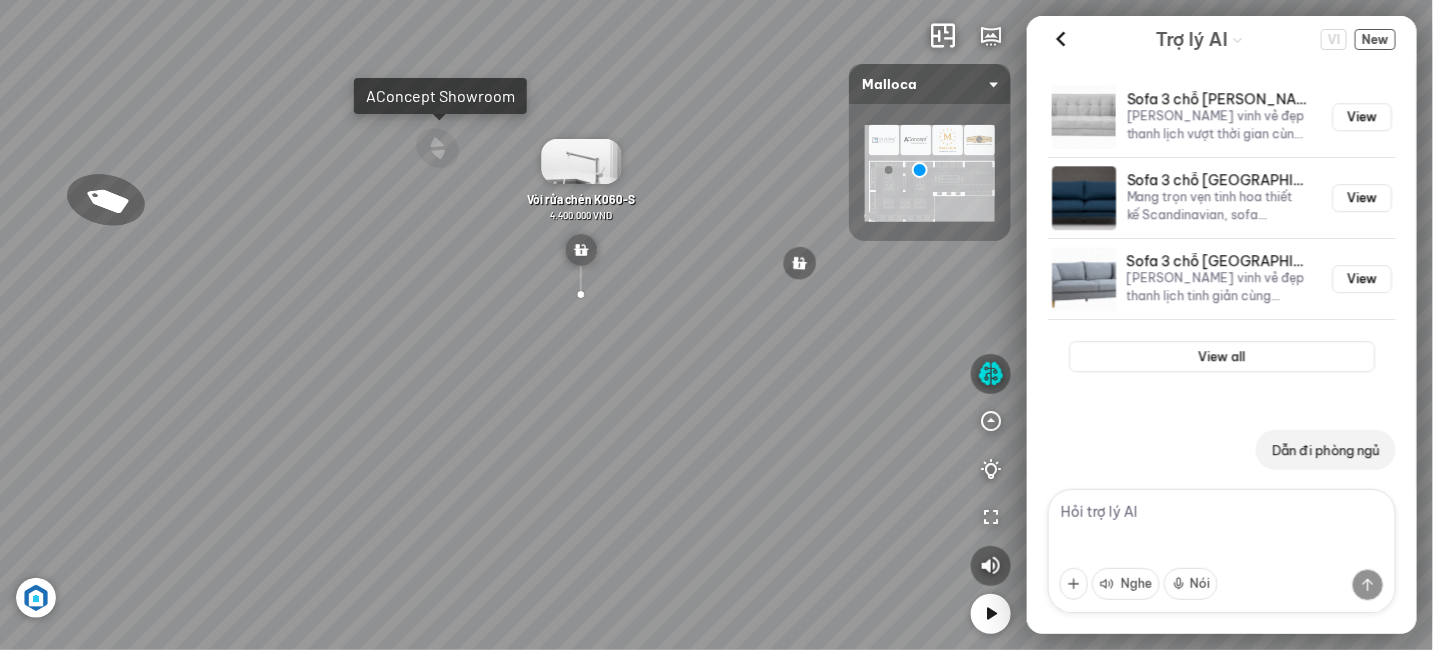 scroll, scrollTop: 6704, scrollLeft: 0, axis: vertical 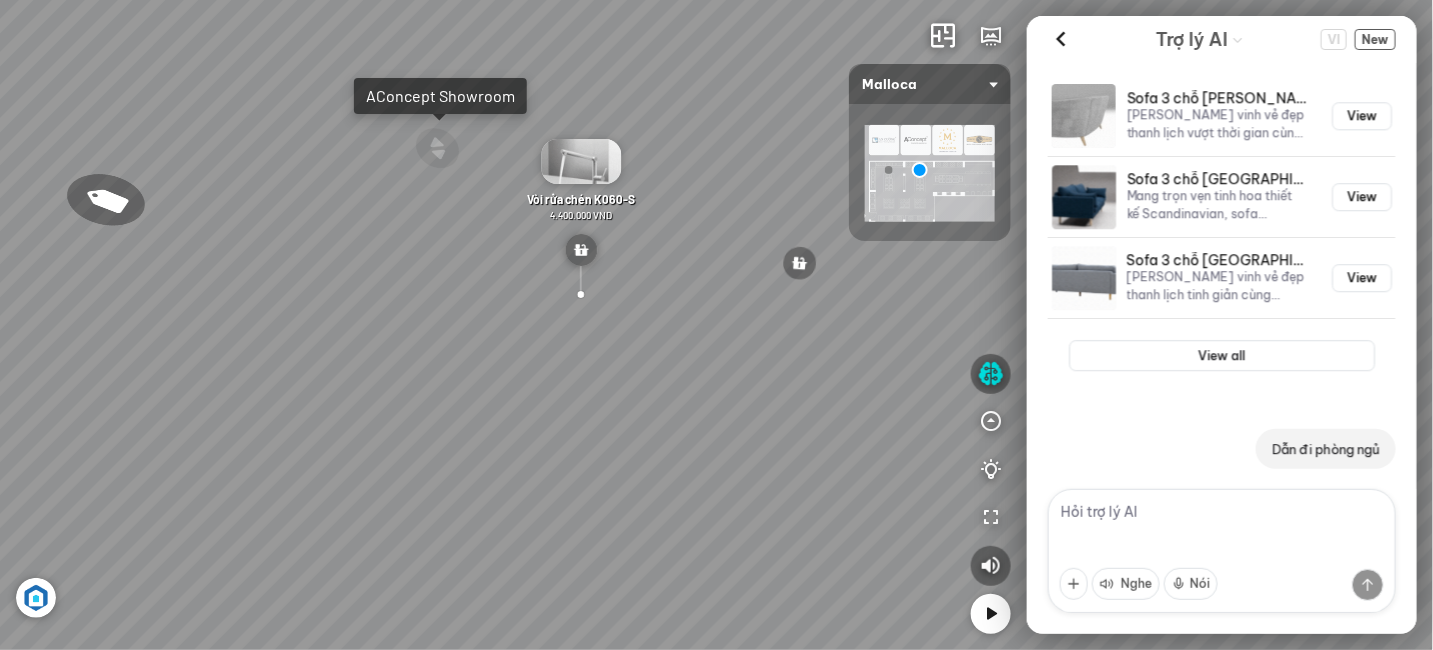 click at bounding box center [1222, 551] 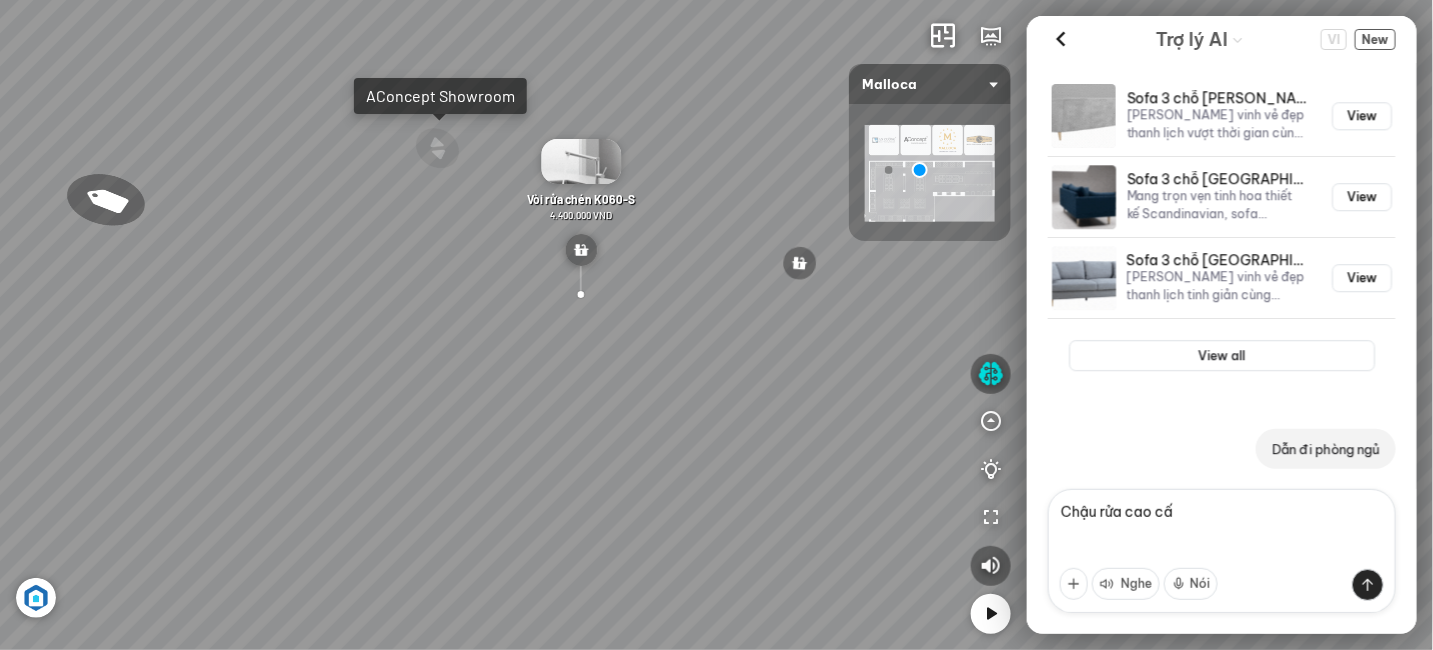 type on "Chậu rửa cao cấp" 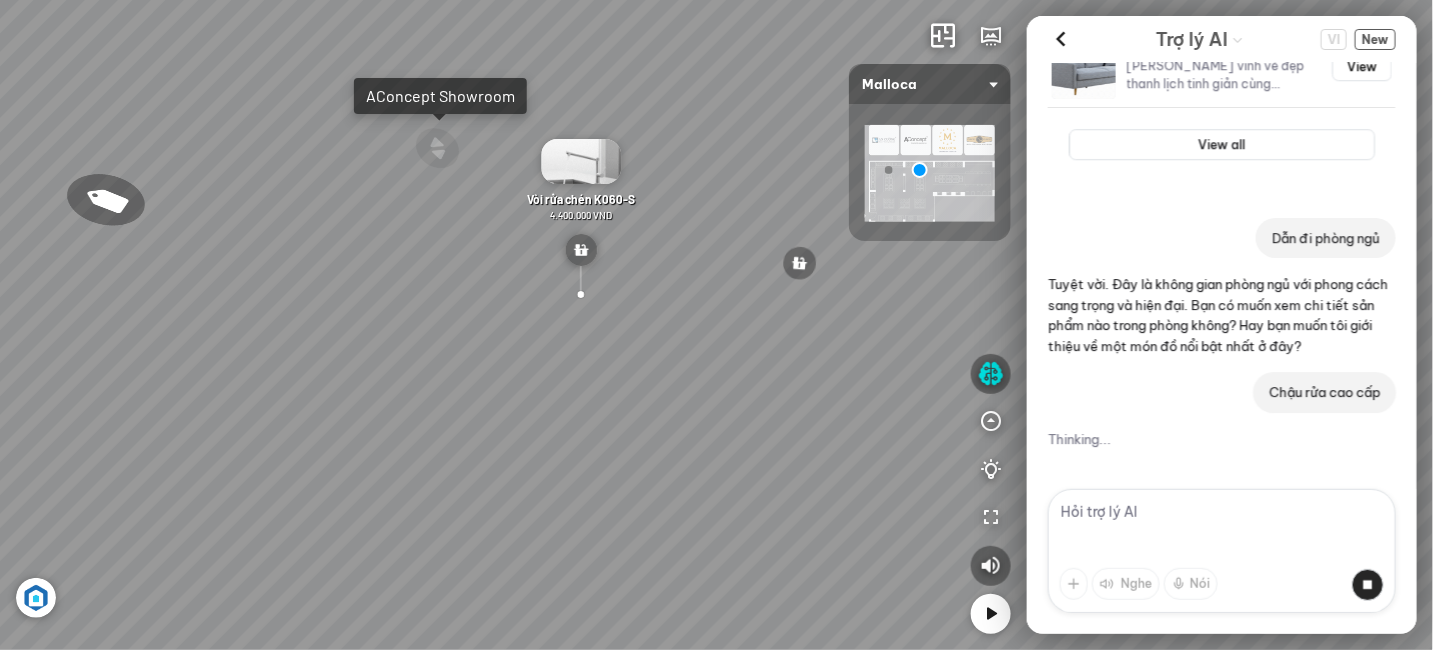 scroll, scrollTop: 6991, scrollLeft: 0, axis: vertical 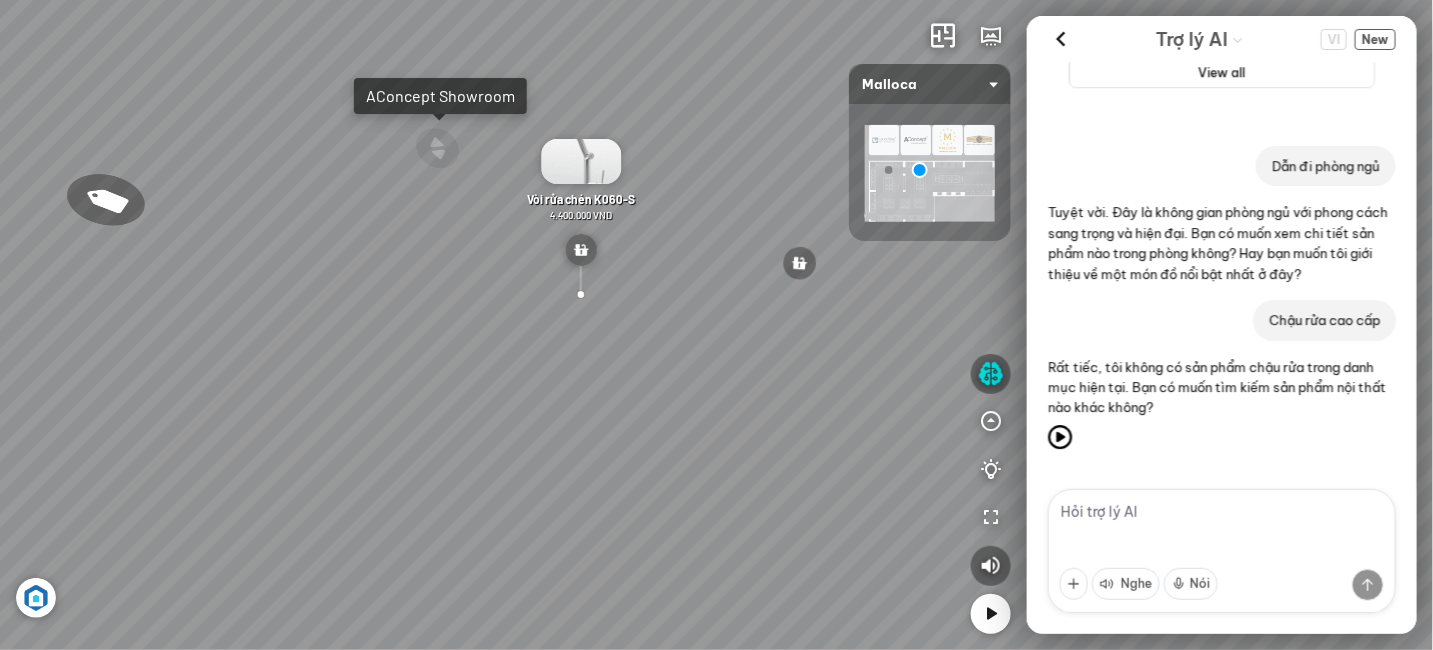 click at bounding box center (1222, 551) 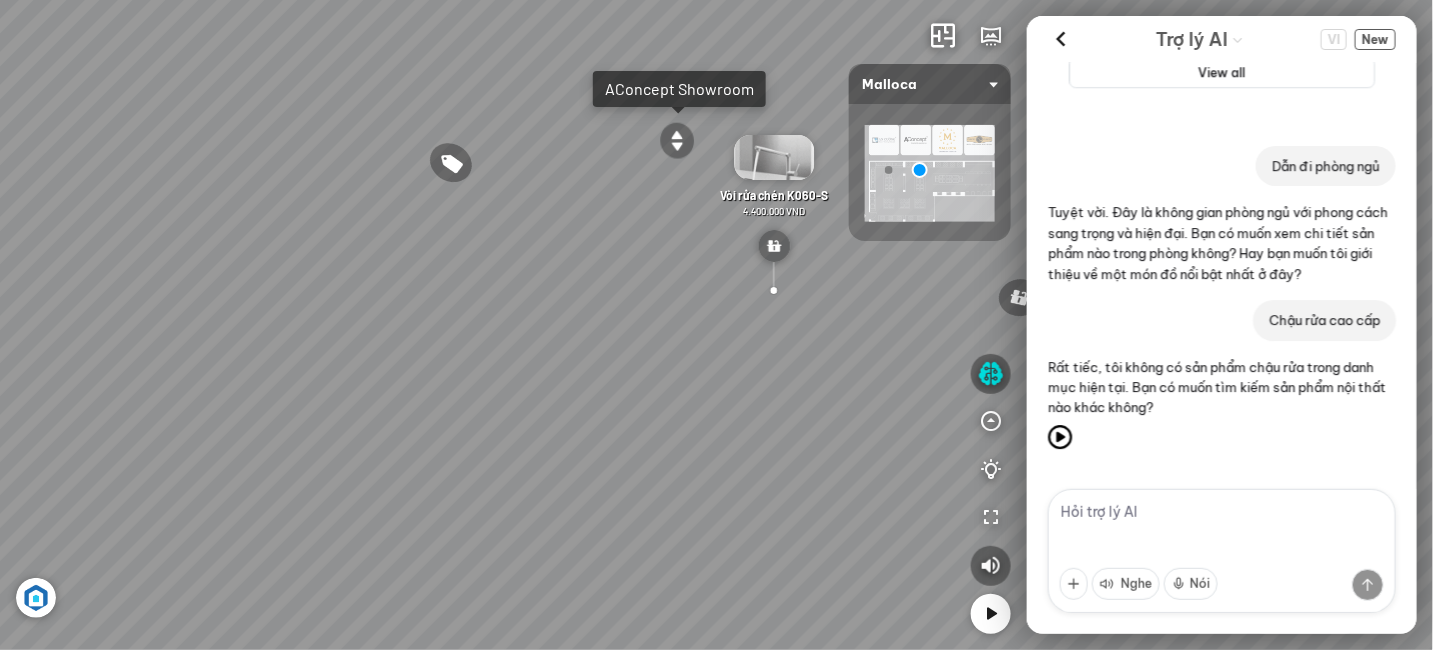 drag, startPoint x: 715, startPoint y: 350, endPoint x: 903, endPoint y: 365, distance: 188.59746 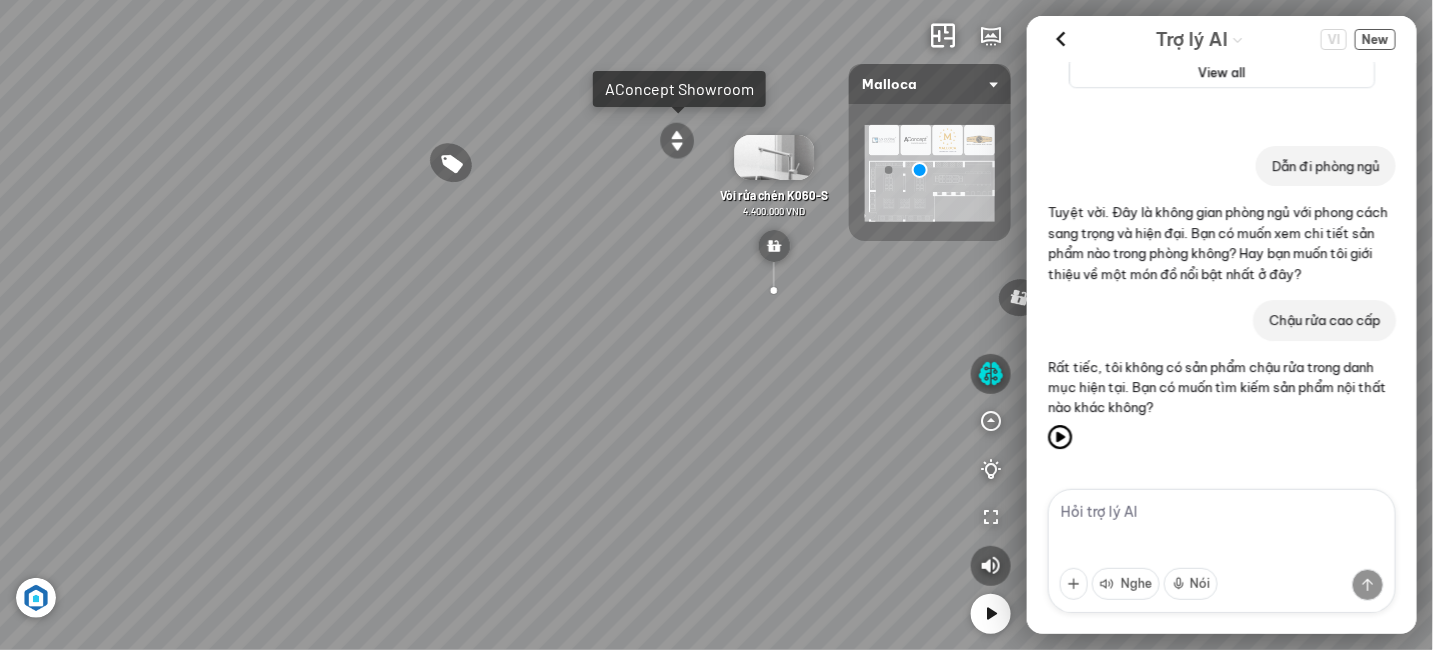 click on "Máy hút khói khử mùi áp tường MC 750E
7.800.000 VND
Máy hút khói khử mùi áp tường MC 9018HS
9.900.000 VND
Máy sấy quần áo MTD-T1510HP
24.500.000 VND
Máy hút khử mùi áp tường DELTA-K890V
10.450.000 VND" at bounding box center [716, 325] 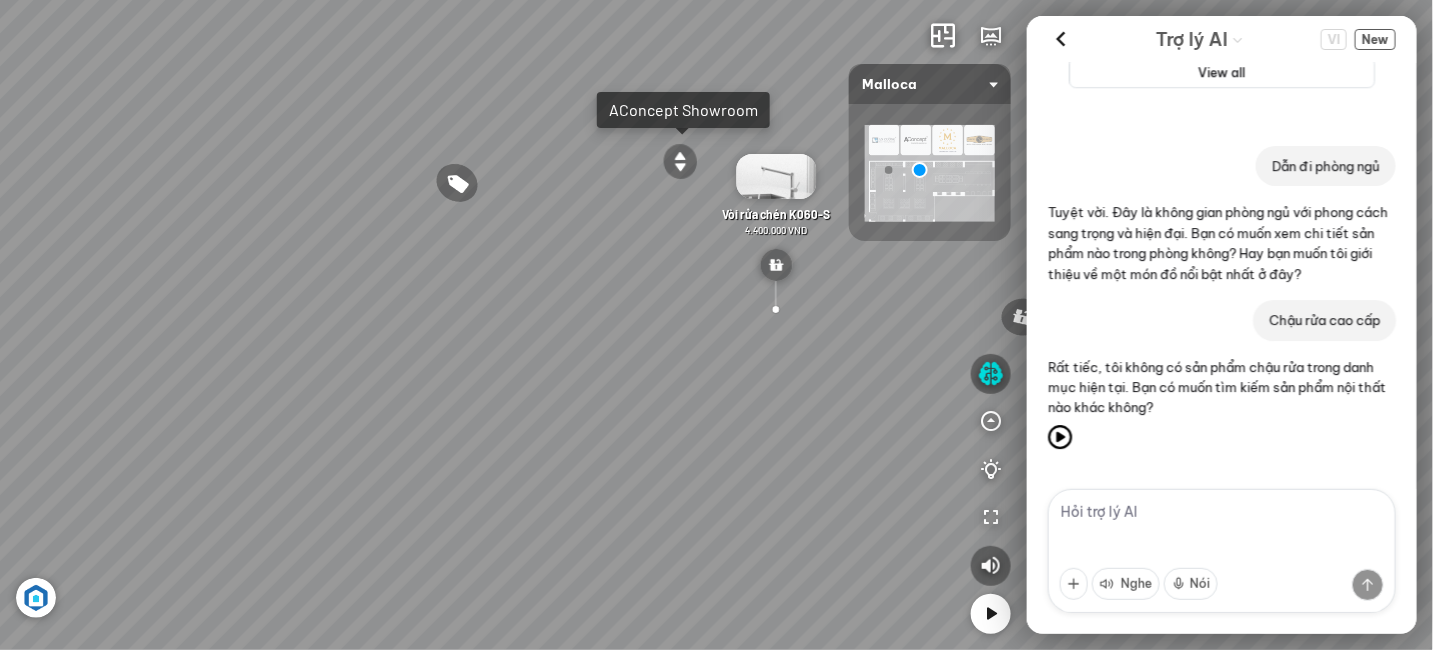 drag, startPoint x: 724, startPoint y: 346, endPoint x: 857, endPoint y: 374, distance: 135.91542 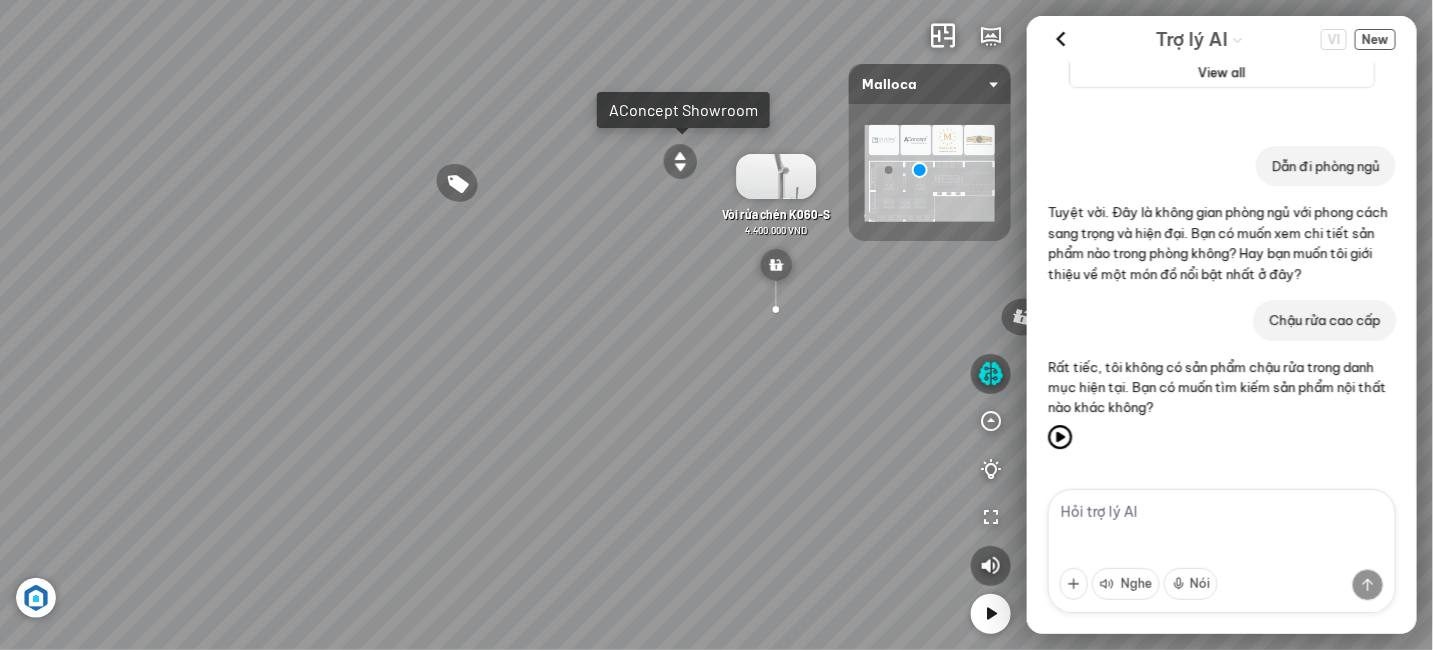click on "Máy hút khói khử mùi áp tường MC 750E
7.800.000 VND
Máy hút khói khử mùi áp tường MC 9018HS
9.900.000 VND
Máy sấy quần áo MTD-T1510HP
24.500.000 VND
Máy hút khử mùi áp tường DELTA-K890V
10.450.000 VND" at bounding box center [716, 325] 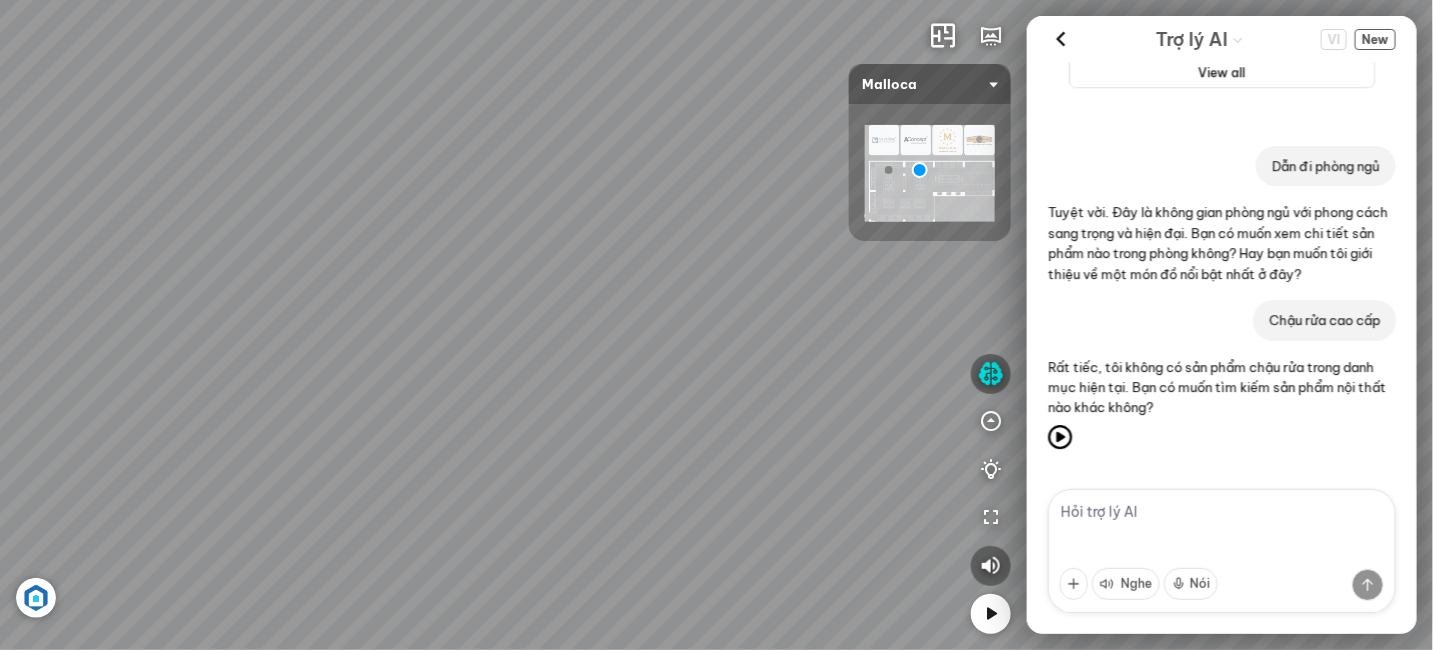 drag, startPoint x: 673, startPoint y: 394, endPoint x: 705, endPoint y: 484, distance: 95.51963 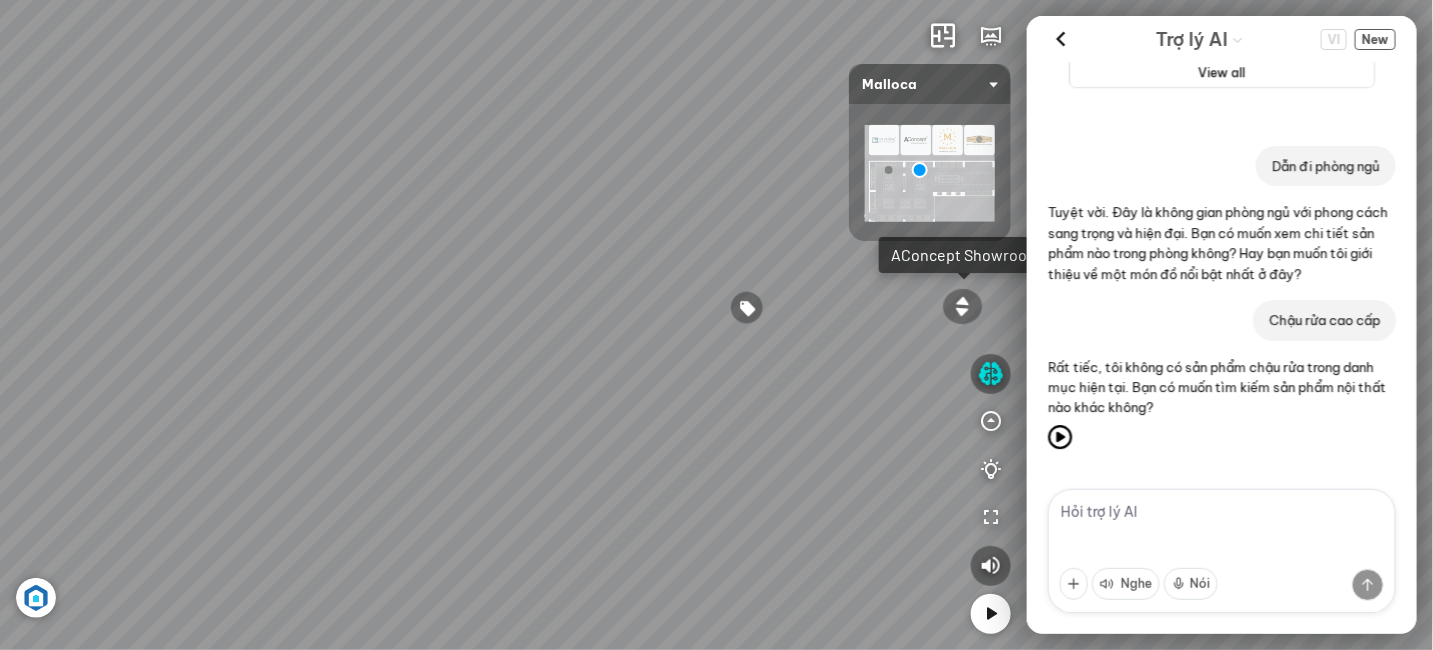 click at bounding box center [1222, 551] 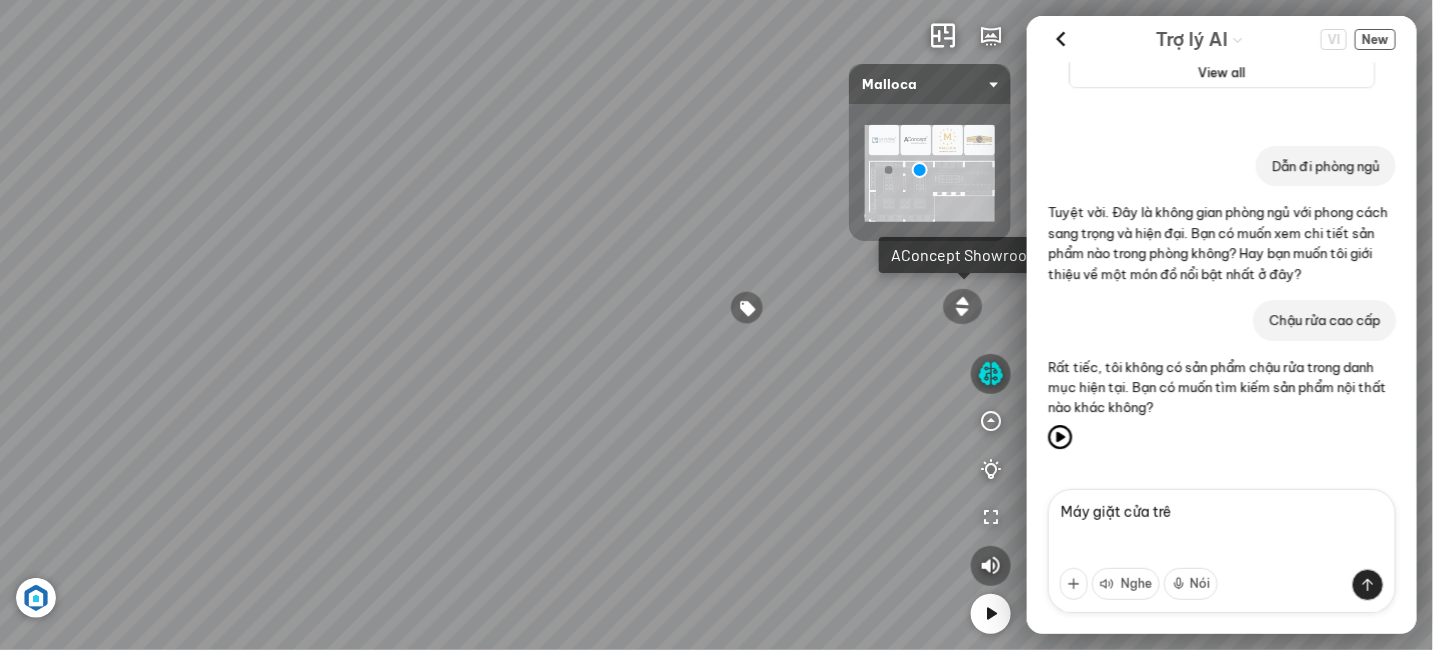 type on "Máy giặt cửa trên" 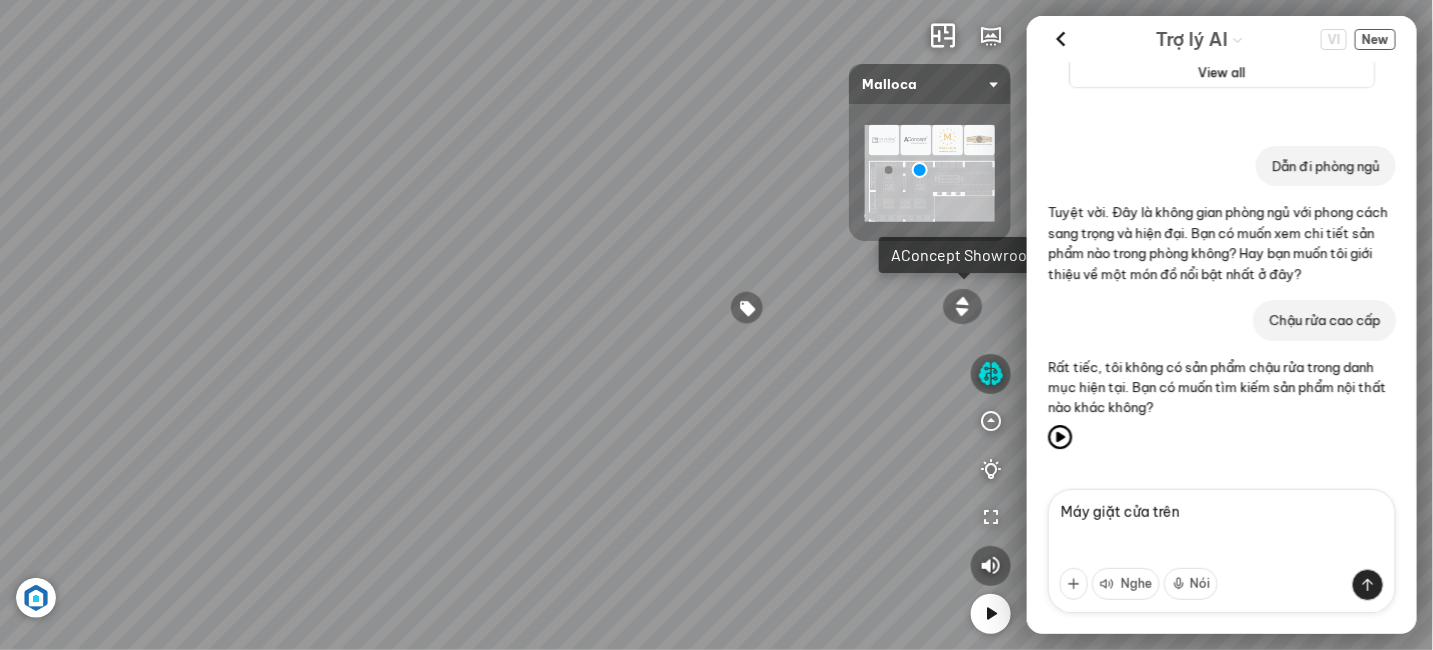 type 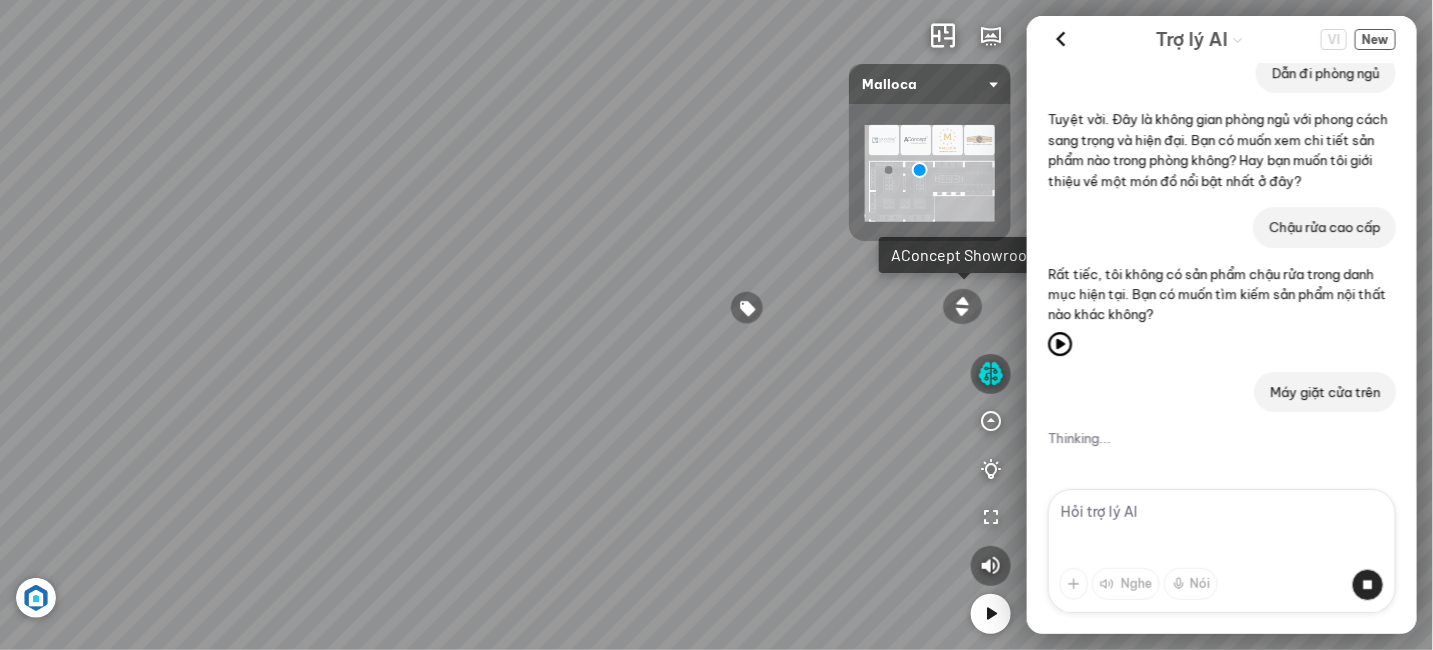 scroll, scrollTop: 7156, scrollLeft: 0, axis: vertical 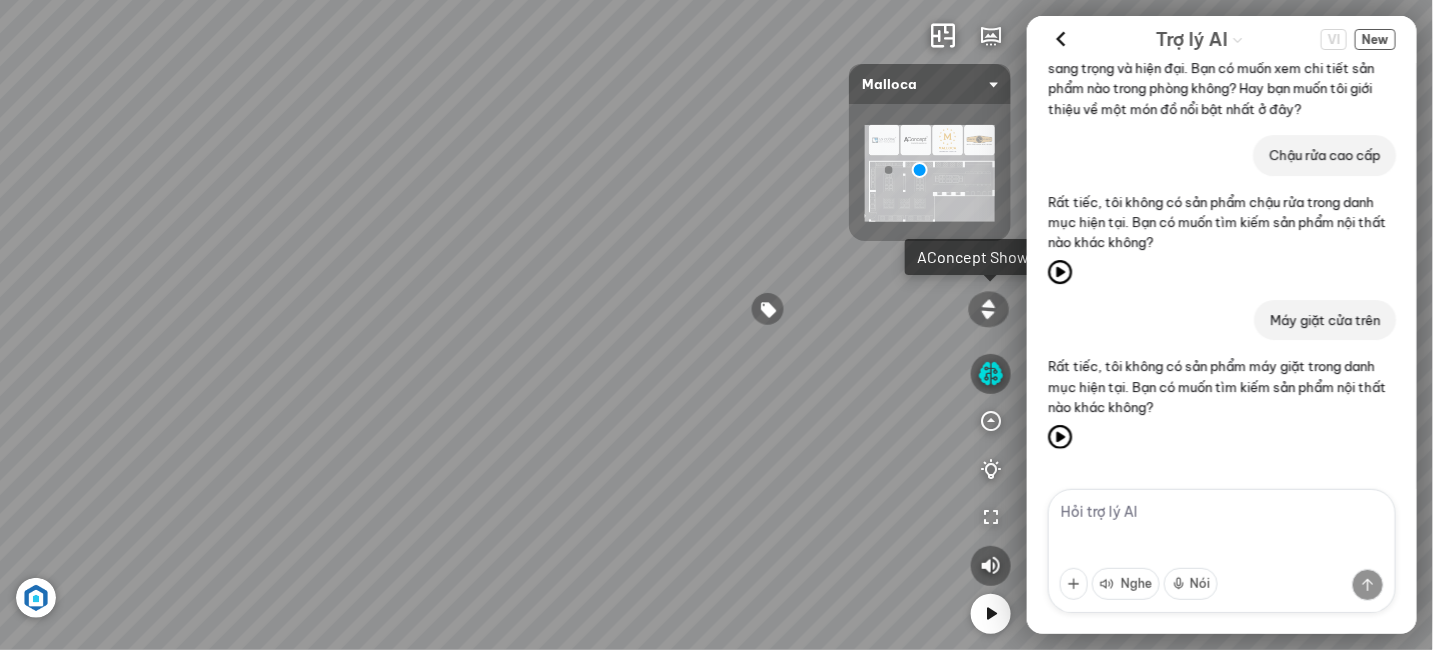 drag, startPoint x: 825, startPoint y: 413, endPoint x: 773, endPoint y: 418, distance: 52.23983 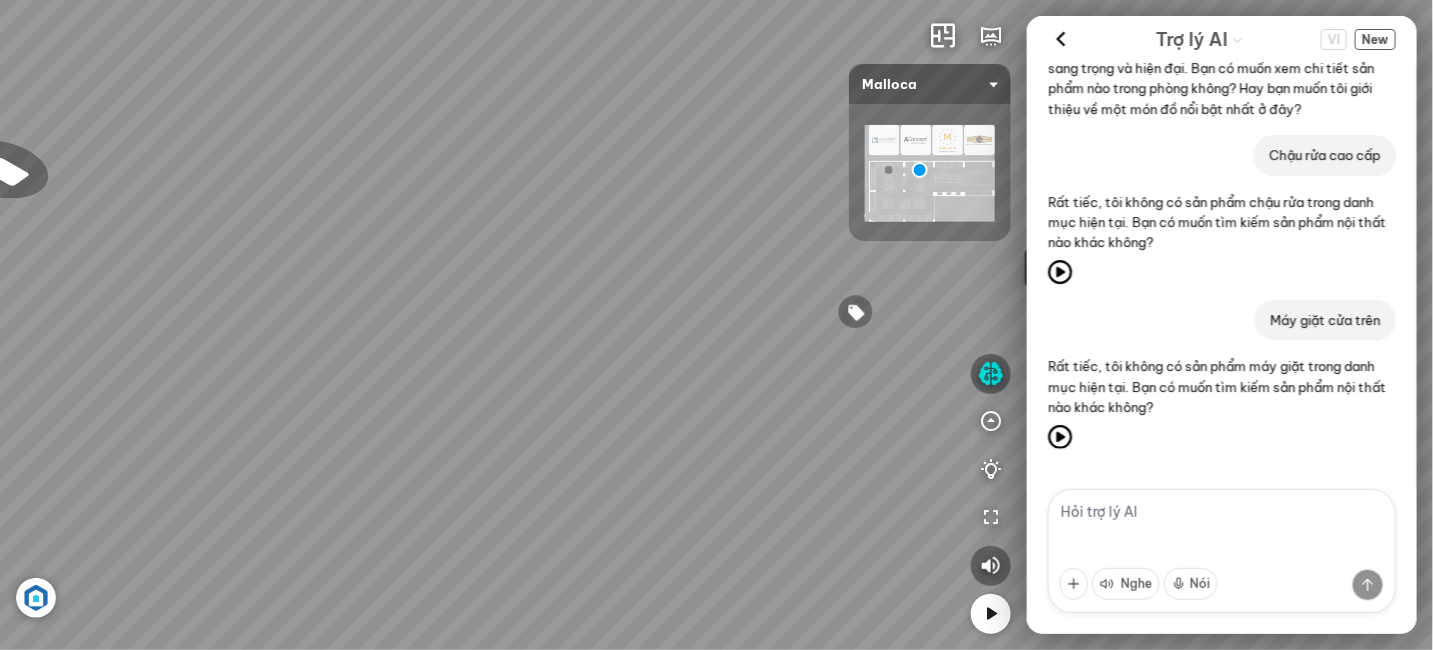 drag, startPoint x: 704, startPoint y: 410, endPoint x: 681, endPoint y: 416, distance: 23.769728 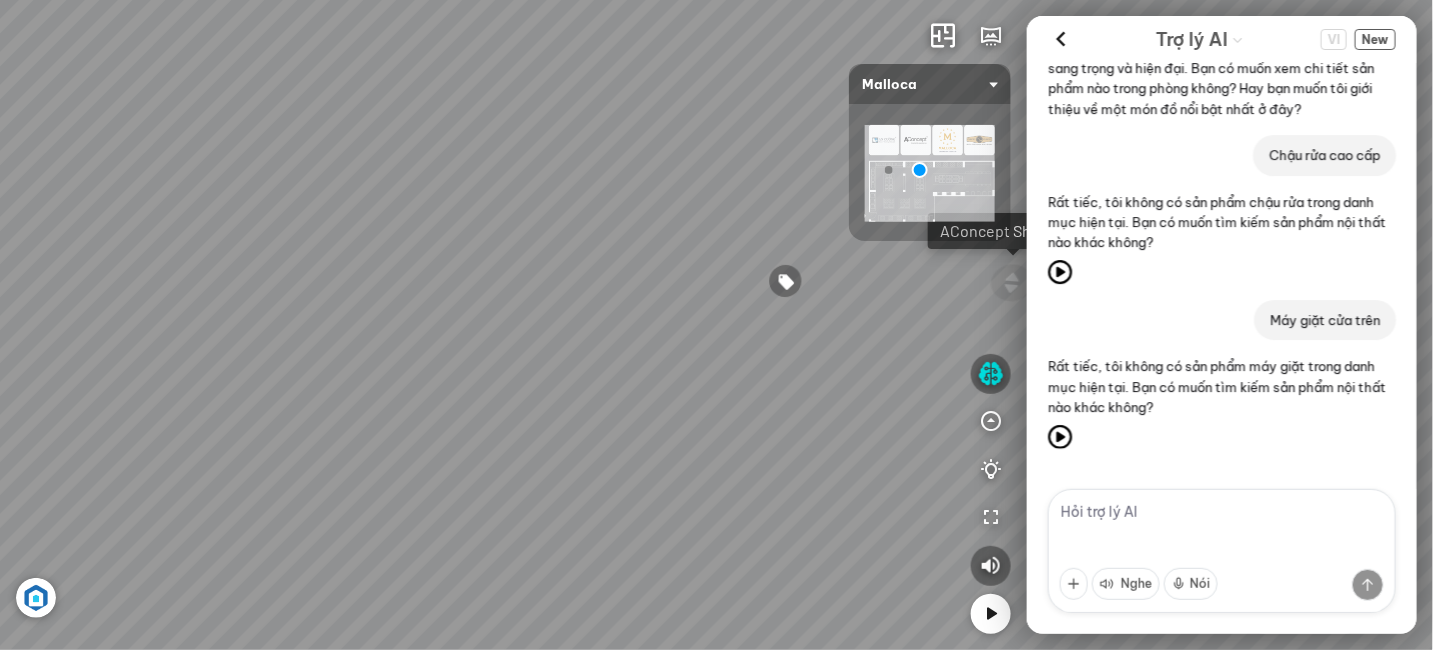 drag, startPoint x: 476, startPoint y: 376, endPoint x: 502, endPoint y: 316, distance: 65.39113 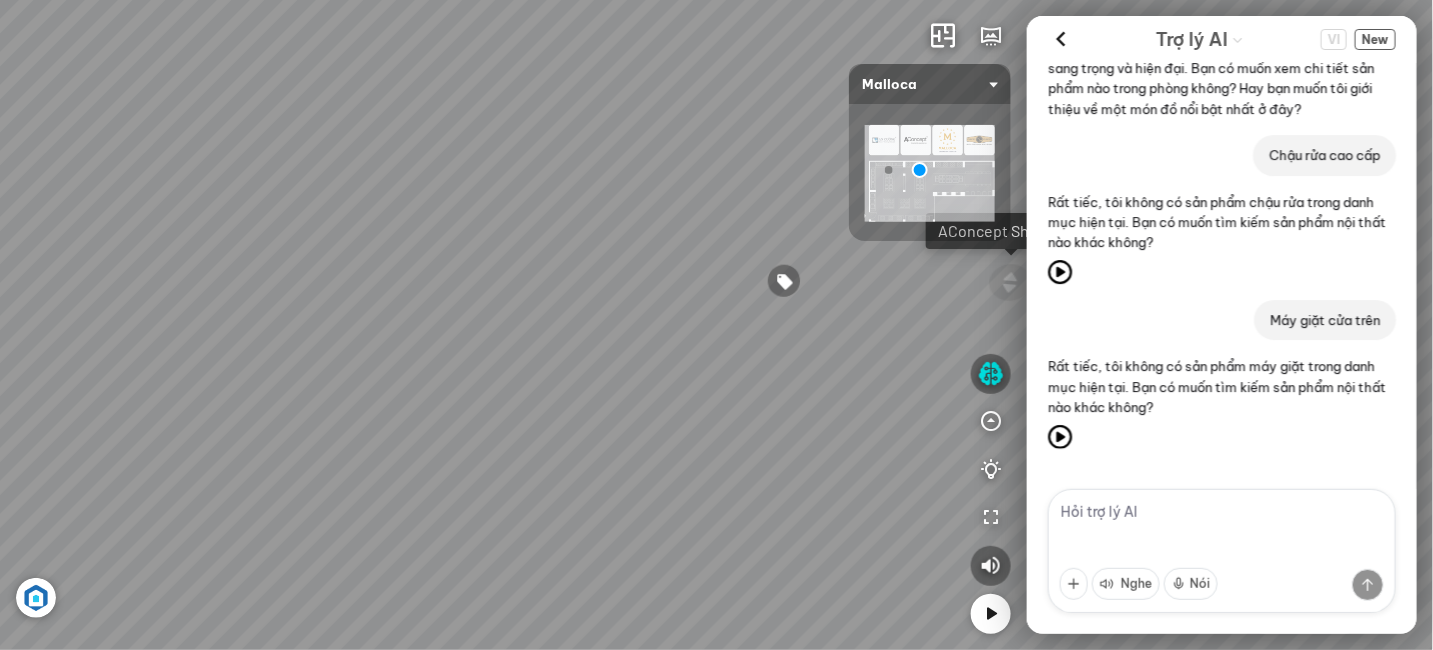 drag, startPoint x: 617, startPoint y: 292, endPoint x: 489, endPoint y: 334, distance: 134.71451 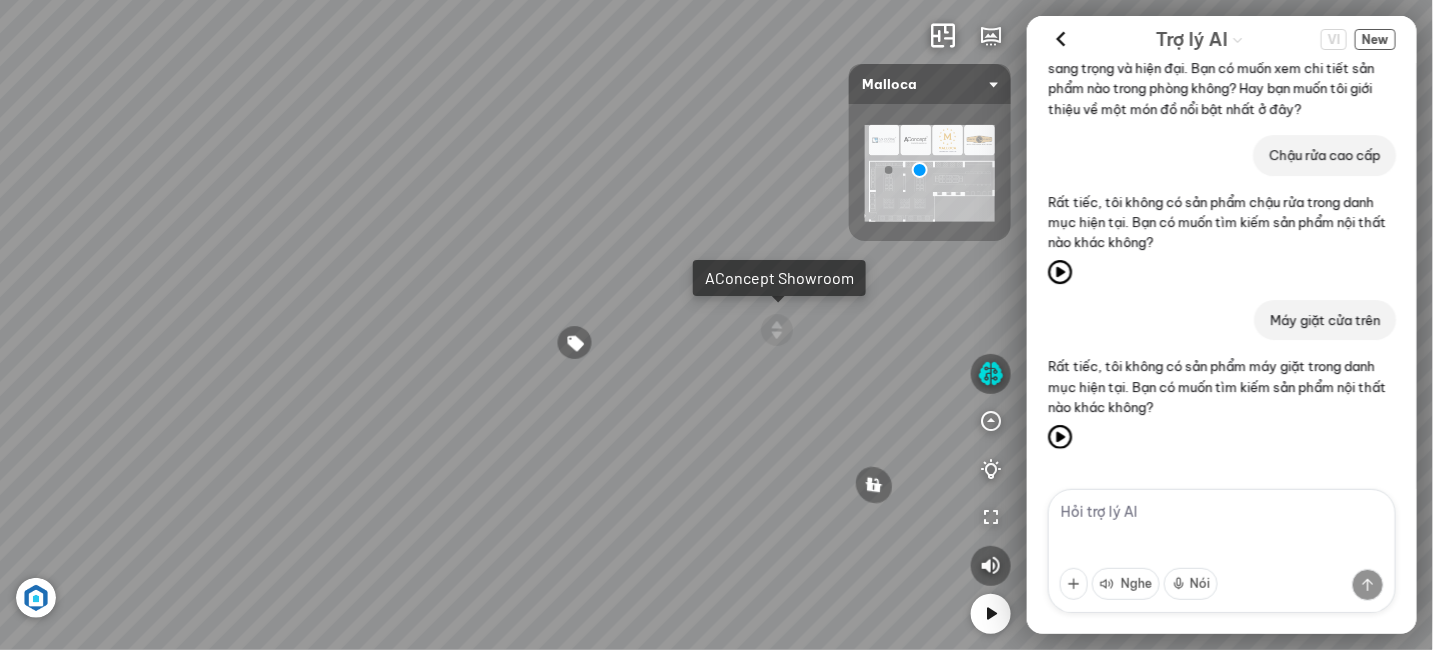 drag, startPoint x: 556, startPoint y: 319, endPoint x: 547, endPoint y: 324, distance: 10.29563 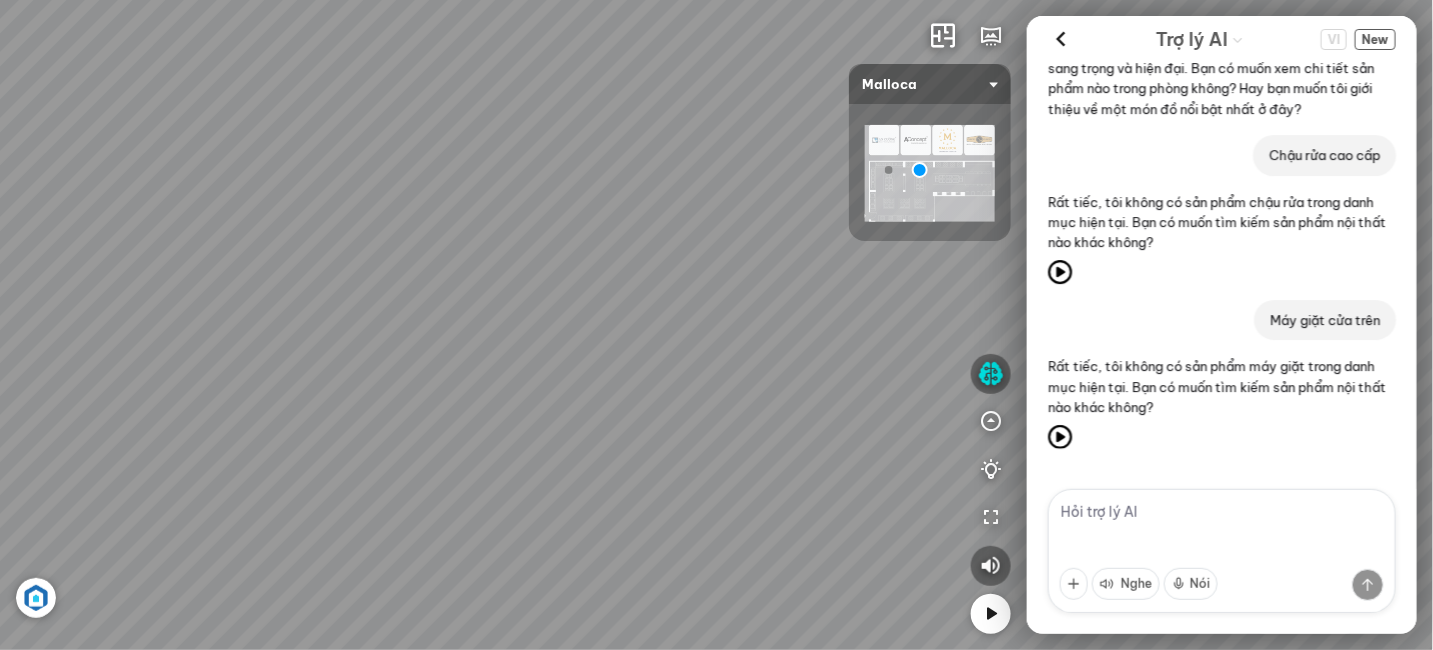 drag, startPoint x: 651, startPoint y: 199, endPoint x: 683, endPoint y: 224, distance: 40.60788 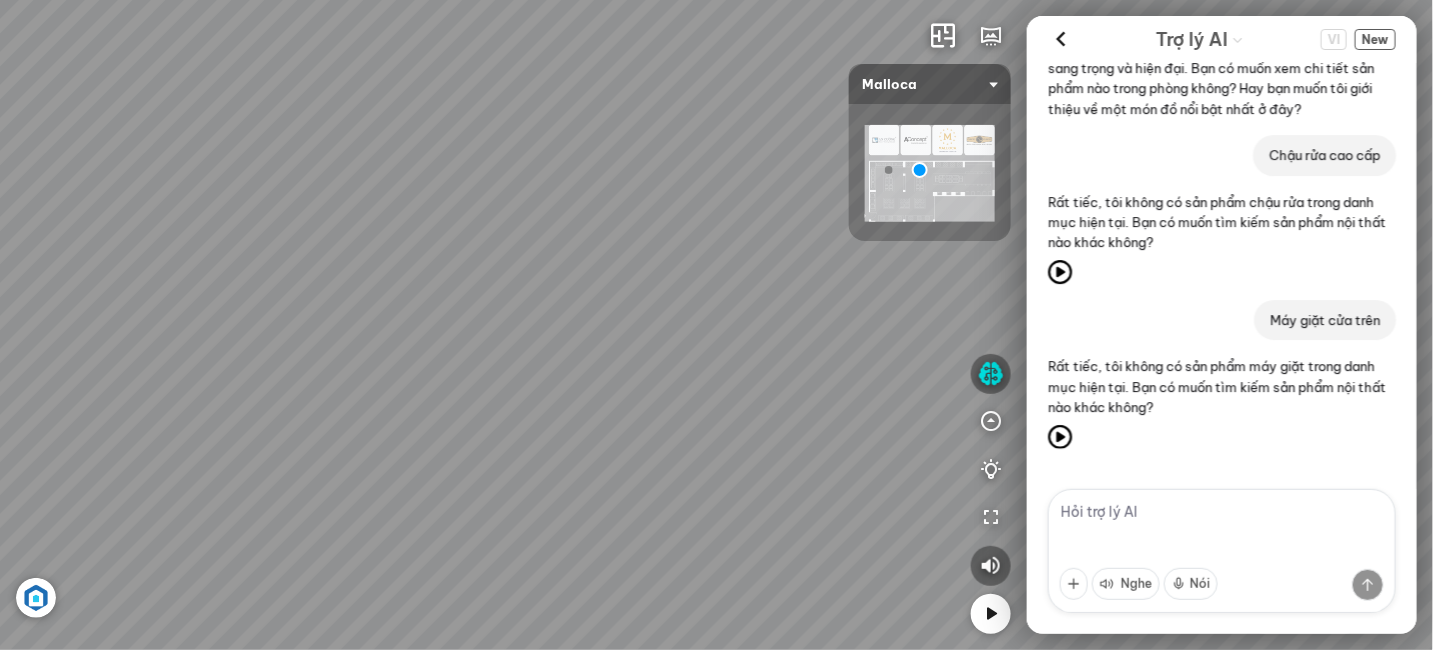 drag, startPoint x: 758, startPoint y: 253, endPoint x: 785, endPoint y: 667, distance: 414.8795 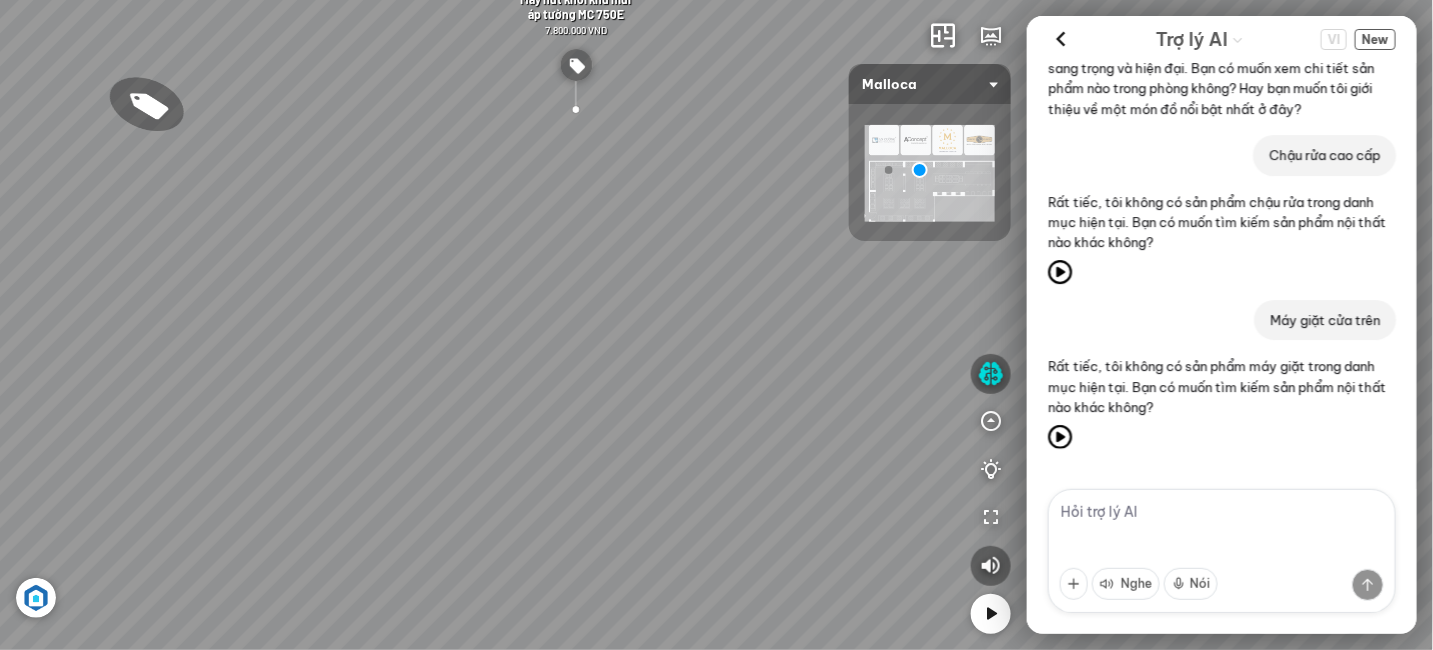 drag, startPoint x: 570, startPoint y: 310, endPoint x: 472, endPoint y: 327, distance: 99.46356 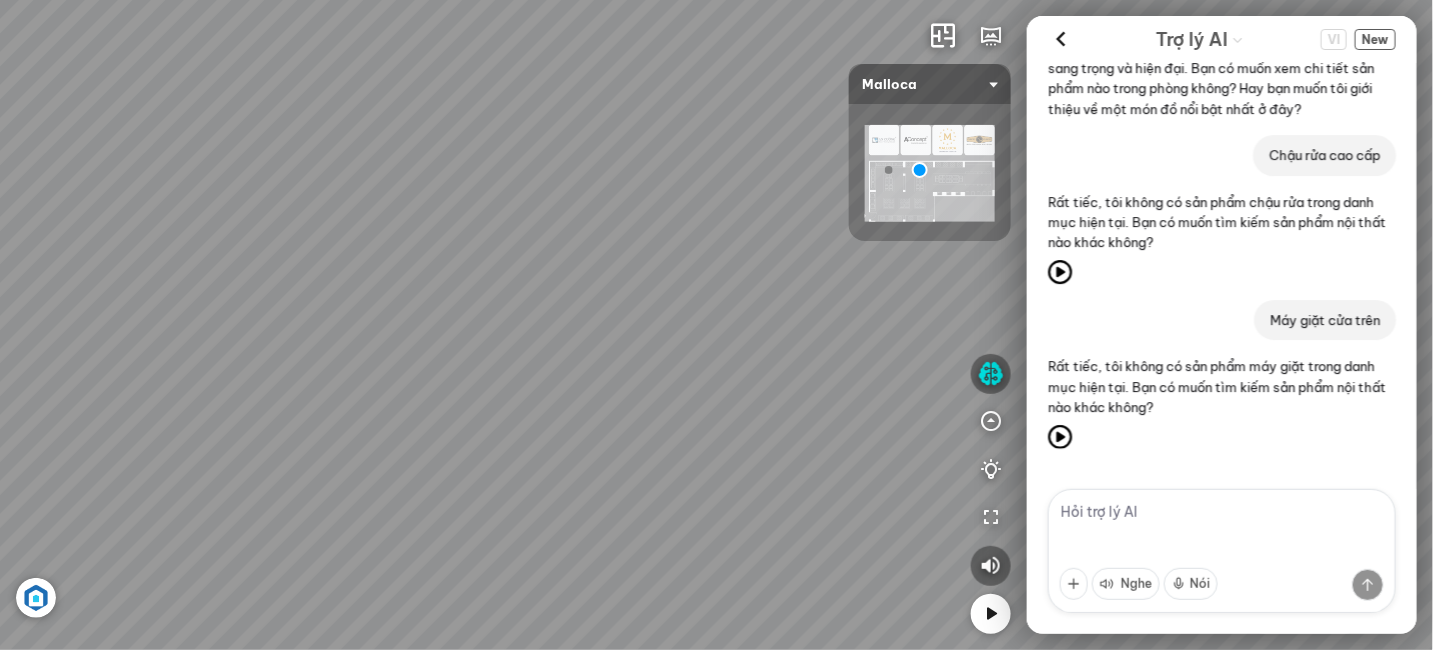 drag, startPoint x: 576, startPoint y: 311, endPoint x: 503, endPoint y: 317, distance: 73.24616 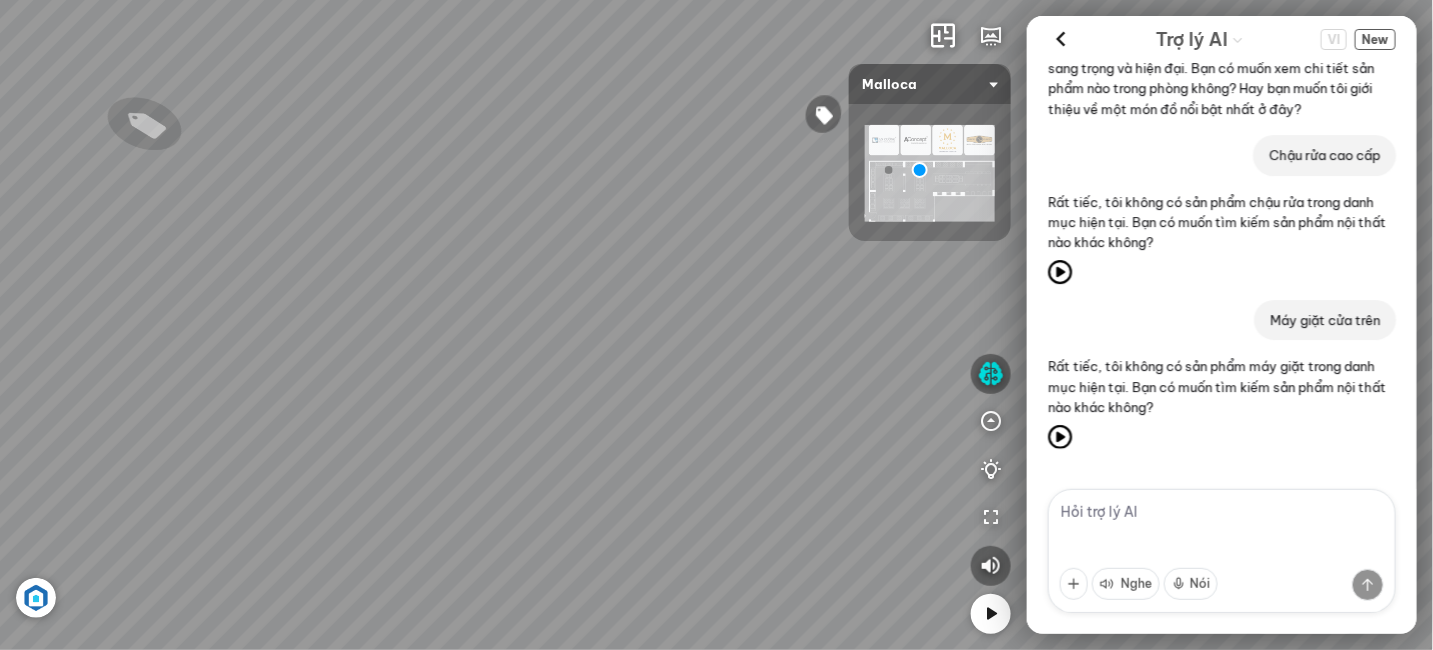 drag, startPoint x: 585, startPoint y: 304, endPoint x: 469, endPoint y: 295, distance: 116.34862 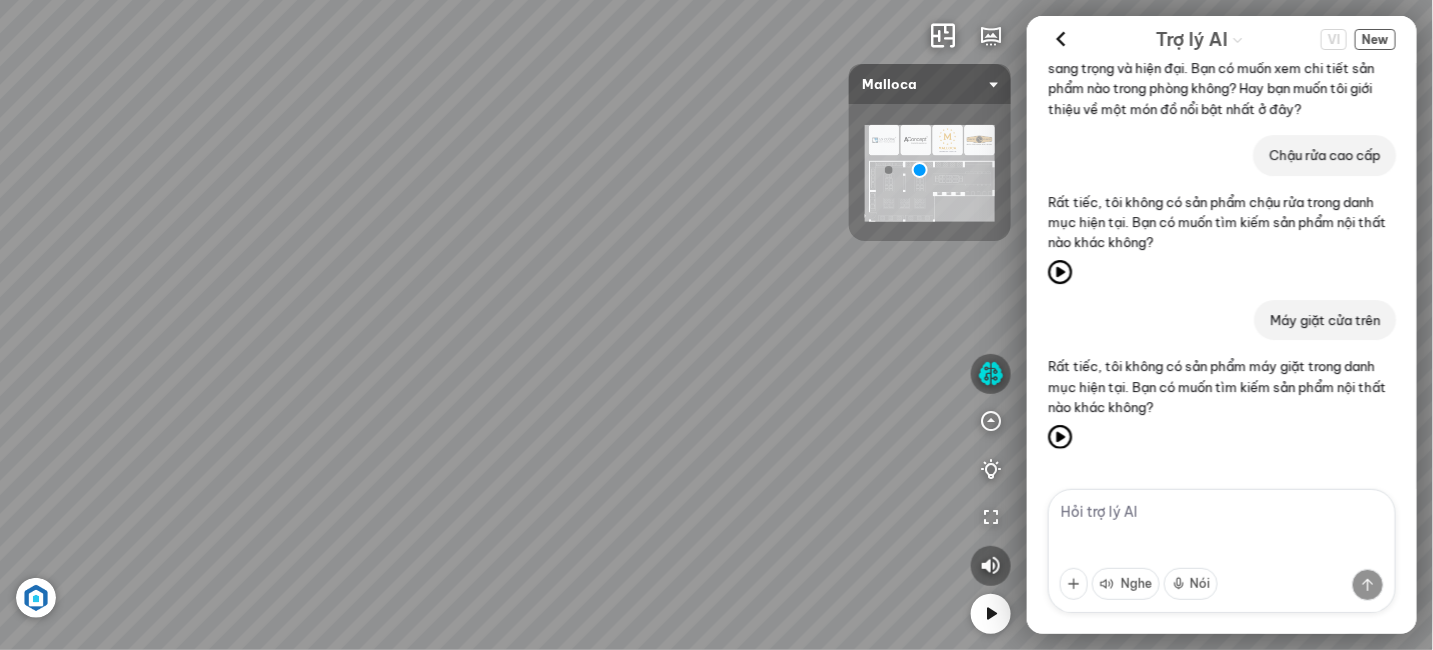 drag, startPoint x: 520, startPoint y: 284, endPoint x: 545, endPoint y: 282, distance: 25.079872 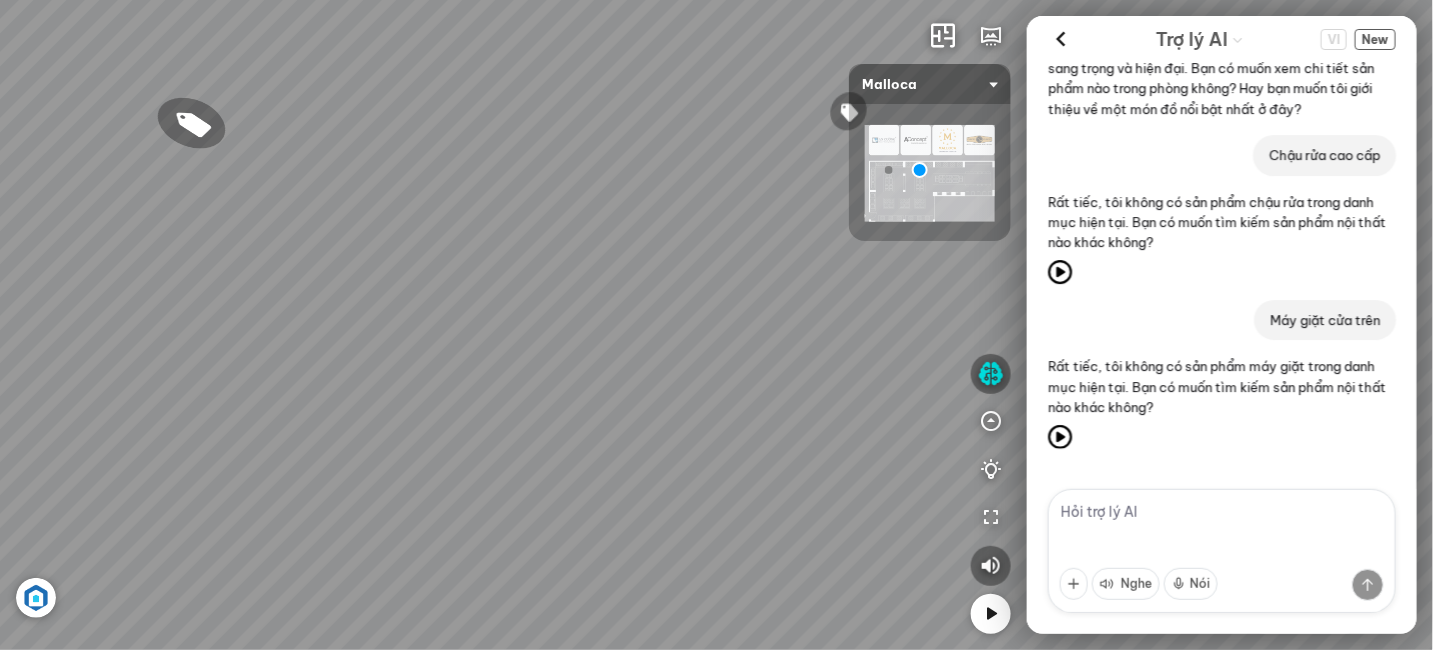 drag, startPoint x: 544, startPoint y: 282, endPoint x: 487, endPoint y: 286, distance: 57.14018 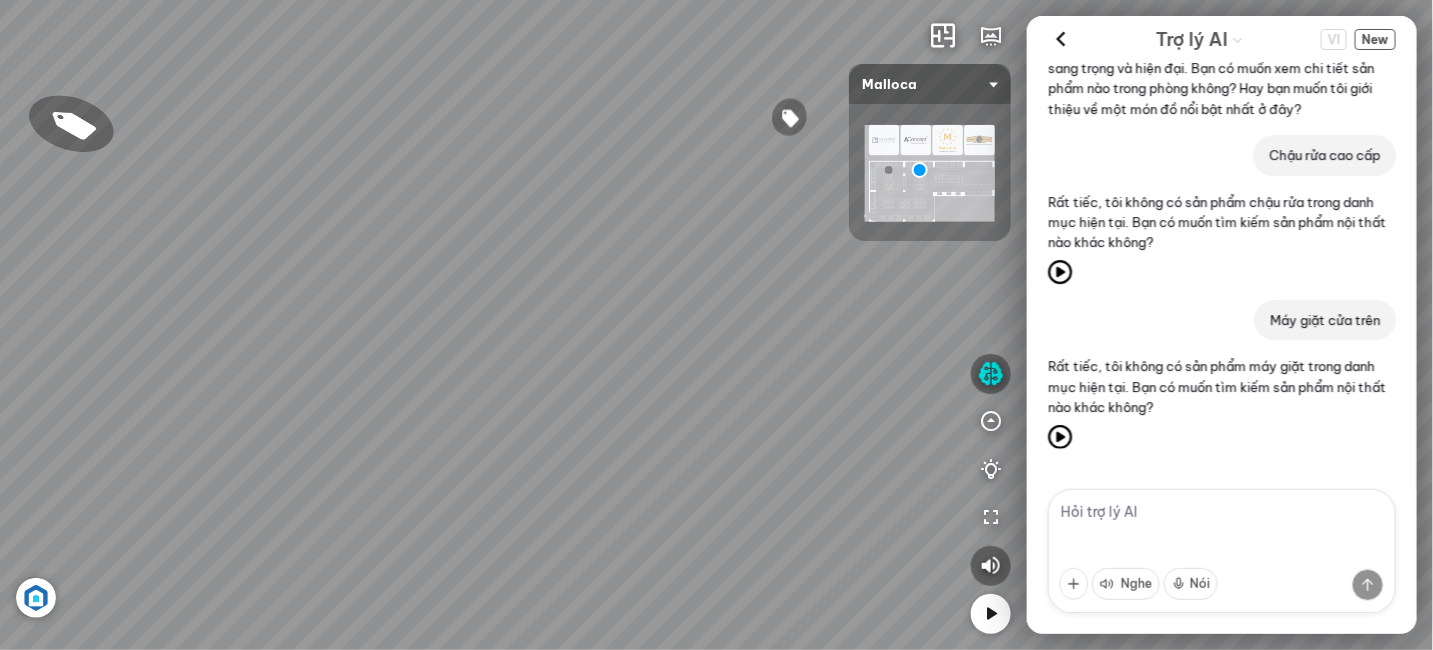 drag, startPoint x: 679, startPoint y: 249, endPoint x: 537, endPoint y: 259, distance: 142.35168 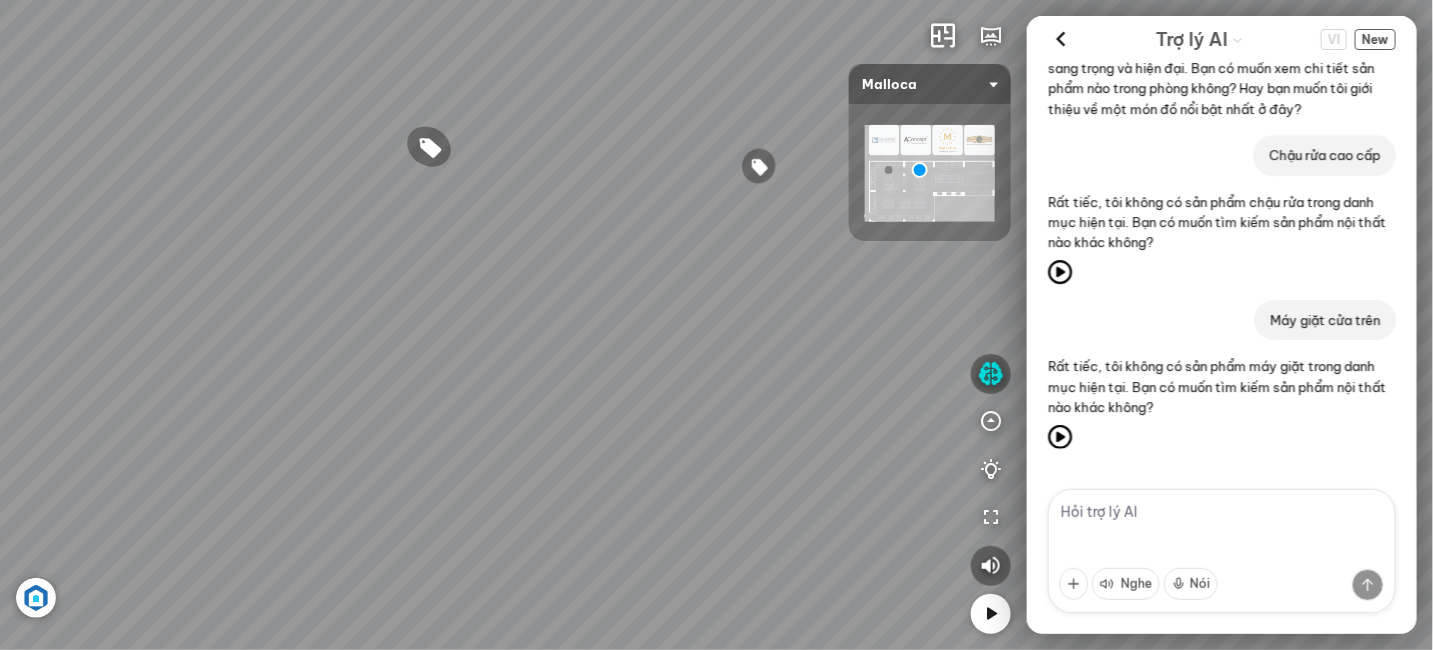 drag, startPoint x: 641, startPoint y: 249, endPoint x: 588, endPoint y: 260, distance: 54.129475 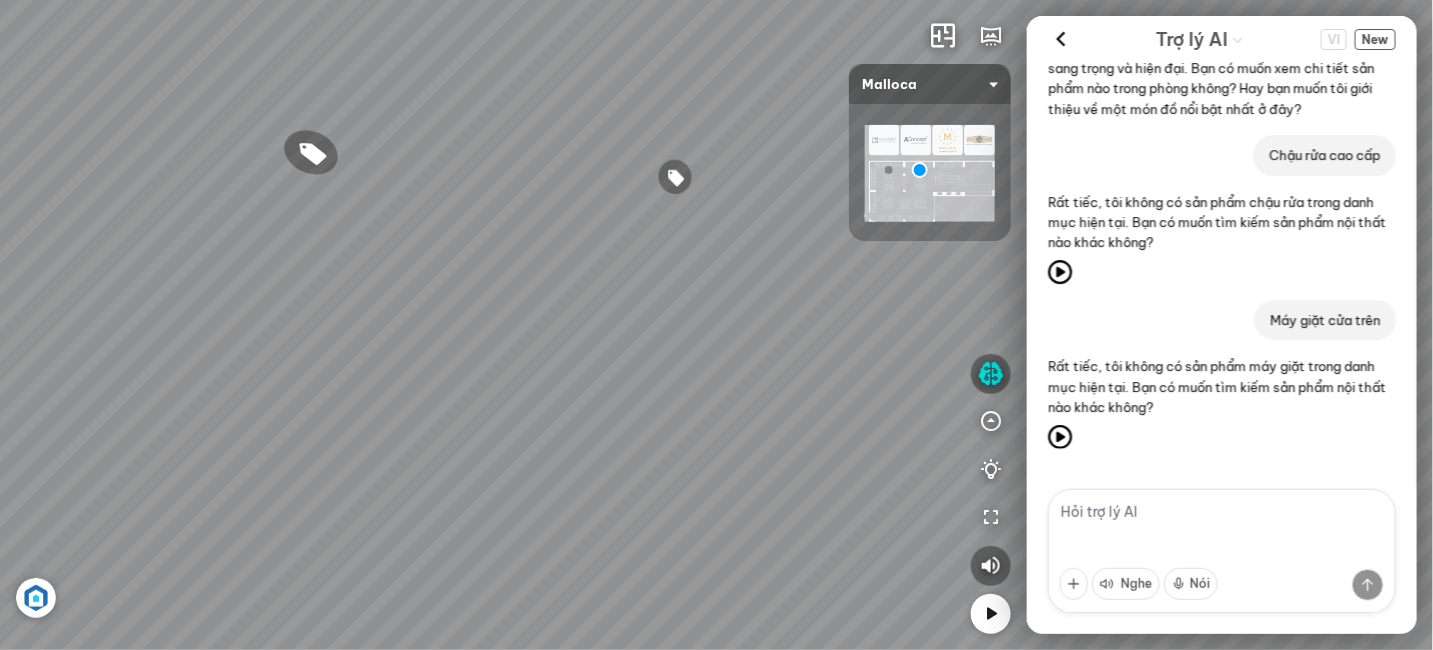 drag, startPoint x: 723, startPoint y: 244, endPoint x: 650, endPoint y: 253, distance: 73.552704 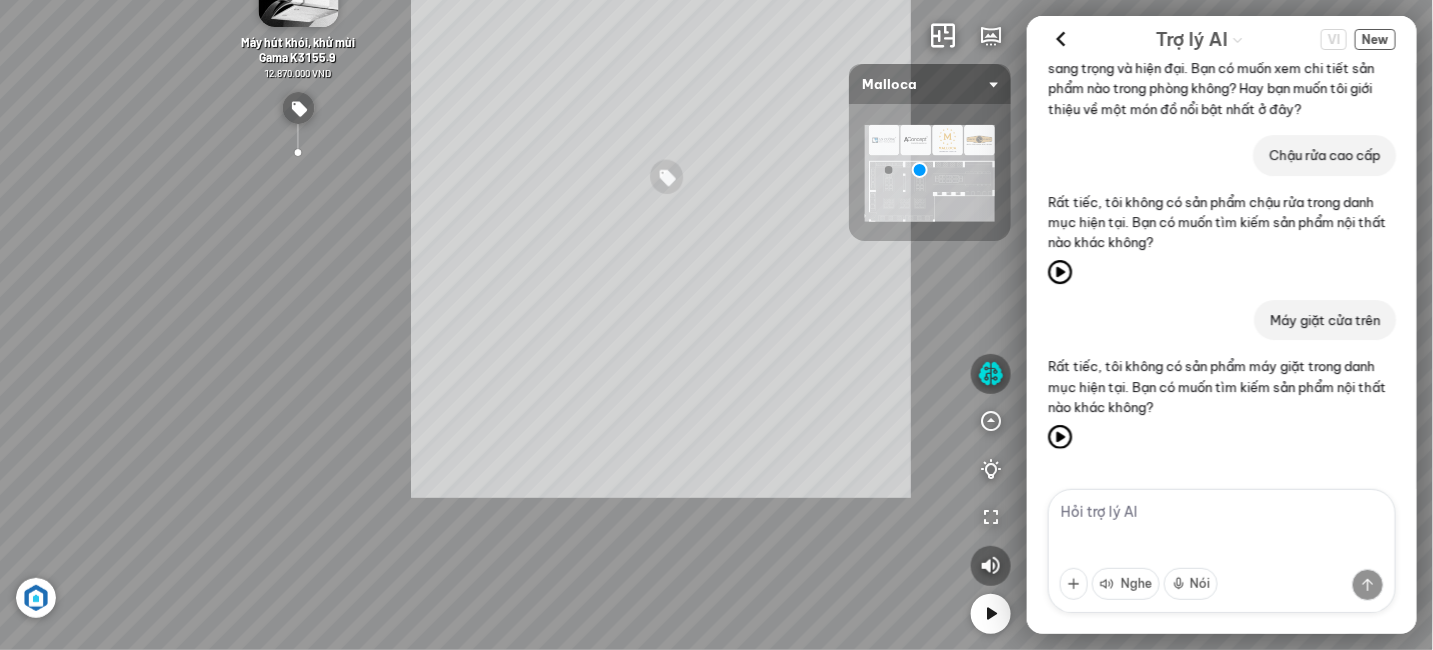 click on "Máy hút khói khử mùi áp tường MC 750E
7.800.000 VND
Máy hút khói khử mùi áp tường MC 9018HS
9.900.000 VND
Máy sấy quần áo MTD-T1510HP
24.500.000 VND
Máy hút khử mùi áp tường DELTA-K890V
10.450.000 VND" at bounding box center (716, 325) 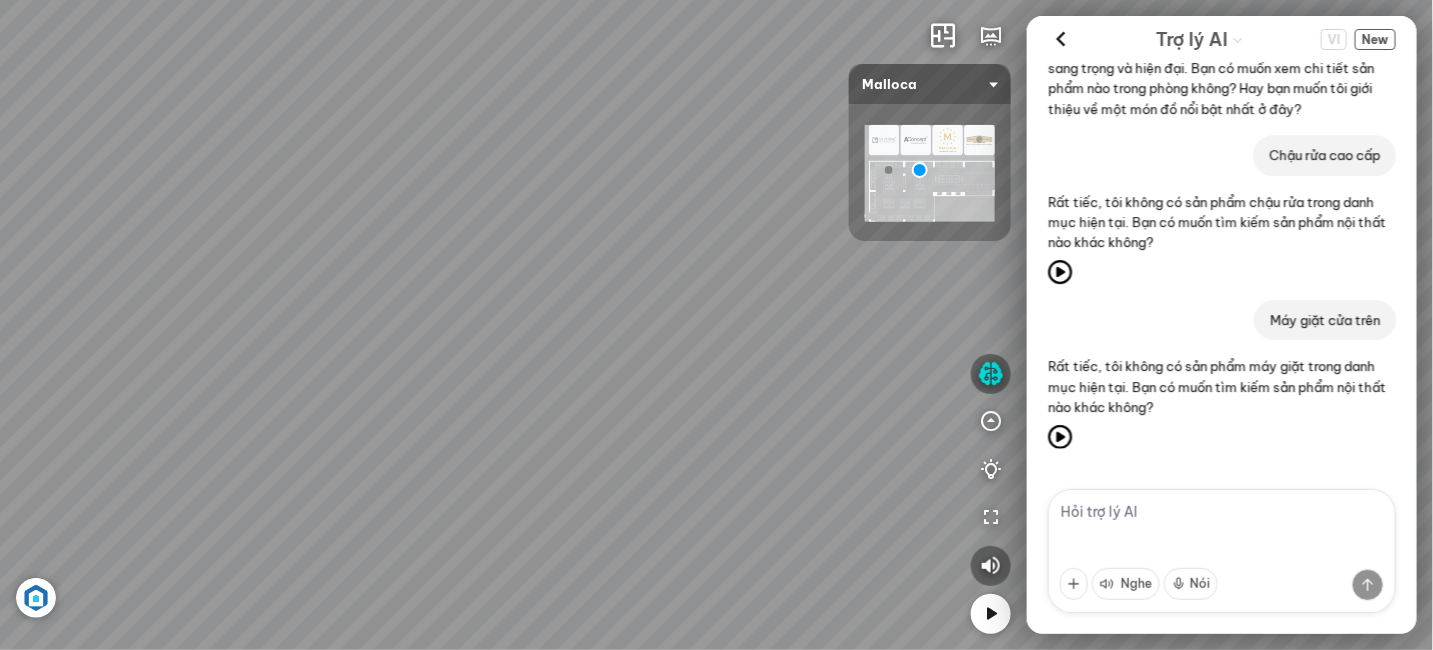 drag, startPoint x: 708, startPoint y: 241, endPoint x: 597, endPoint y: 254, distance: 111.75867 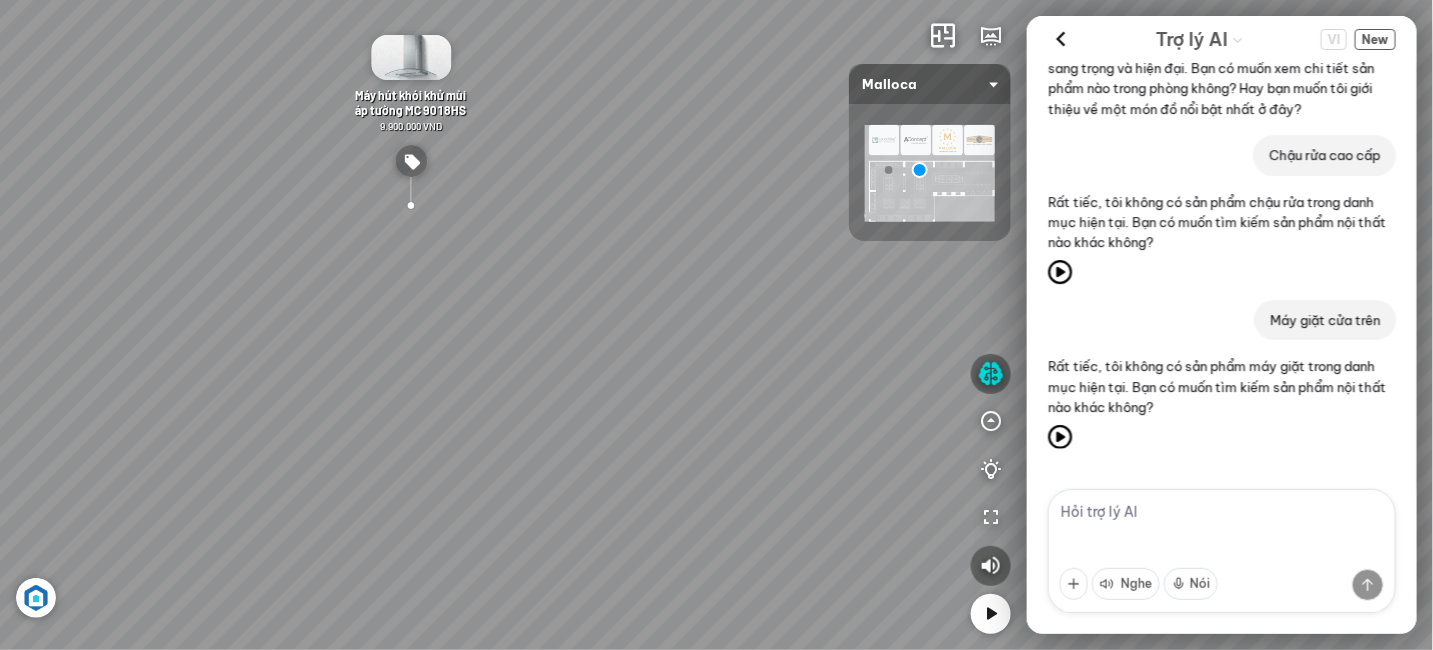 drag, startPoint x: 712, startPoint y: 243, endPoint x: 601, endPoint y: 260, distance: 112.29426 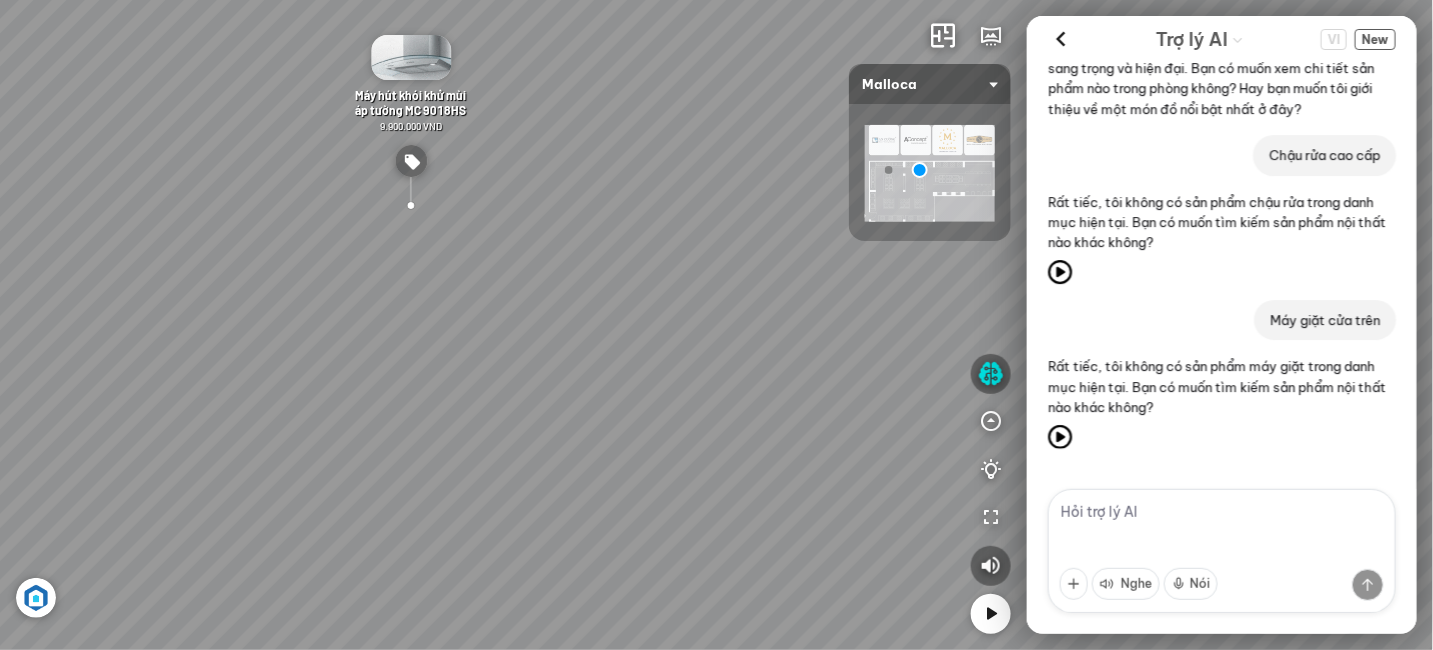 click on "Máy hút khói khử mùi áp tường MC 750E
7.800.000 VND
Máy hút khói khử mùi áp tường MC 9018HS
9.900.000 VND
Máy sấy quần áo MTD-T1510HP
24.500.000 VND
Máy hút khử mùi áp tường DELTA-K890V
10.450.000 VND" at bounding box center (716, 325) 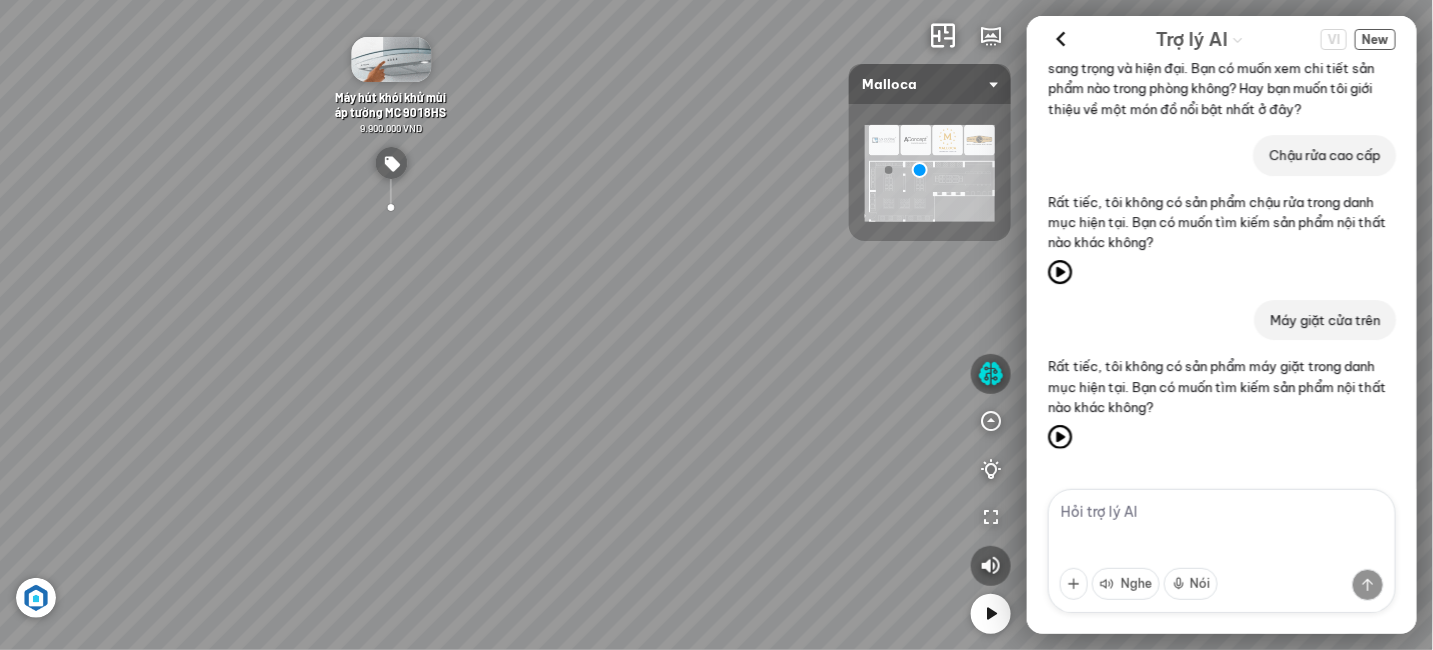 drag, startPoint x: 670, startPoint y: 249, endPoint x: 655, endPoint y: 252, distance: 15.297058 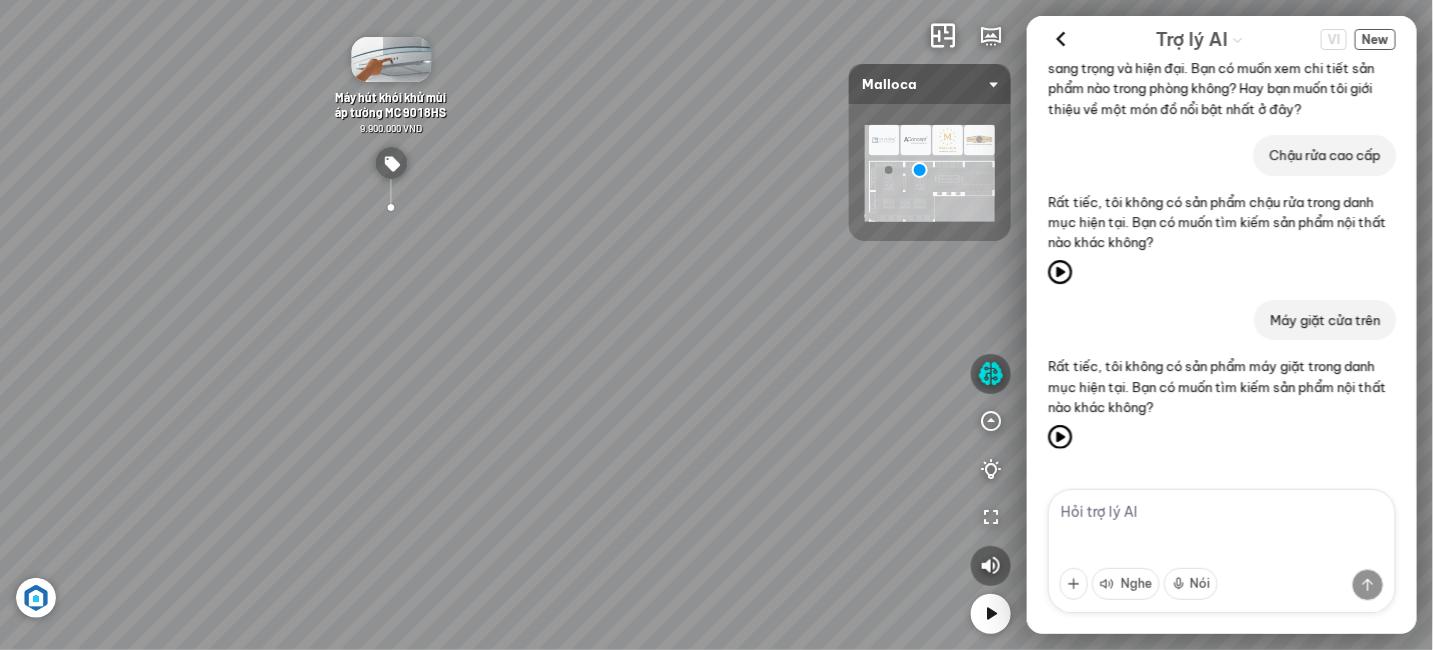 click on "Máy hút khói khử mùi áp tường MC 750E
7.800.000 VND
Máy hút khói khử mùi áp tường MC 9018HS
9.900.000 VND
Máy sấy quần áo MTD-T1510HP
24.500.000 VND
Máy hút khử mùi áp tường DELTA-K890V
10.450.000 VND" at bounding box center (716, 325) 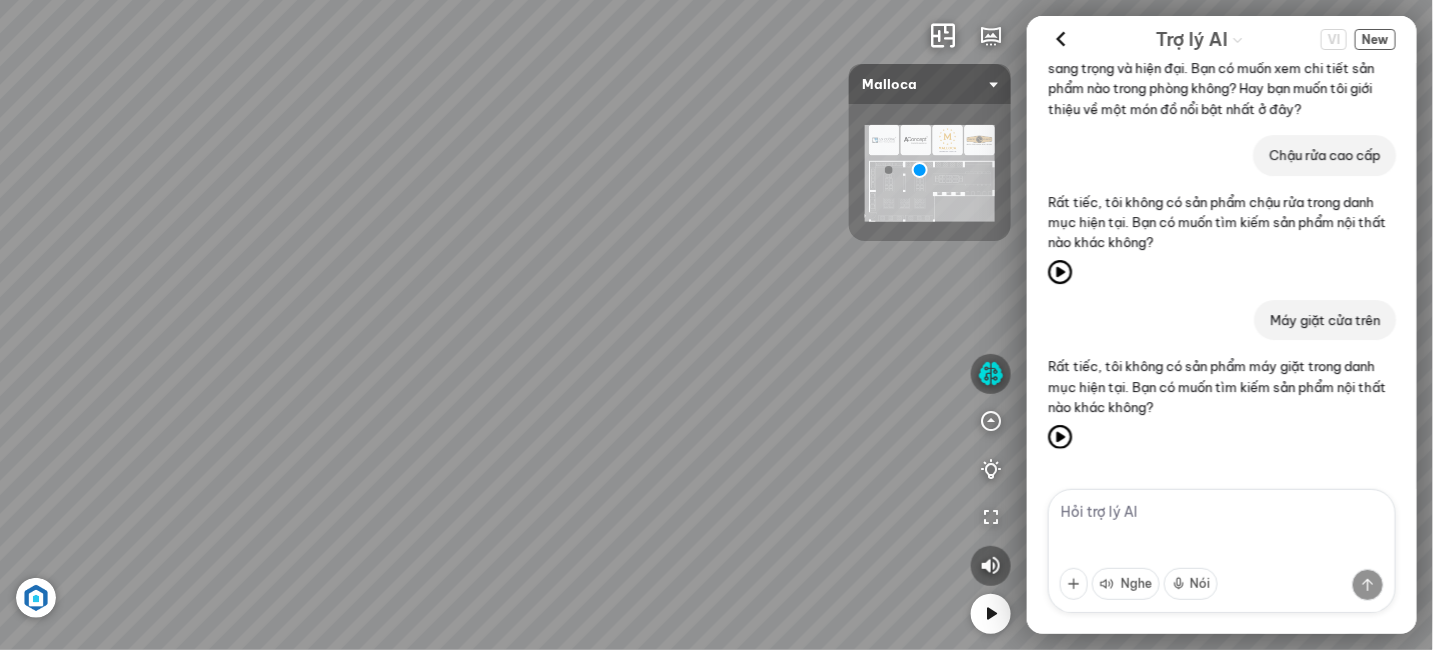 drag, startPoint x: 642, startPoint y: 357, endPoint x: 646, endPoint y: 376, distance: 19.416489 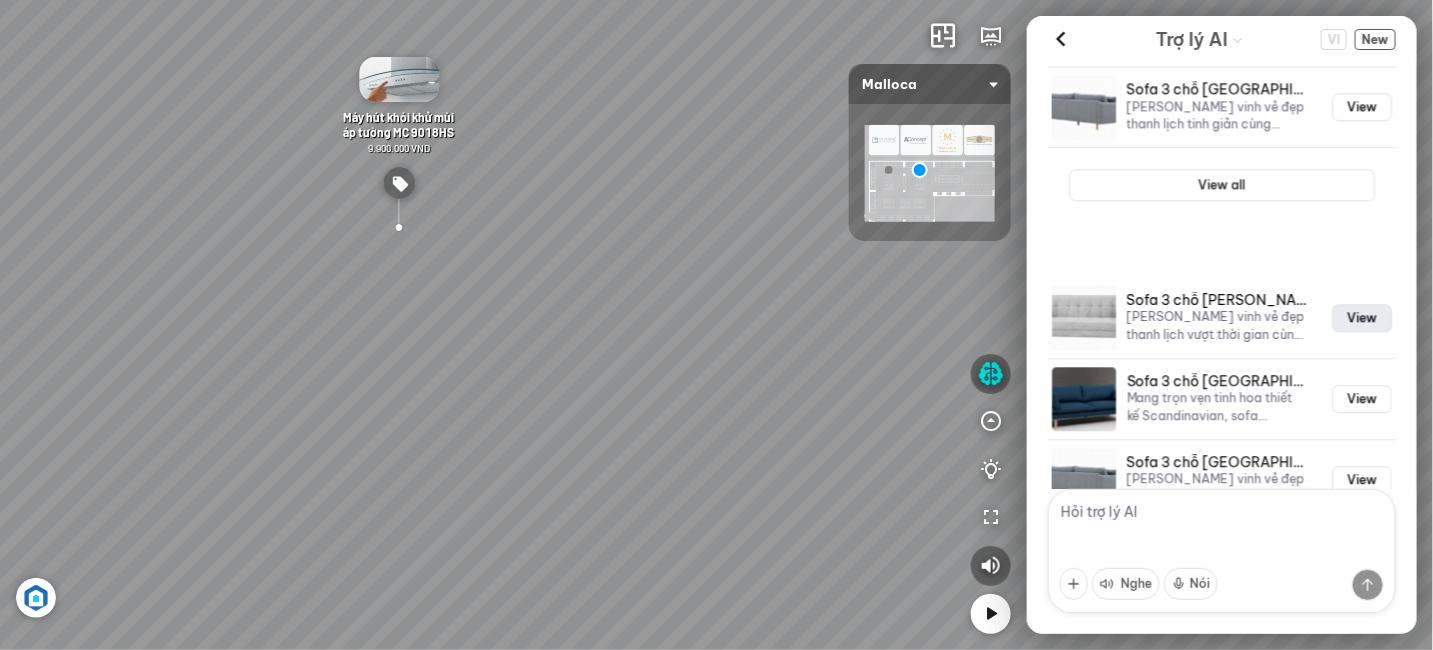 scroll, scrollTop: 6503, scrollLeft: 0, axis: vertical 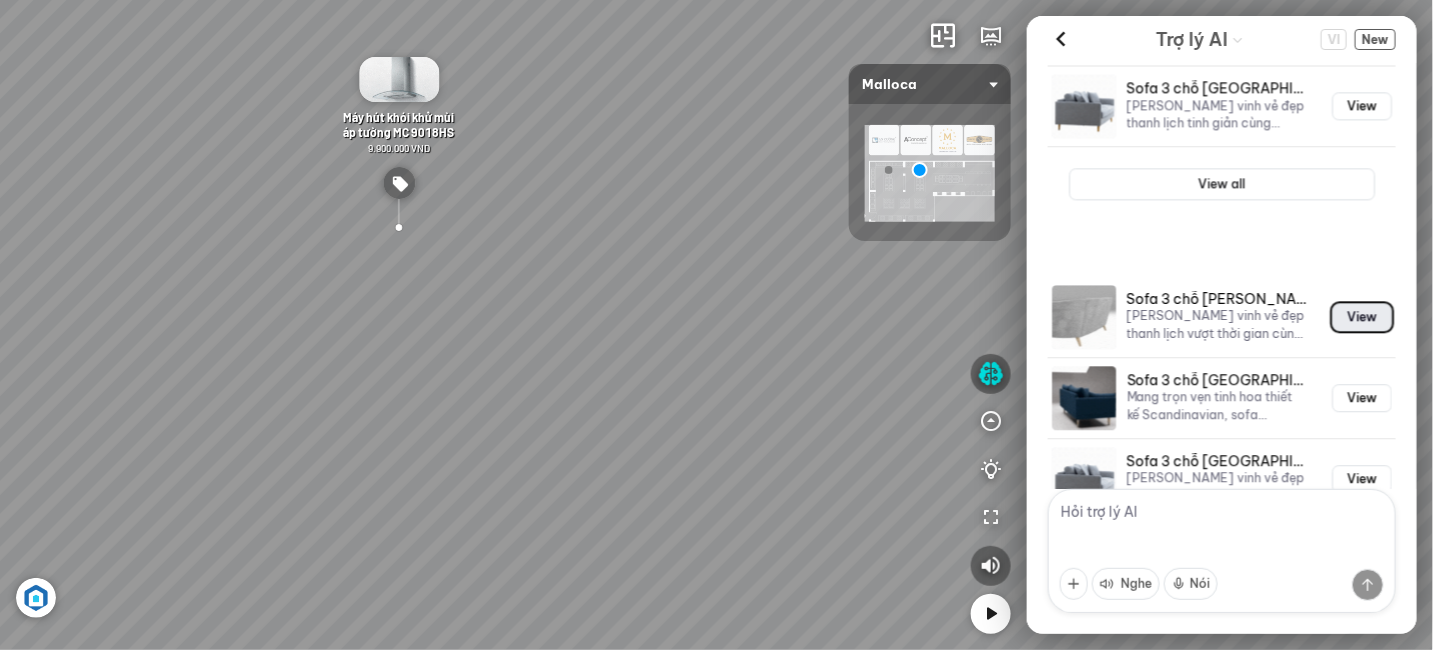 click on "View" at bounding box center [1362, 317] 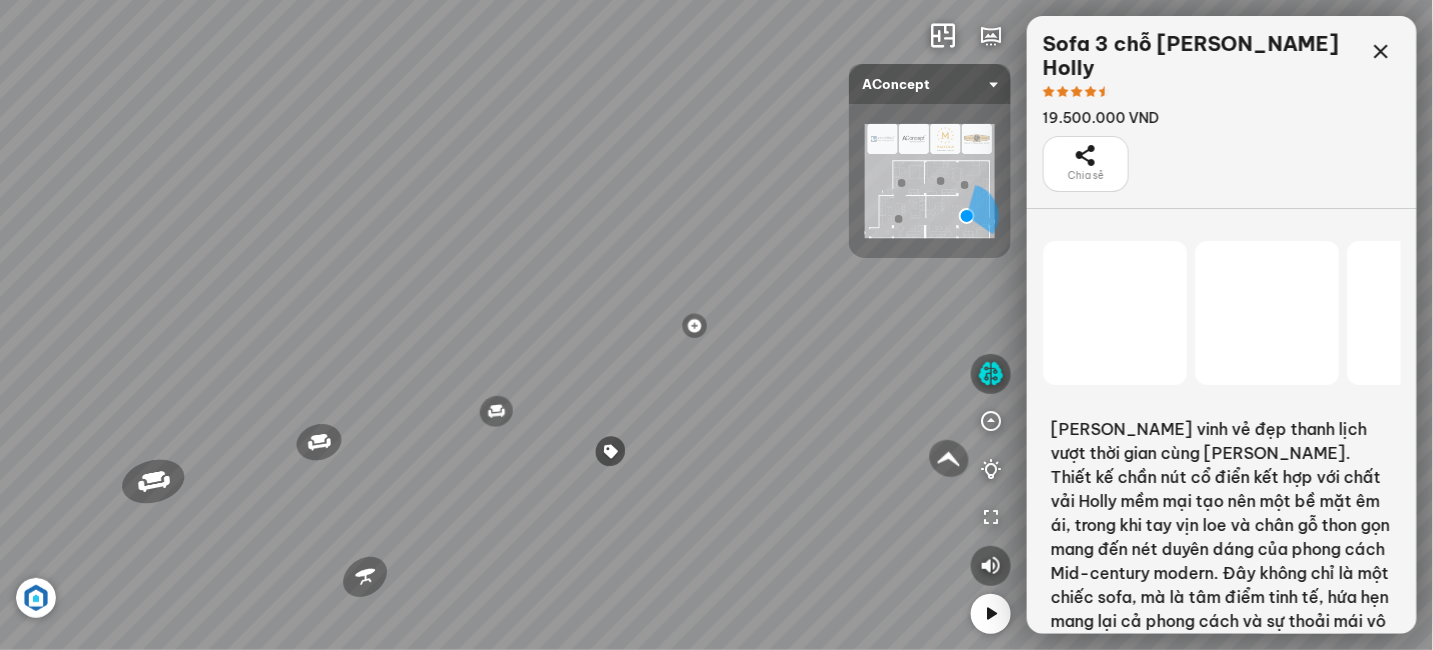 scroll, scrollTop: 12959, scrollLeft: 0, axis: vertical 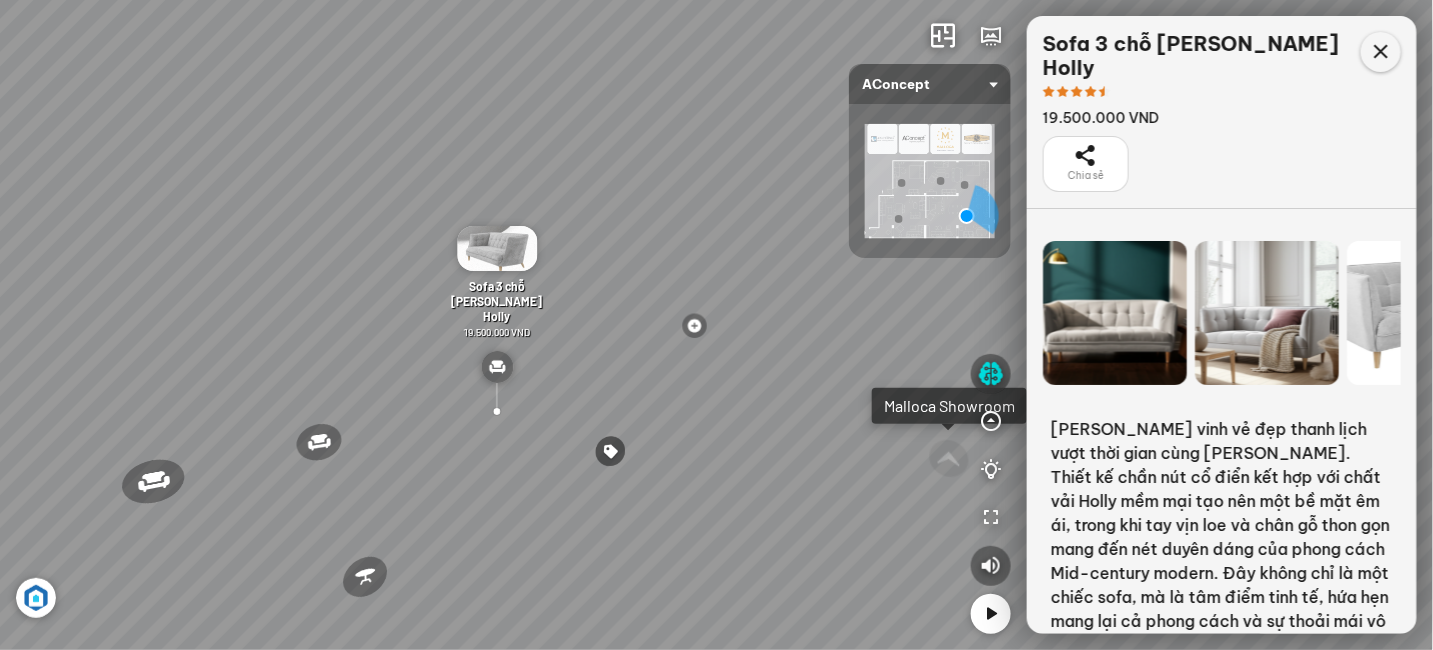 click at bounding box center (1381, 52) 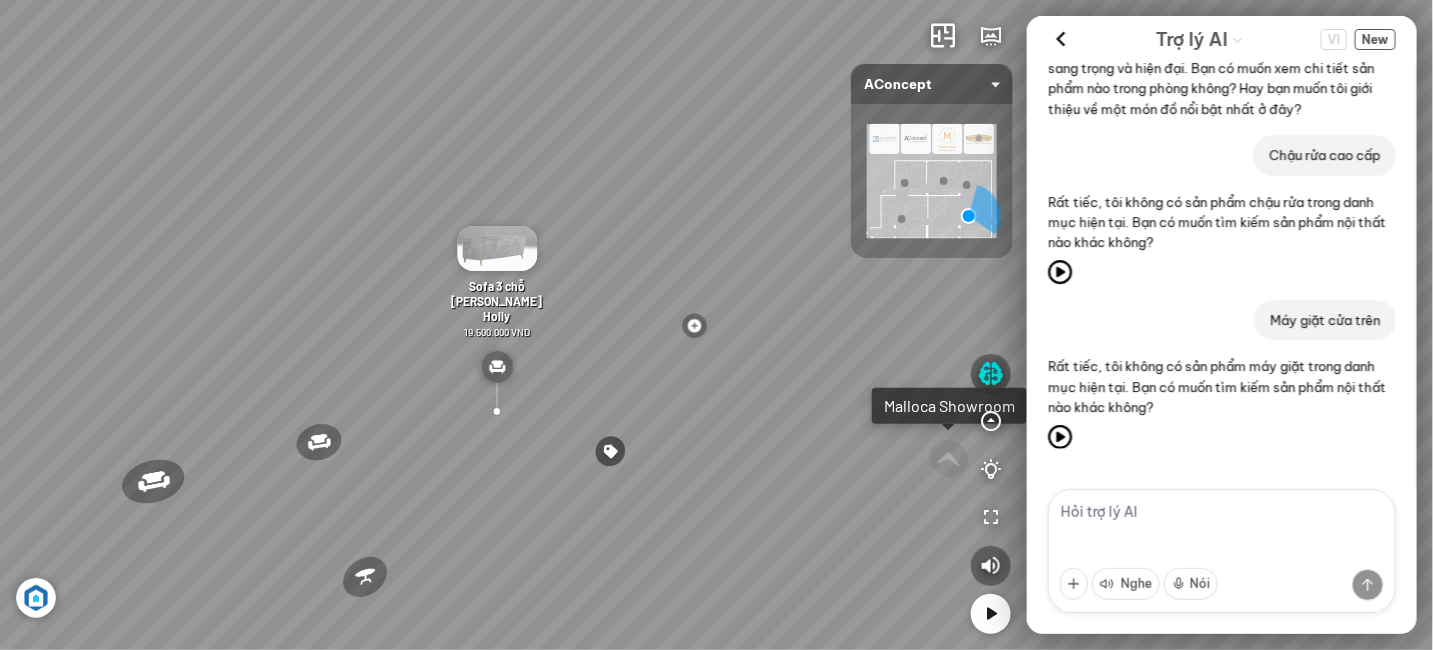 scroll, scrollTop: 6503, scrollLeft: 0, axis: vertical 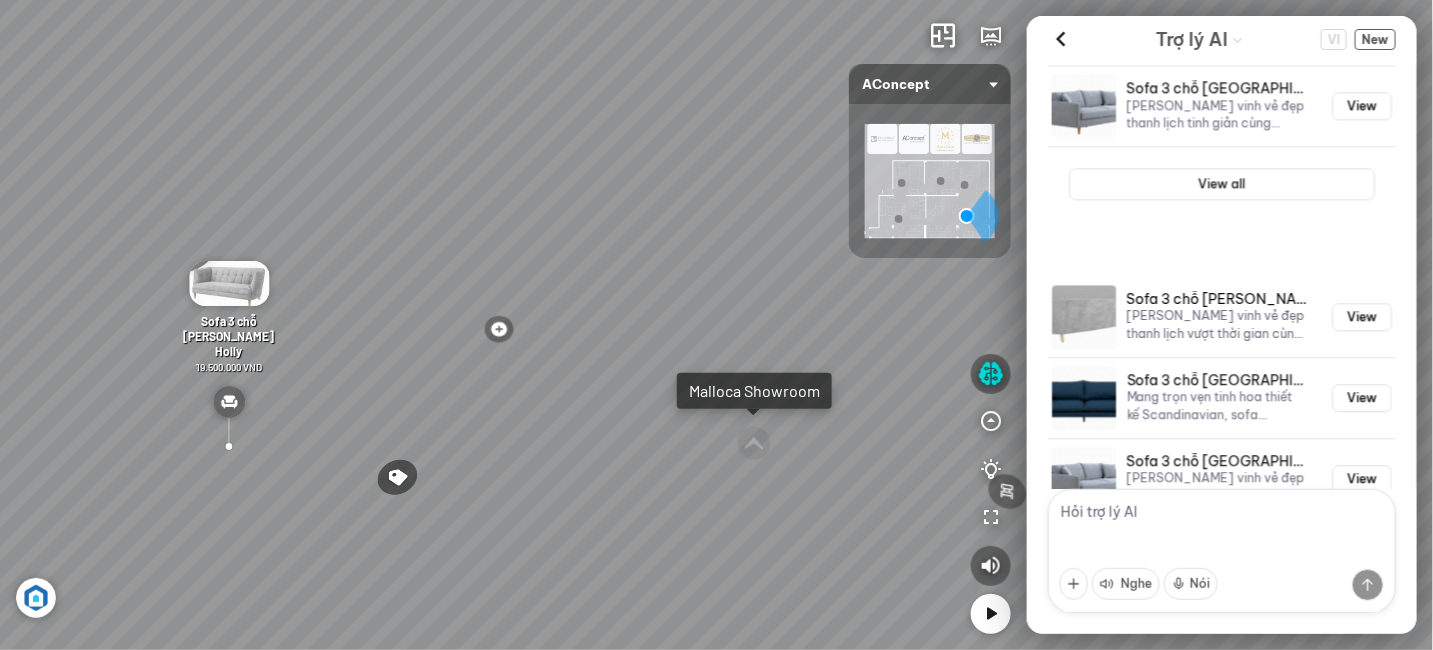 drag, startPoint x: 744, startPoint y: 270, endPoint x: 788, endPoint y: 264, distance: 44.407207 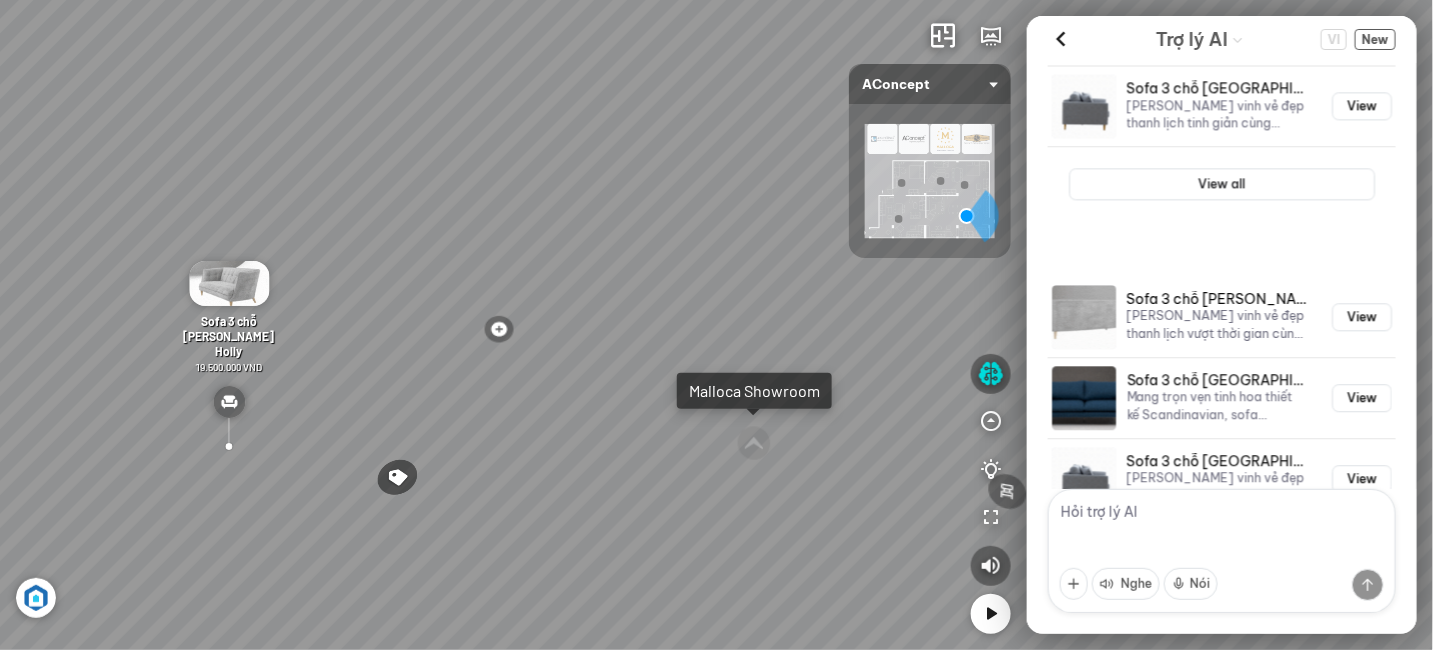 click on "Ghế ăn Andrew
3.200.000 VND
Ghế ăn Wilma
1.800.000 VND
Sofa 3 chỗ [PERSON_NAME] vải Holly
19.500.000 VND
Sofa 3 chỗ [PERSON_NAME]
31.000.000 VND" at bounding box center (716, 325) 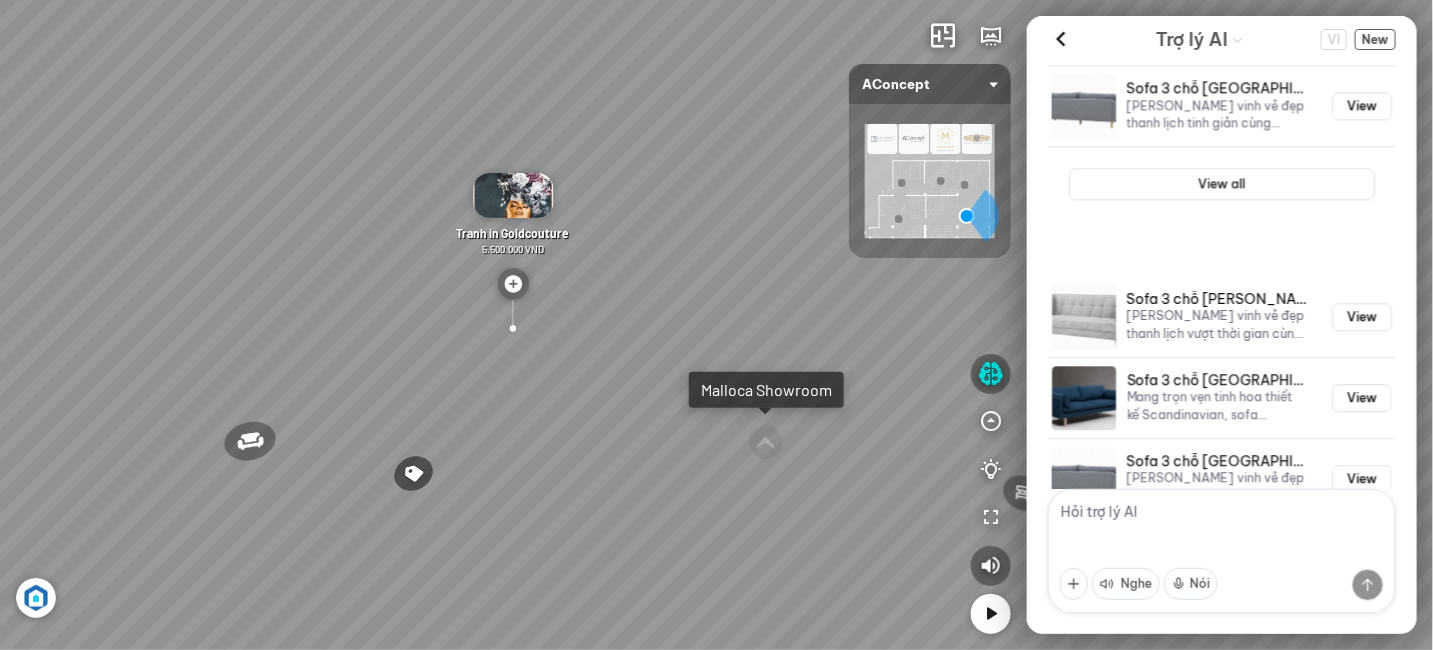 drag, startPoint x: 677, startPoint y: 285, endPoint x: 614, endPoint y: 290, distance: 63.1981 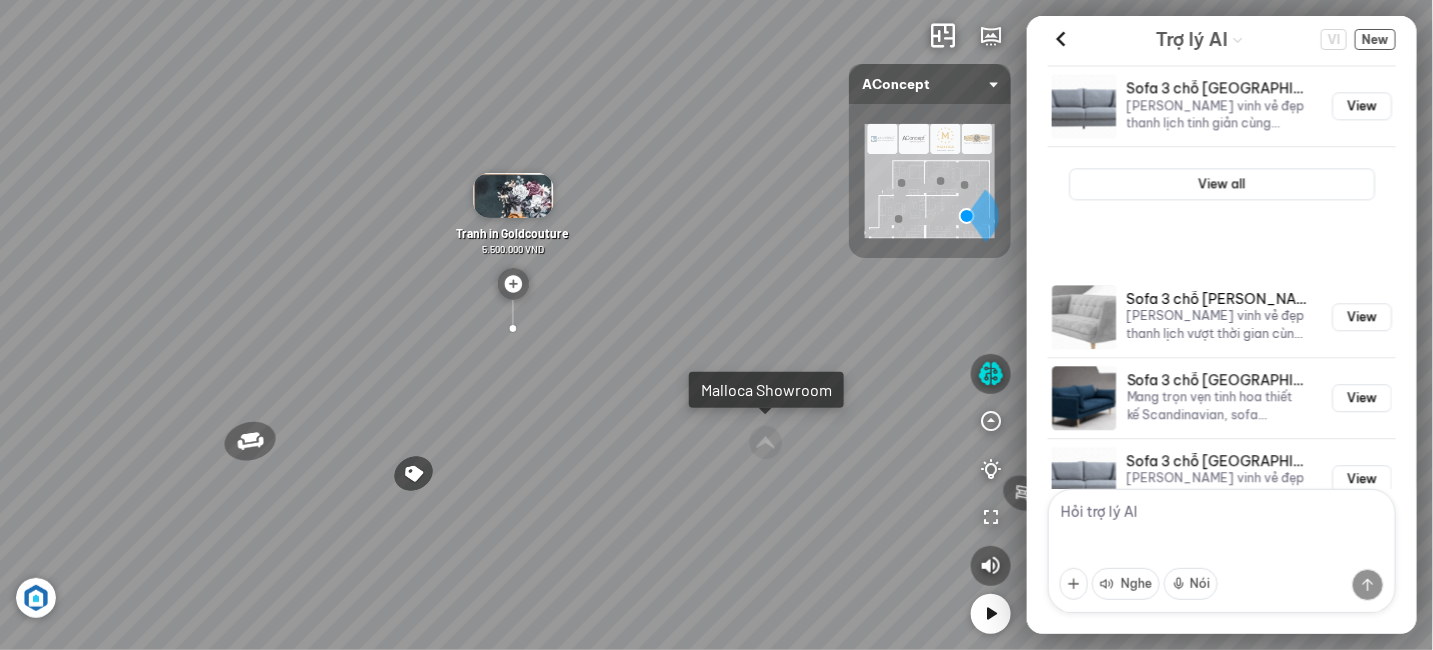 click on "Ghế ăn Andrew
3.200.000 VND
Ghế ăn Wilma
1.800.000 VND
Sofa 3 chỗ [PERSON_NAME] vải Holly
19.500.000 VND
Sofa 3 chỗ [PERSON_NAME]
31.000.000 VND" at bounding box center (716, 325) 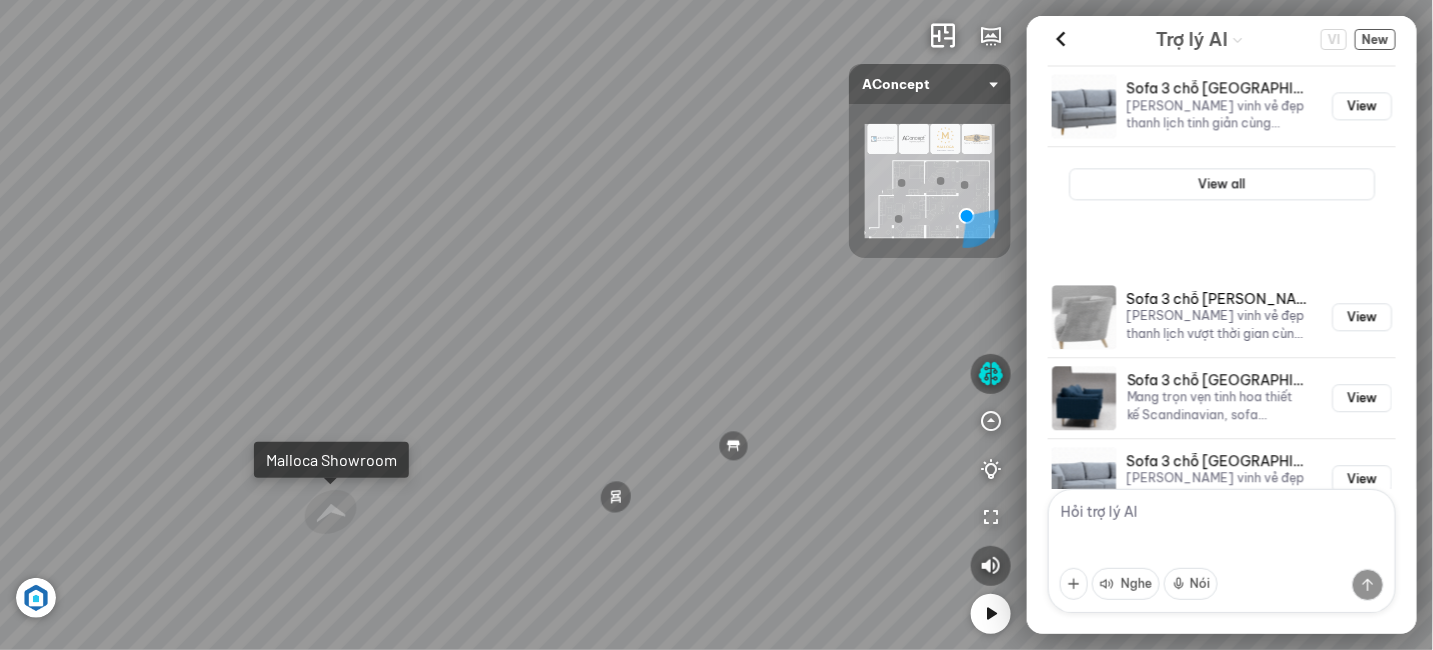 drag, startPoint x: 674, startPoint y: 284, endPoint x: 567, endPoint y: 280, distance: 107.07474 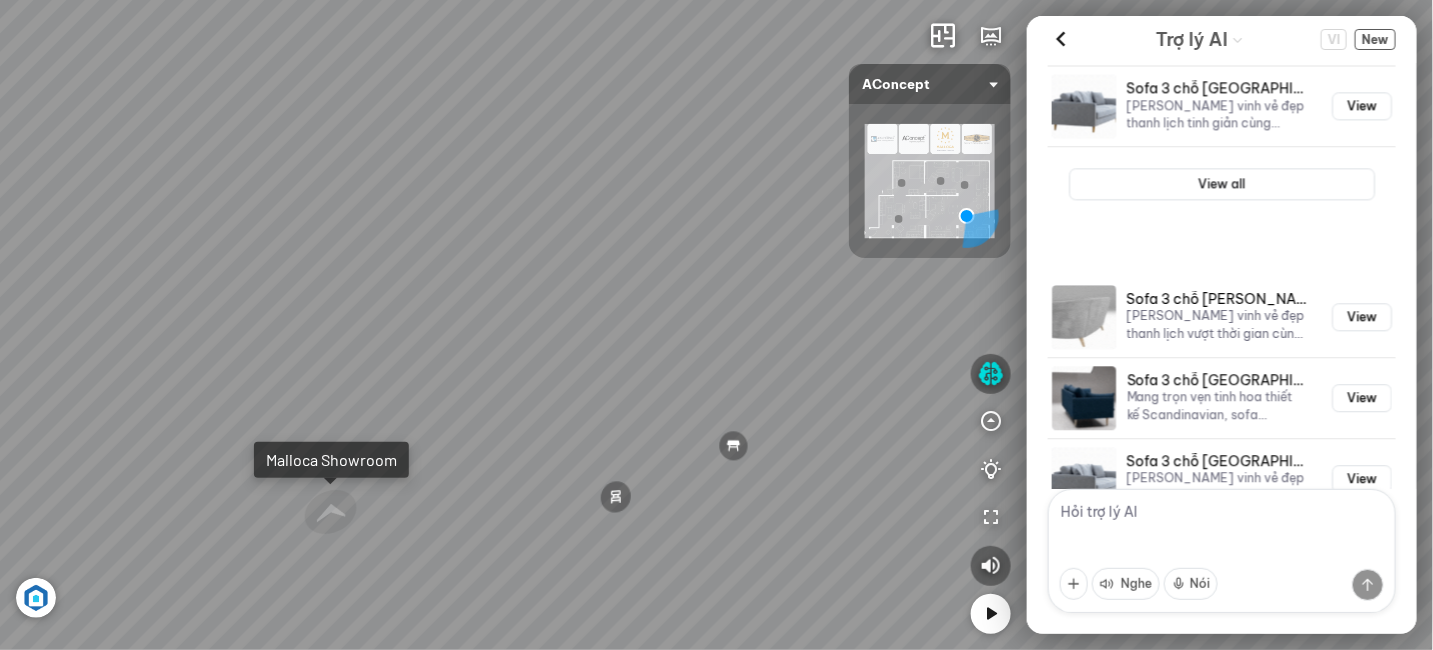 click on "Ghế ăn Andrew
3.200.000 VND
Ghế ăn Wilma
1.800.000 VND
Sofa 3 chỗ [PERSON_NAME] vải Holly
19.500.000 VND
Sofa 3 chỗ [PERSON_NAME]
31.000.000 VND" at bounding box center (716, 325) 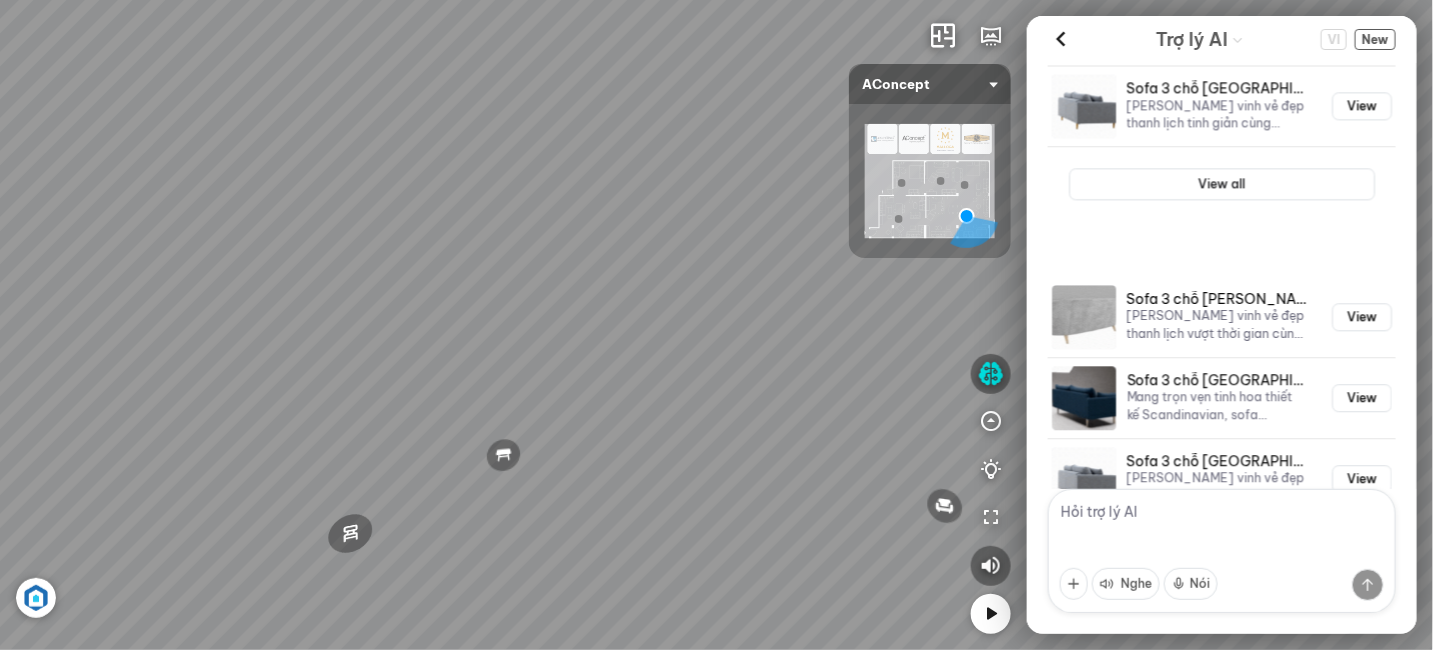 drag, startPoint x: 634, startPoint y: 293, endPoint x: 570, endPoint y: 293, distance: 64 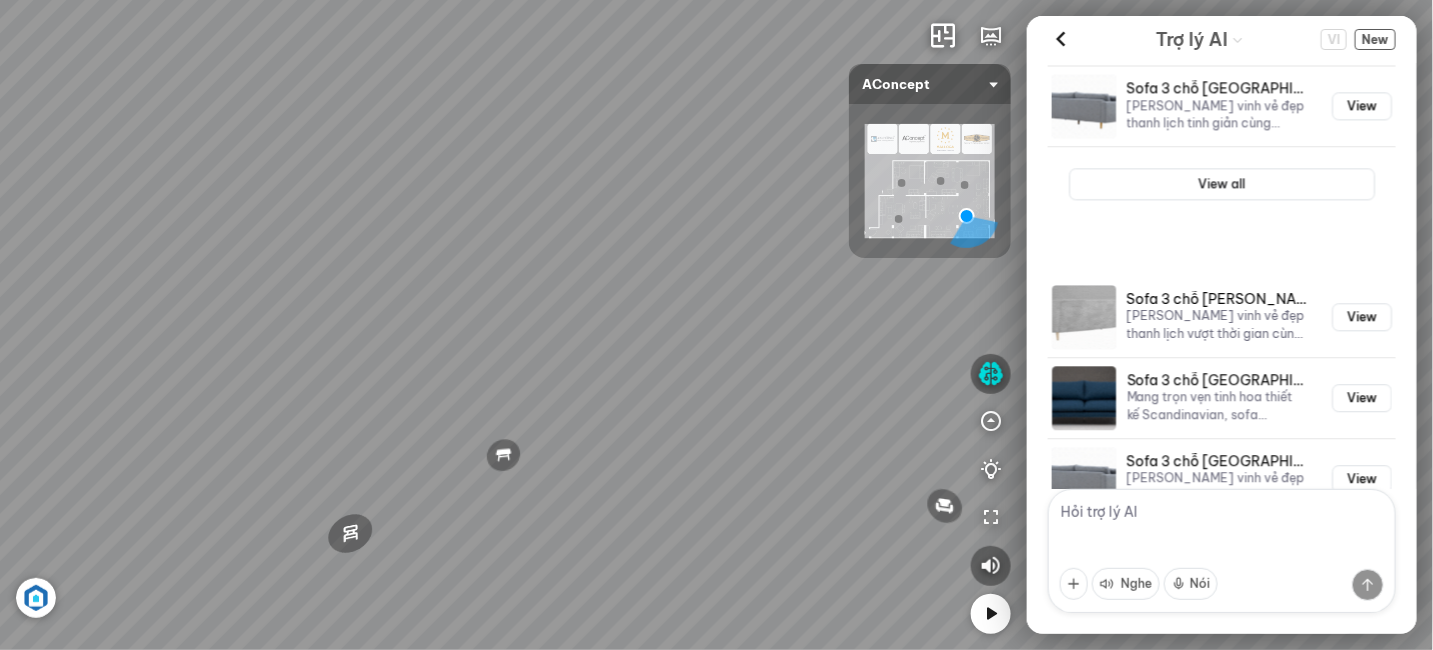 click on "Ghế ăn Andrew
3.200.000 VND
Ghế ăn Wilma
1.800.000 VND
Sofa 3 chỗ [PERSON_NAME] vải Holly
19.500.000 VND
Sofa 3 chỗ [PERSON_NAME]
31.000.000 VND" at bounding box center (716, 325) 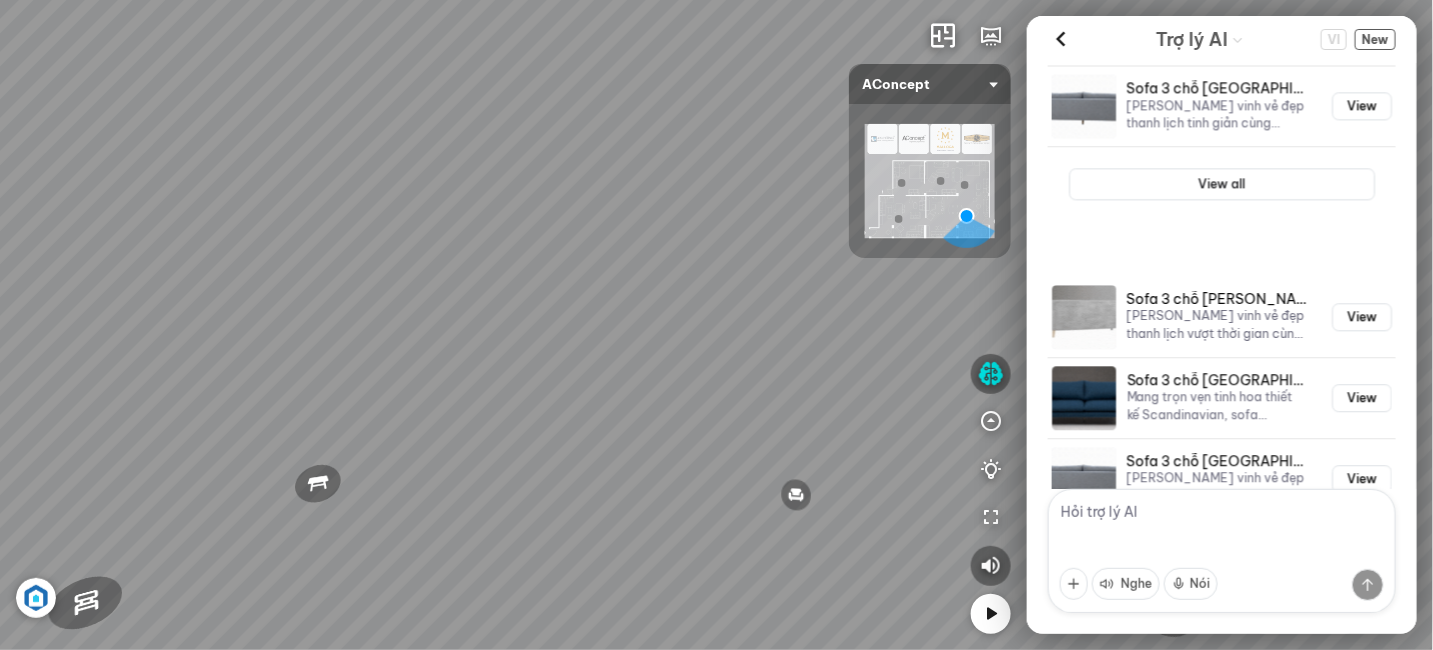 drag, startPoint x: 651, startPoint y: 271, endPoint x: 643, endPoint y: 226, distance: 45.705578 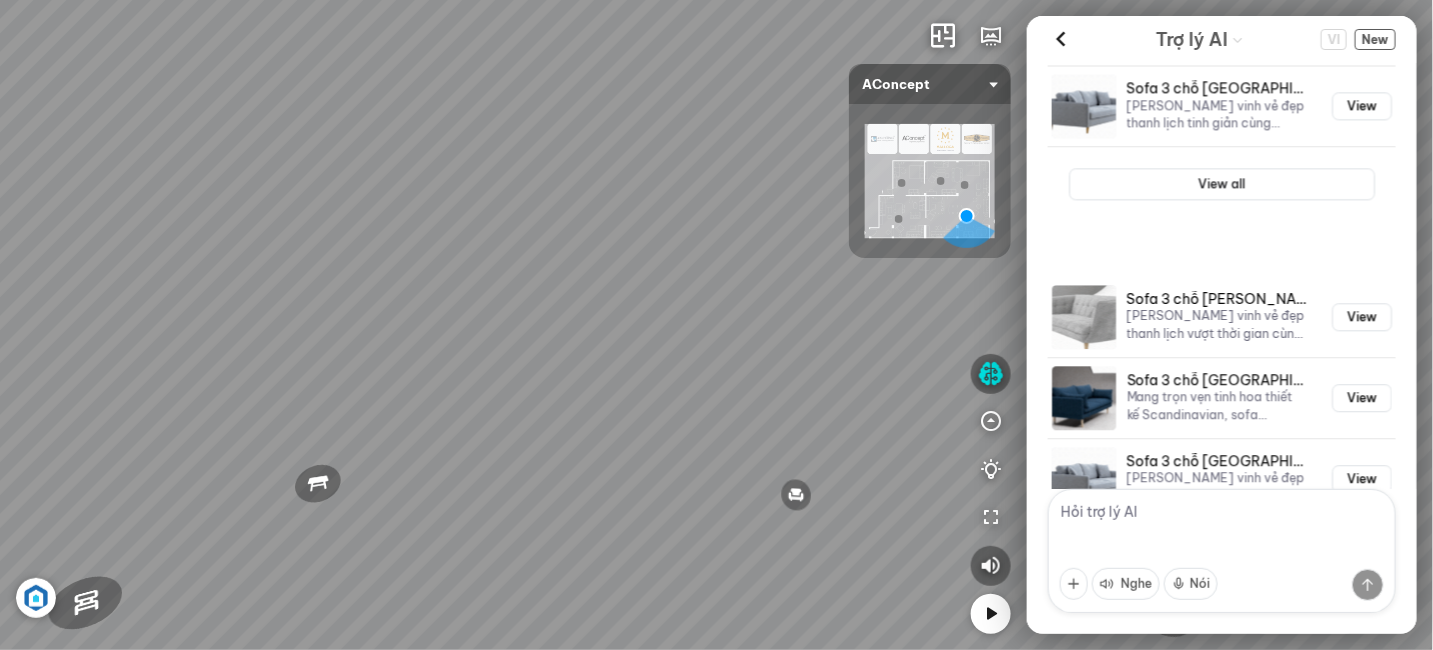 click on "Ghế ăn Andrew
3.200.000 VND
Ghế ăn Wilma
1.800.000 VND
Sofa 3 chỗ [PERSON_NAME] vải Holly
19.500.000 VND
Sofa 3 chỗ [PERSON_NAME]
31.000.000 VND" at bounding box center [716, 325] 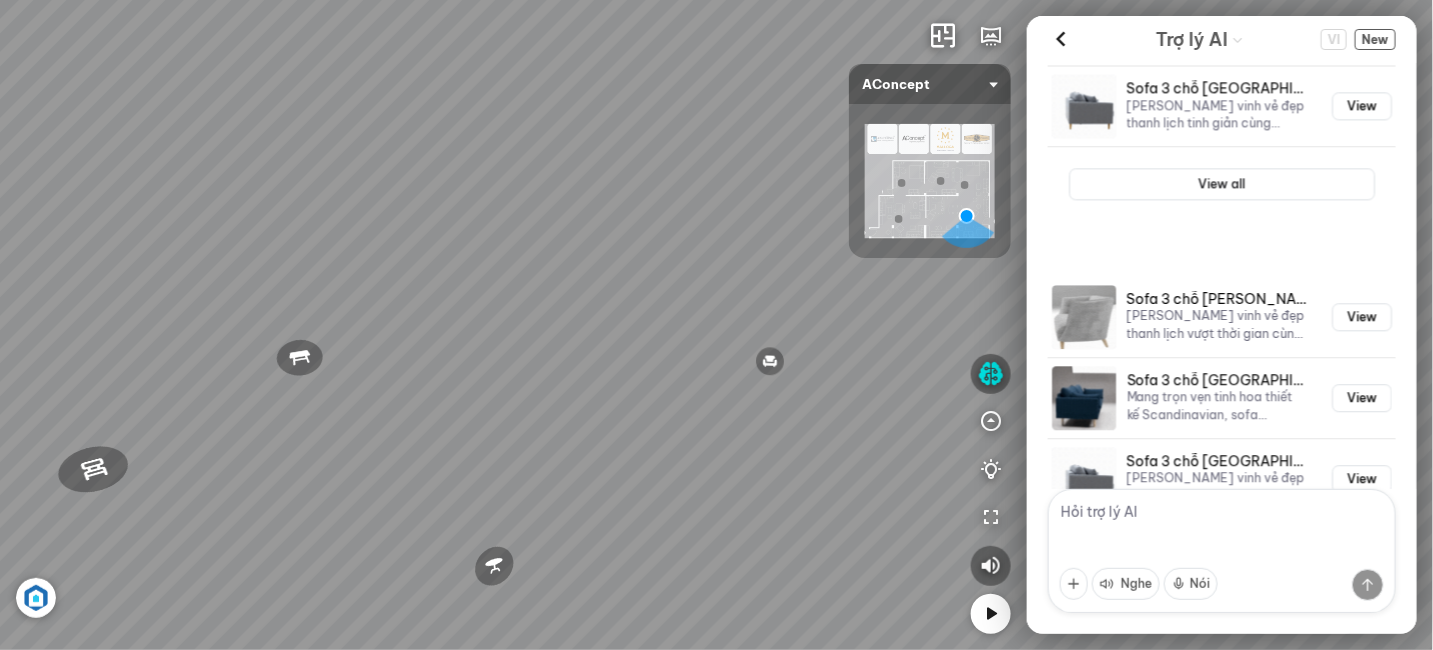 drag, startPoint x: 676, startPoint y: 318, endPoint x: 678, endPoint y: 291, distance: 27.073973 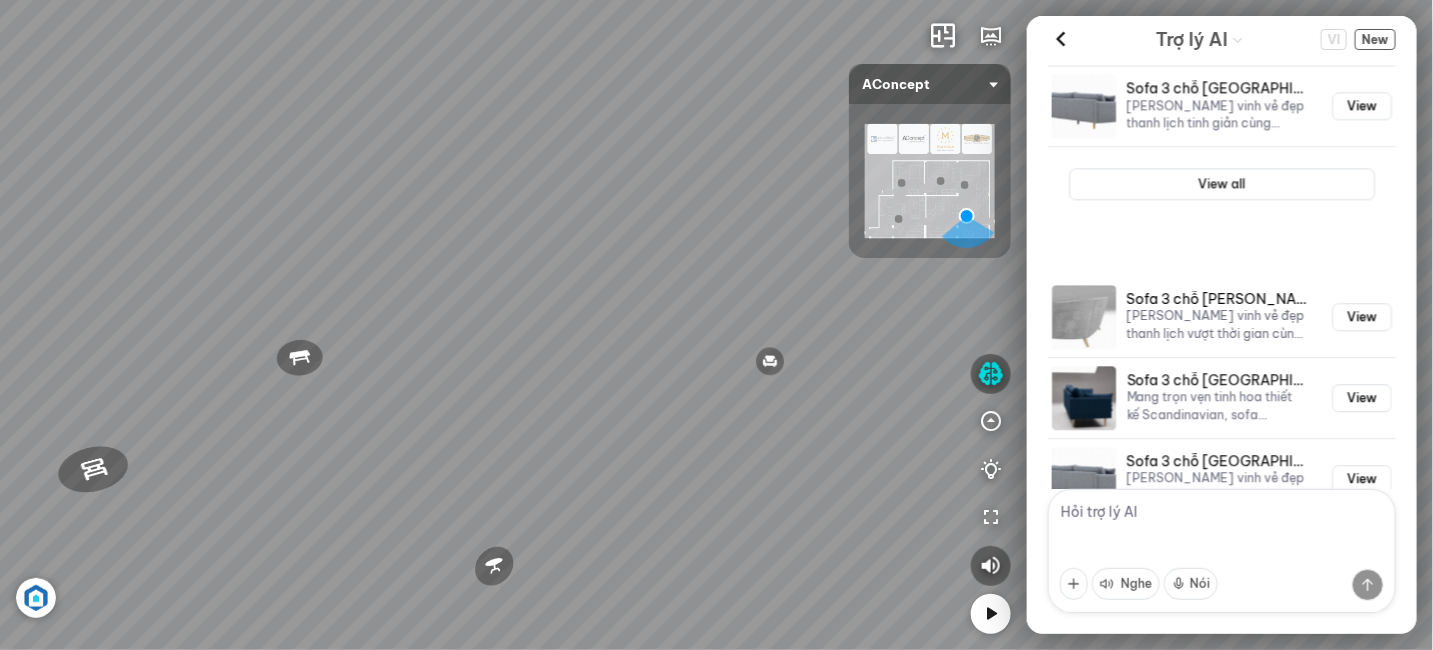click on "Ghế ăn Andrew
3.200.000 VND
Ghế ăn Wilma
1.800.000 VND
Sofa 3 chỗ [PERSON_NAME] vải Holly
19.500.000 VND
Sofa 3 chỗ [PERSON_NAME]
31.000.000 VND" at bounding box center [716, 325] 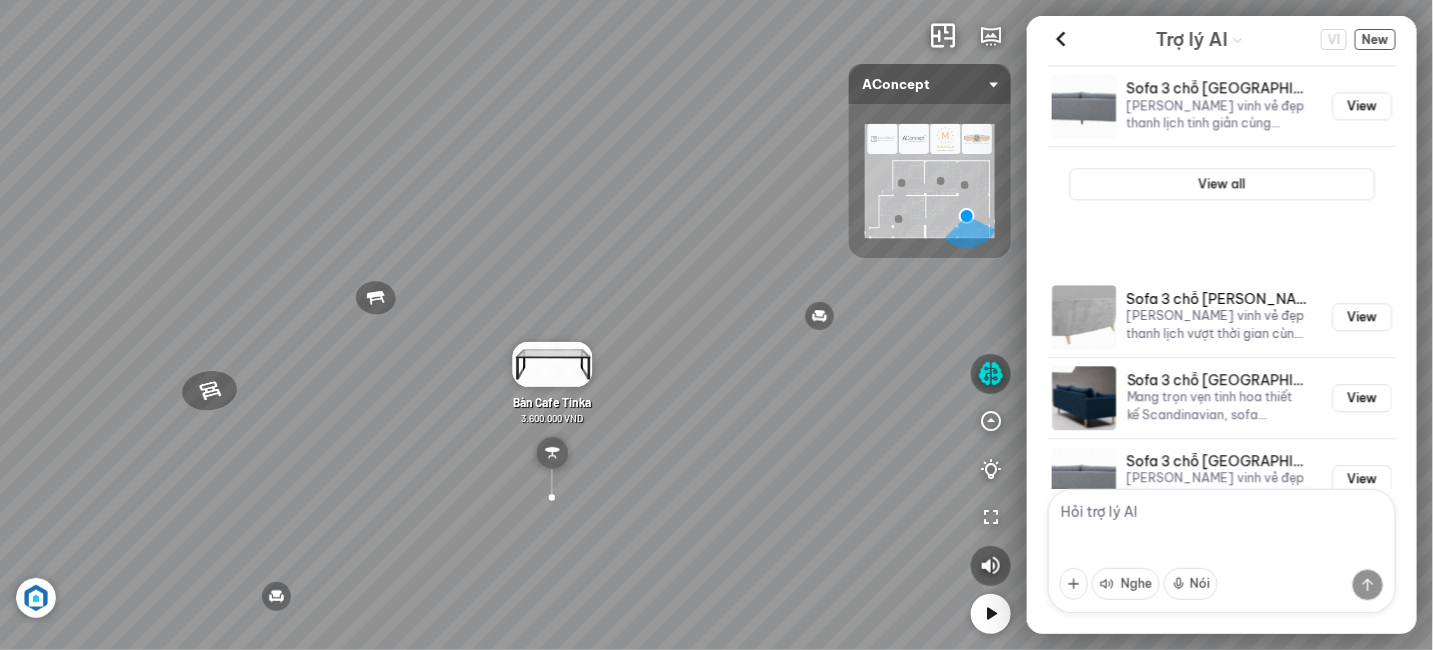 drag, startPoint x: 585, startPoint y: 306, endPoint x: 632, endPoint y: 262, distance: 64.381676 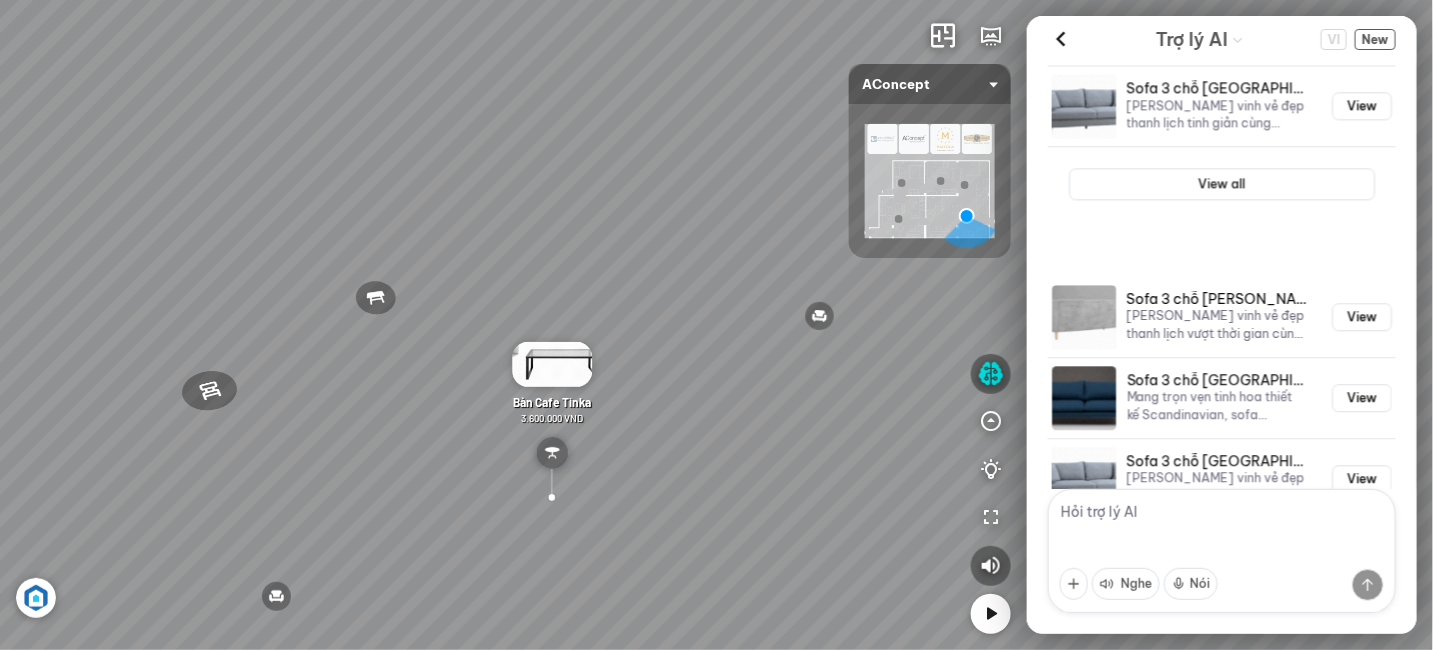 click on "Ghế ăn Andrew
3.200.000 VND
Ghế ăn Wilma
1.800.000 VND
Sofa 3 chỗ [PERSON_NAME] vải Holly
19.500.000 VND
Sofa 3 chỗ [PERSON_NAME]
31.000.000 VND" at bounding box center [716, 325] 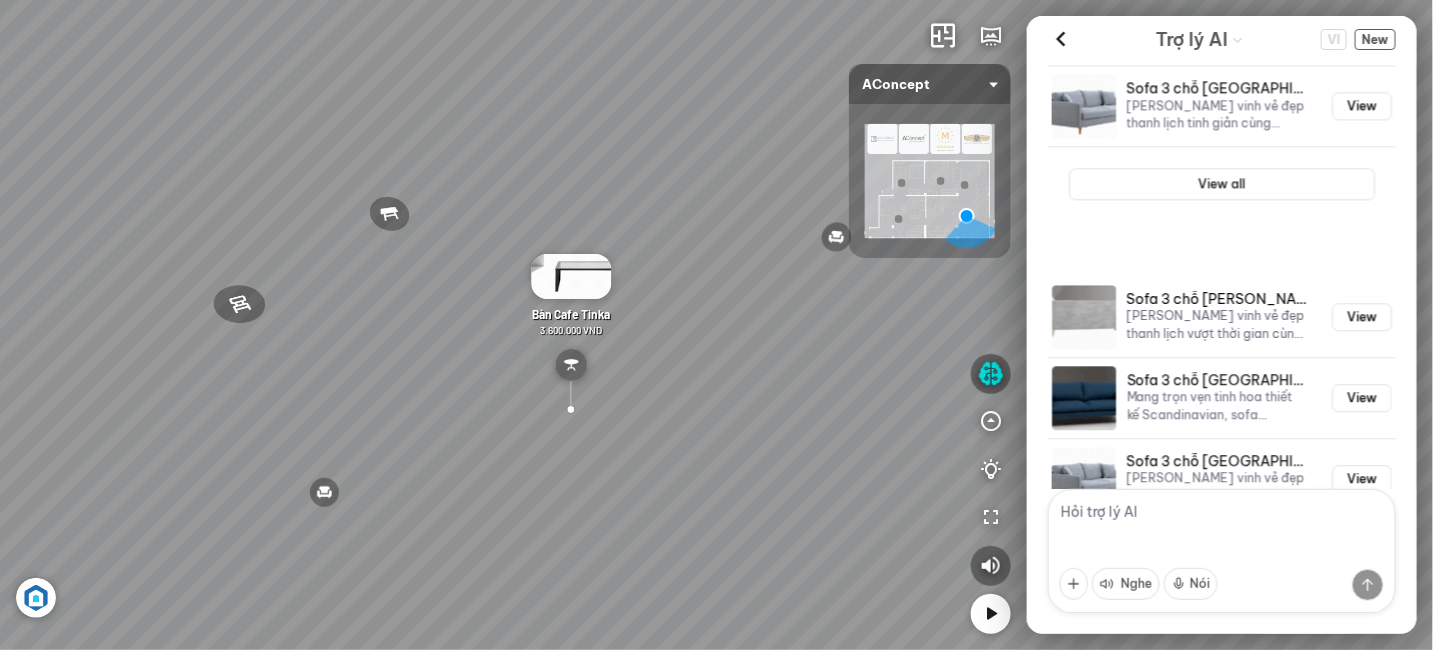 click on "Ghế ăn Andrew
3.200.000 VND
Ghế ăn Wilma
1.800.000 VND
Sofa 3 chỗ [PERSON_NAME] vải Holly
19.500.000 VND
Sofa 3 chỗ [PERSON_NAME]
31.000.000 VND" at bounding box center [716, 325] 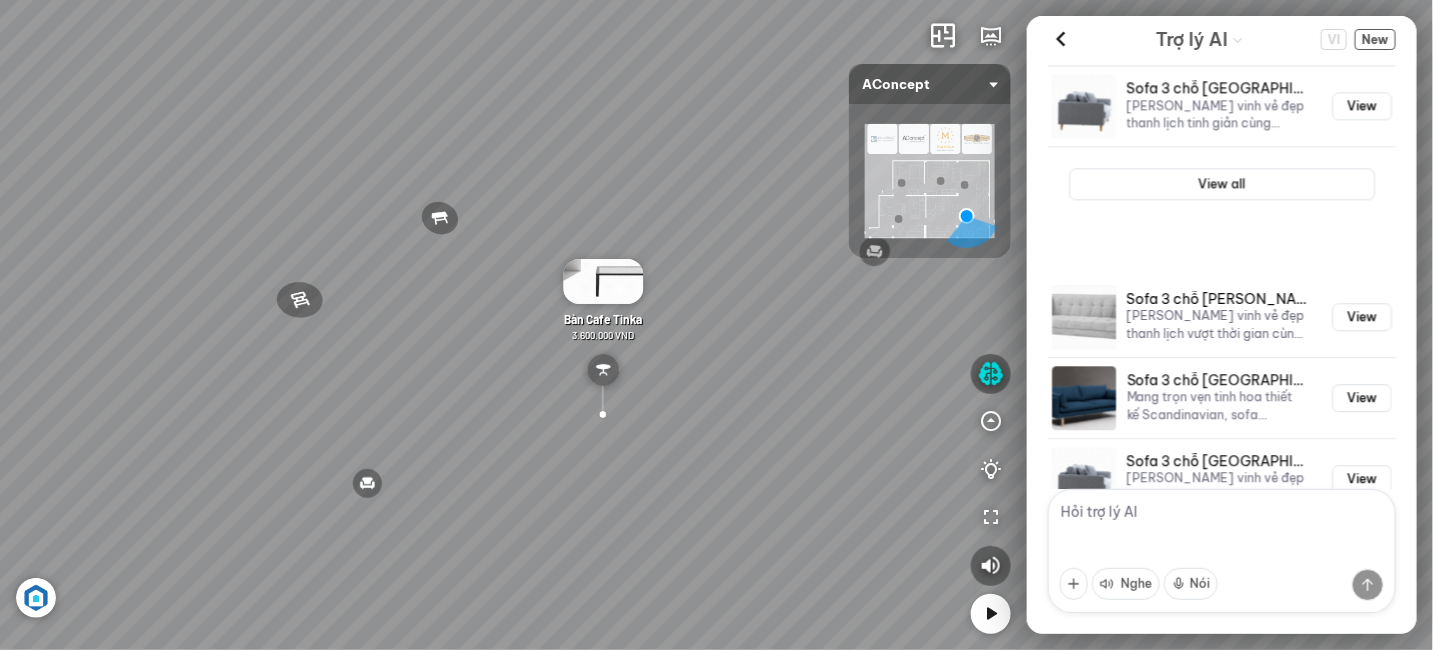 click on "Ghế ăn Andrew
3.200.000 VND
Ghế ăn Wilma
1.800.000 VND
Sofa 3 chỗ [PERSON_NAME] vải Holly
19.500.000 VND
Sofa 3 chỗ [PERSON_NAME]
31.000.000 VND" at bounding box center (716, 325) 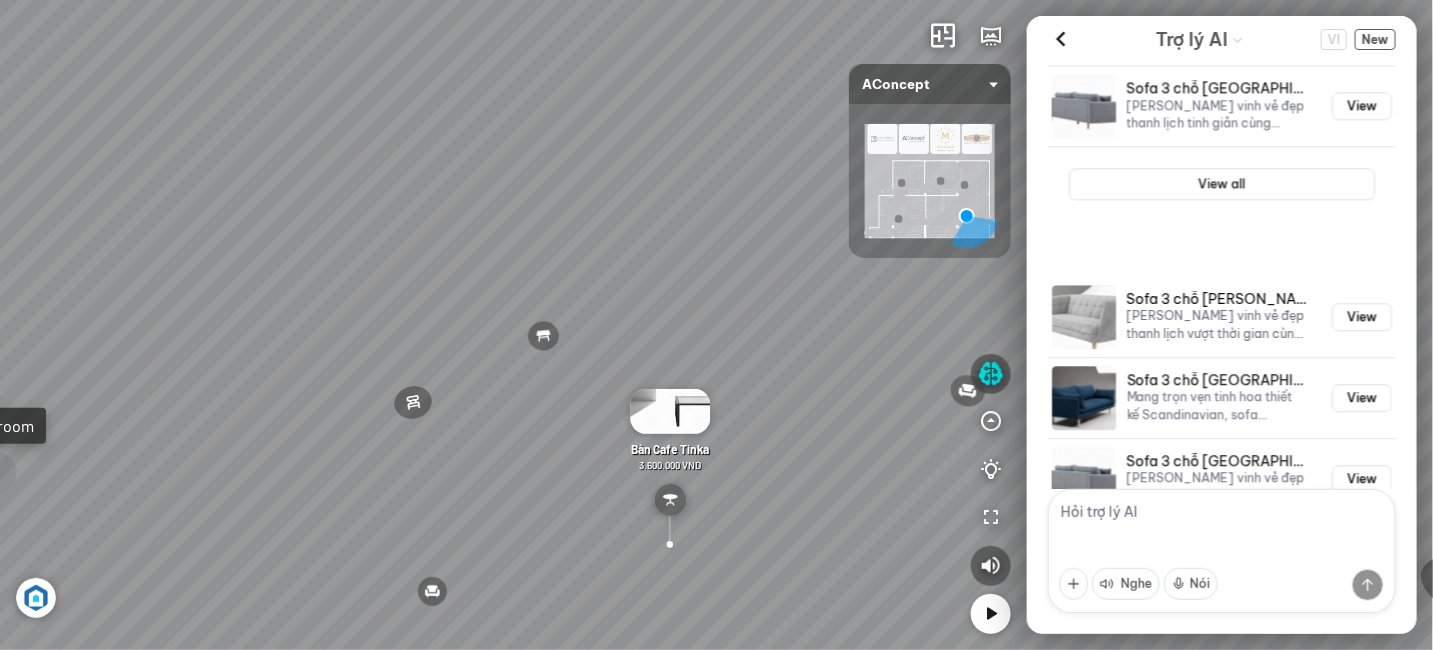 click on "Ghế ăn Andrew
3.200.000 VND
Ghế ăn Wilma
1.800.000 VND
Sofa 3 chỗ [PERSON_NAME] vải Holly
19.500.000 VND
Sofa 3 chỗ [PERSON_NAME]
31.000.000 VND" at bounding box center (716, 325) 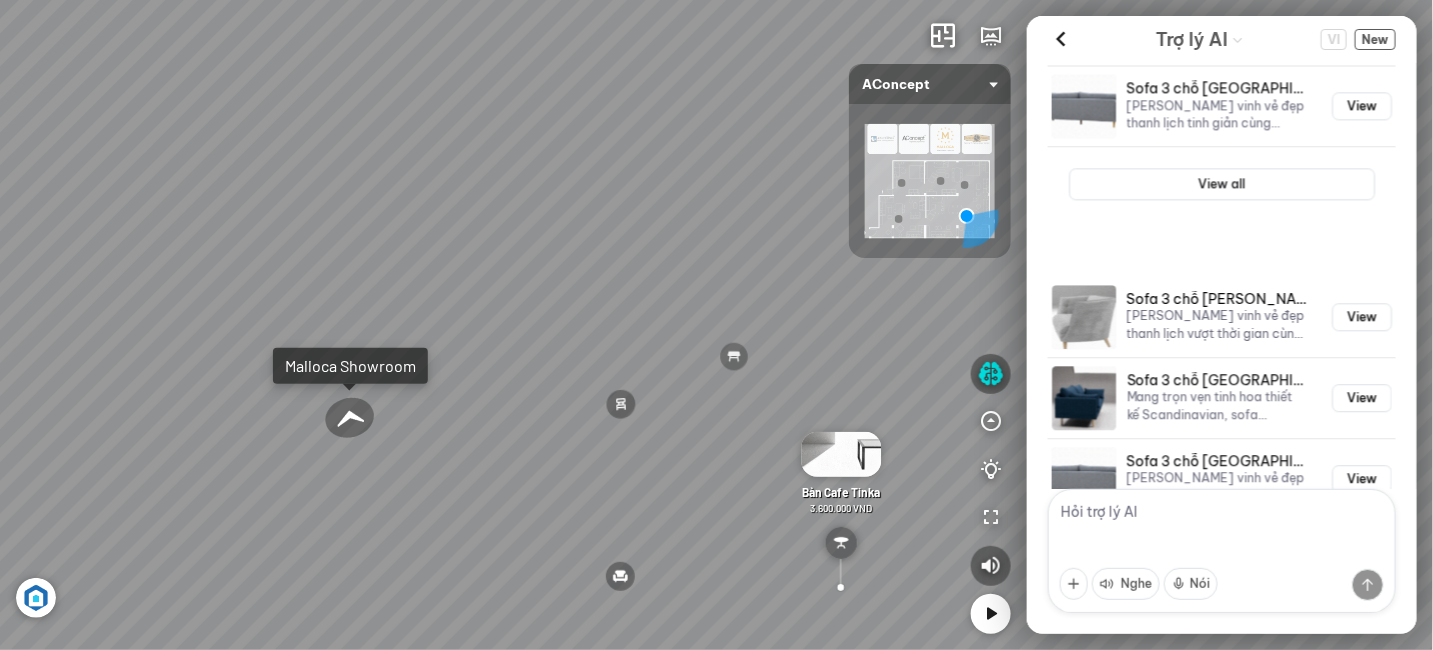 click on "Ghế ăn Andrew
3.200.000 VND
Ghế ăn Wilma
1.800.000 VND
Sofa 3 chỗ [PERSON_NAME] vải Holly
19.500.000 VND
Sofa 3 chỗ [PERSON_NAME]
31.000.000 VND" at bounding box center [716, 325] 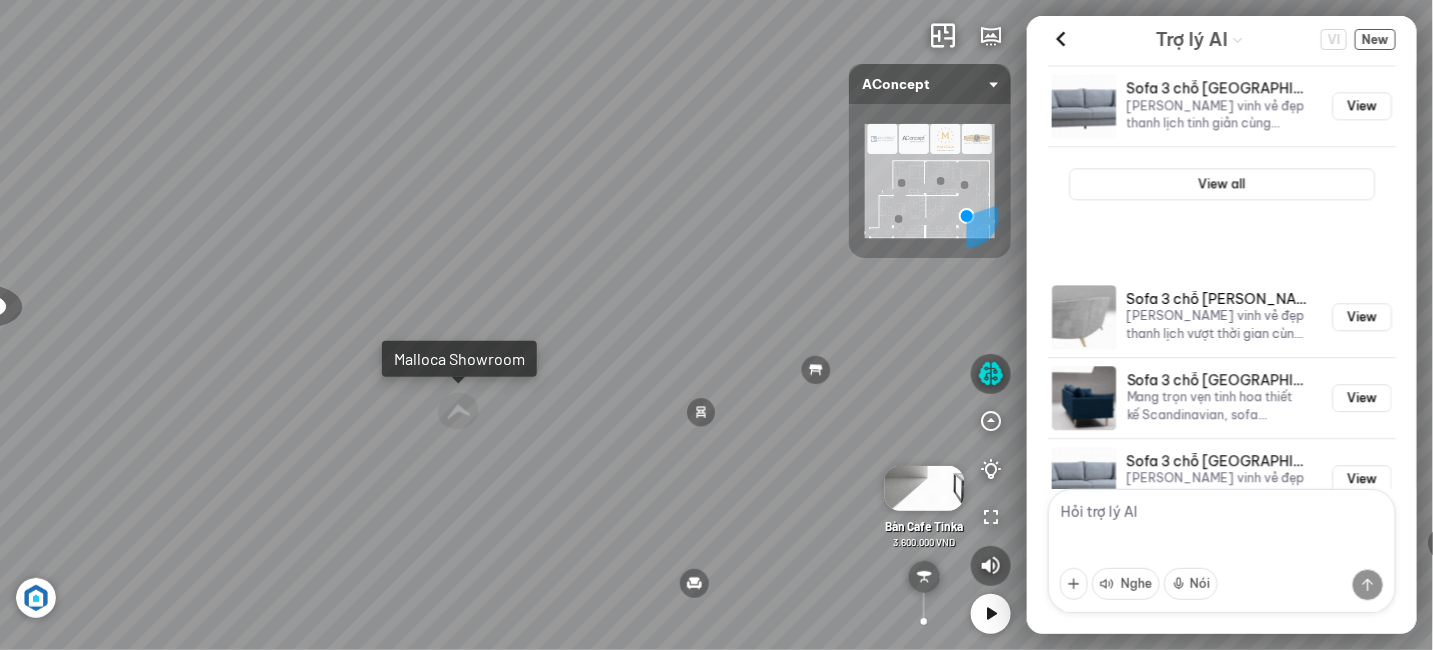 click on "Ghế ăn Andrew
3.200.000 VND
Ghế ăn Wilma
1.800.000 VND
Sofa 3 chỗ [PERSON_NAME] vải Holly
19.500.000 VND
Sofa 3 chỗ [PERSON_NAME]
31.000.000 VND" at bounding box center [716, 325] 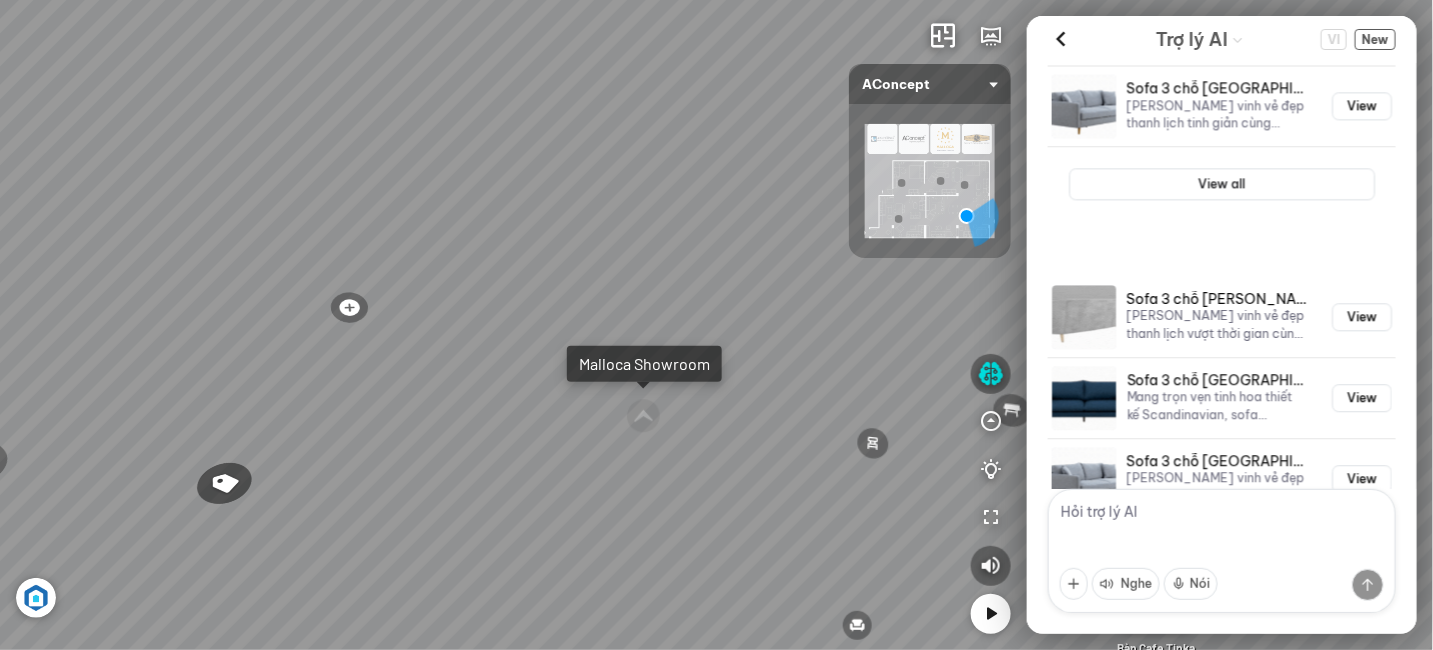 click on "Ghế ăn Andrew
3.200.000 VND
Ghế ăn Wilma
1.800.000 VND
Sofa 3 chỗ [PERSON_NAME] vải Holly
19.500.000 VND
Sofa 3 chỗ [PERSON_NAME]
31.000.000 VND" at bounding box center [716, 325] 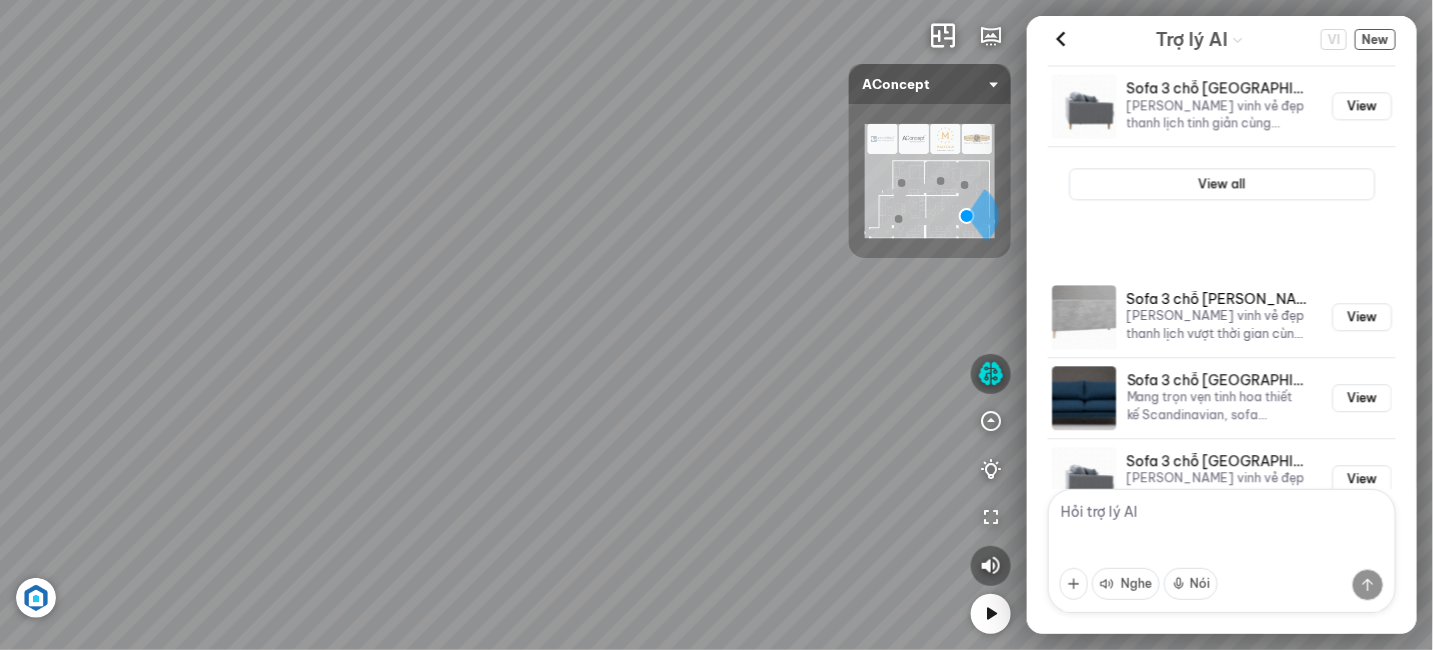 click on "Ghế ăn Andrew
3.200.000 VND
Ghế ăn Wilma
1.800.000 VND
Sofa 3 chỗ [PERSON_NAME] vải Holly
19.500.000 VND
Sofa 3 chỗ [PERSON_NAME]
31.000.000 VND" at bounding box center (716, 325) 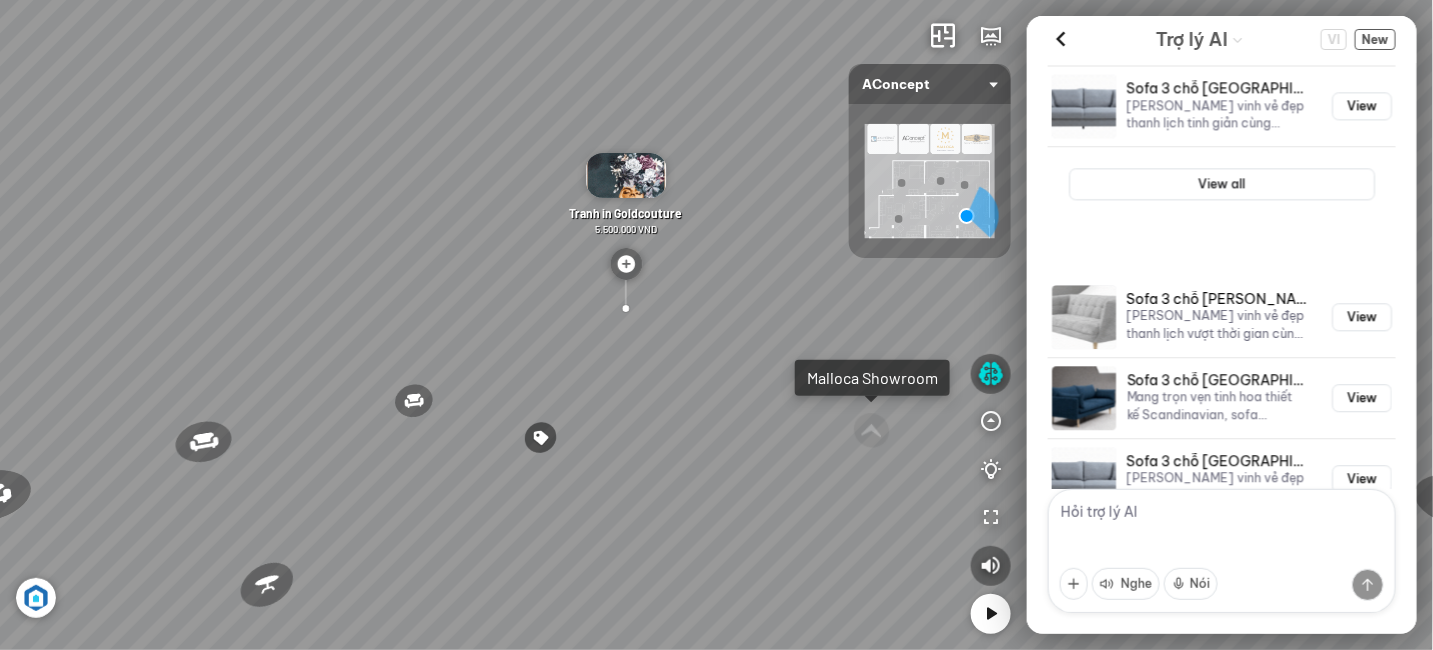 click on "Ghế ăn Andrew
3.200.000 VND
Ghế ăn Wilma
1.800.000 VND
Sofa 3 chỗ [PERSON_NAME] vải Holly
19.500.000 VND
Sofa 3 chỗ [PERSON_NAME]
31.000.000 VND" at bounding box center [716, 325] 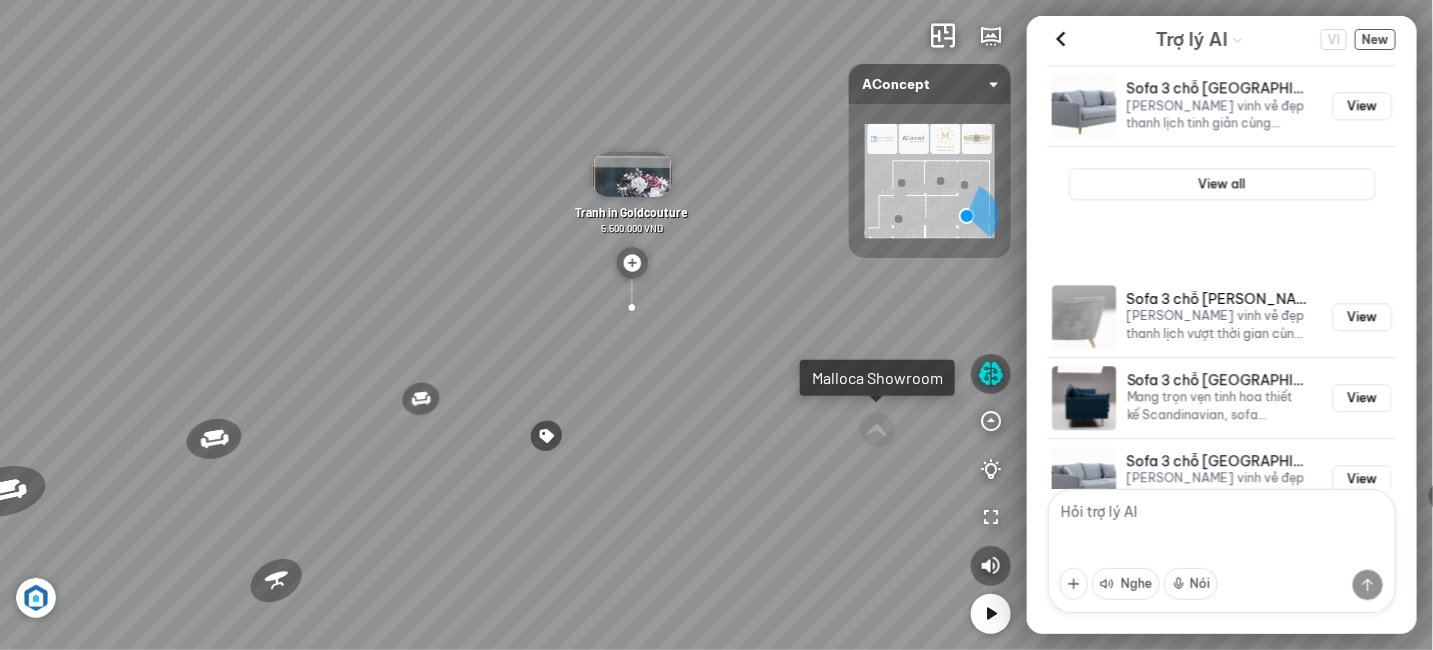 click on "Ghế ăn Andrew
3.200.000 VND
Ghế ăn Wilma
1.800.000 VND
Sofa 3 chỗ [PERSON_NAME] vải Holly
19.500.000 VND
Sofa 3 chỗ [PERSON_NAME]
31.000.000 VND" at bounding box center (716, 325) 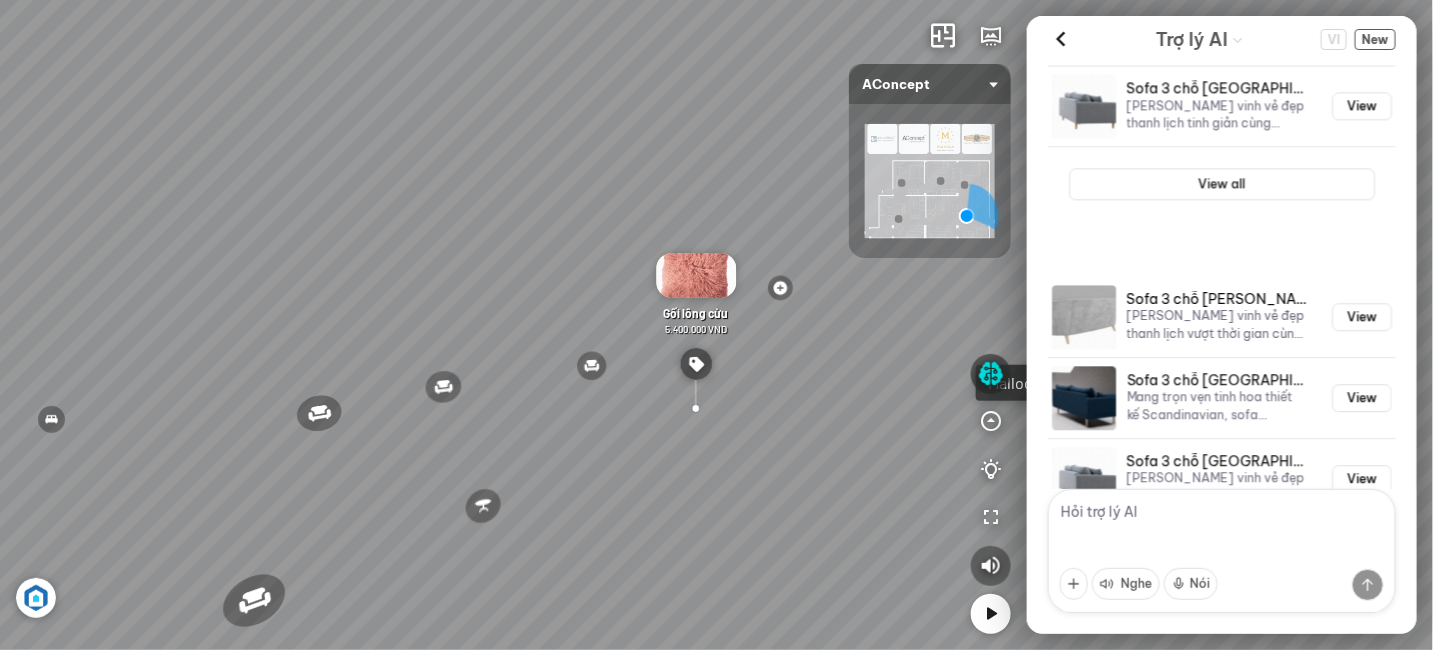 click on "Ghế ăn Andrew
3.200.000 VND
Ghế ăn Wilma
1.800.000 VND
Sofa 3 chỗ [PERSON_NAME] vải Holly
19.500.000 VND
Sofa 3 chỗ [PERSON_NAME]
31.000.000 VND" at bounding box center (716, 325) 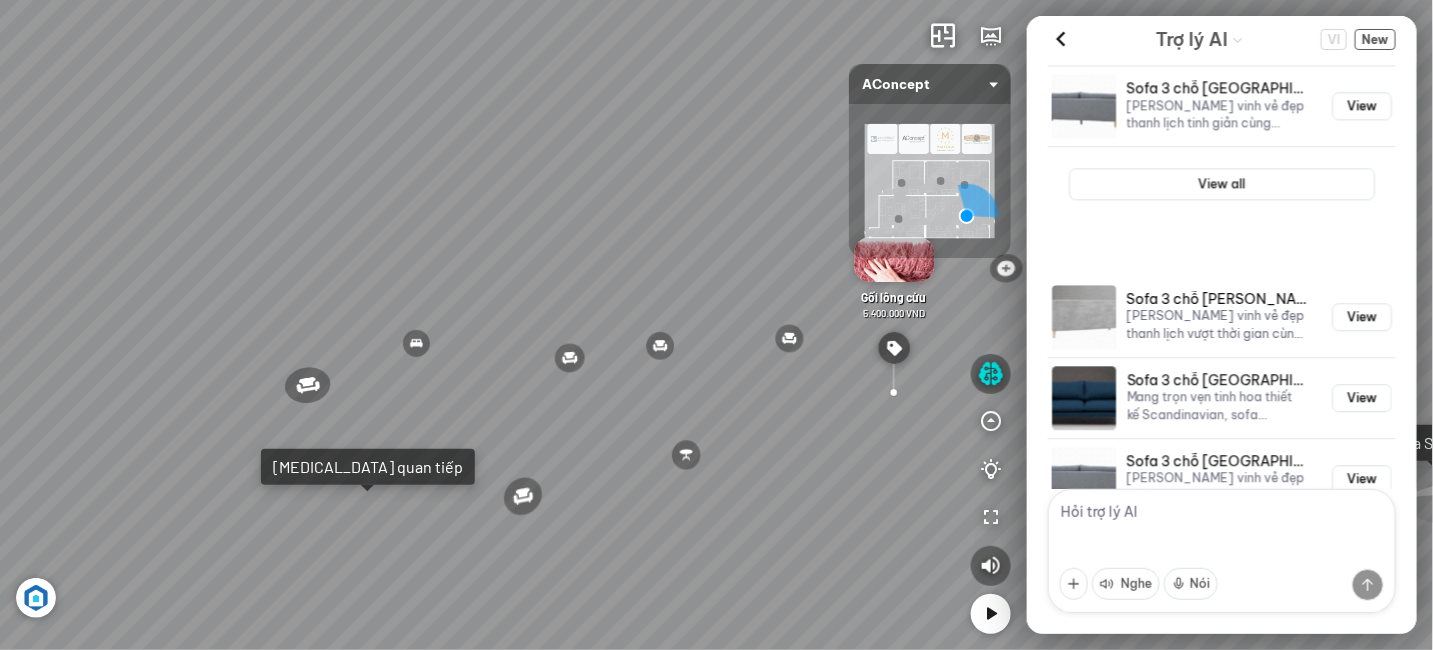 click on "Ghế ăn Andrew
3.200.000 VND
Ghế ăn Wilma
1.800.000 VND
Sofa 3 chỗ [PERSON_NAME] vải Holly
19.500.000 VND
Sofa 3 chỗ [PERSON_NAME]
31.000.000 VND" at bounding box center [716, 325] 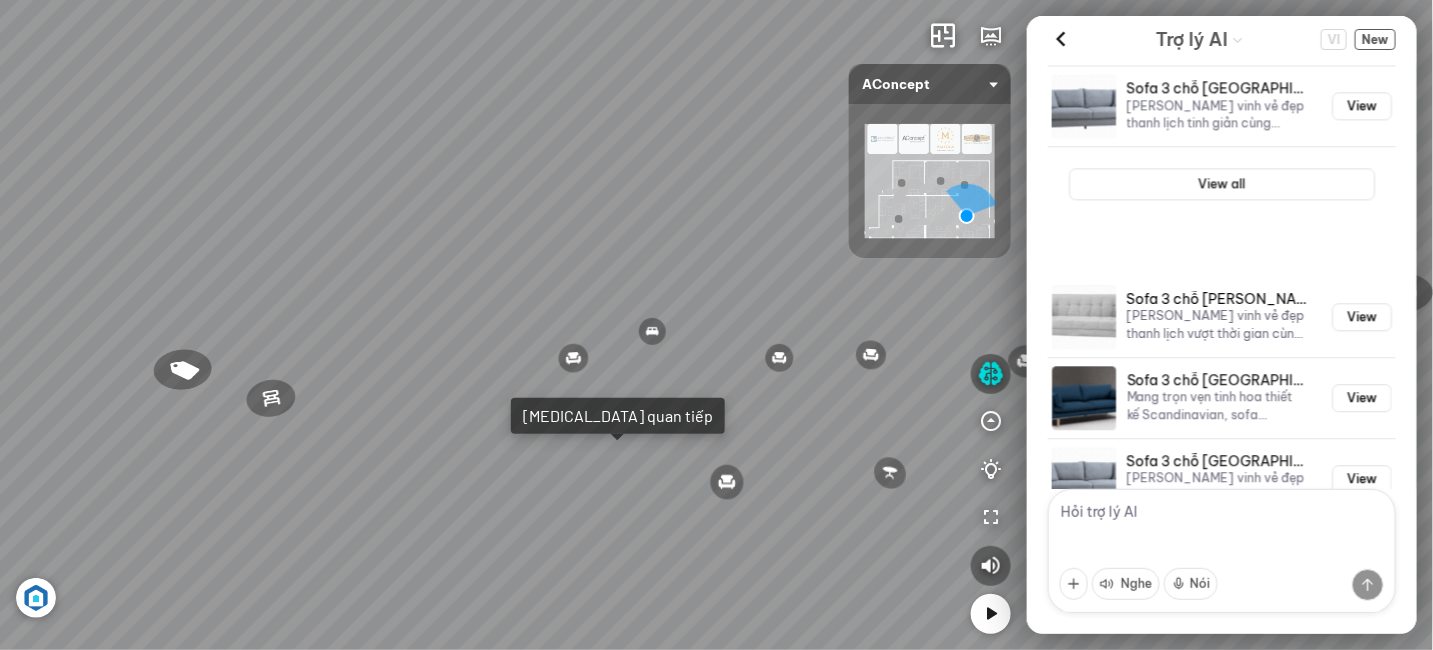 click on "Ghế ăn Andrew
3.200.000 VND
Ghế ăn Wilma
1.800.000 VND
Sofa 3 chỗ [PERSON_NAME] vải Holly
19.500.000 VND
Sofa 3 chỗ [PERSON_NAME]
31.000.000 VND" at bounding box center [716, 325] 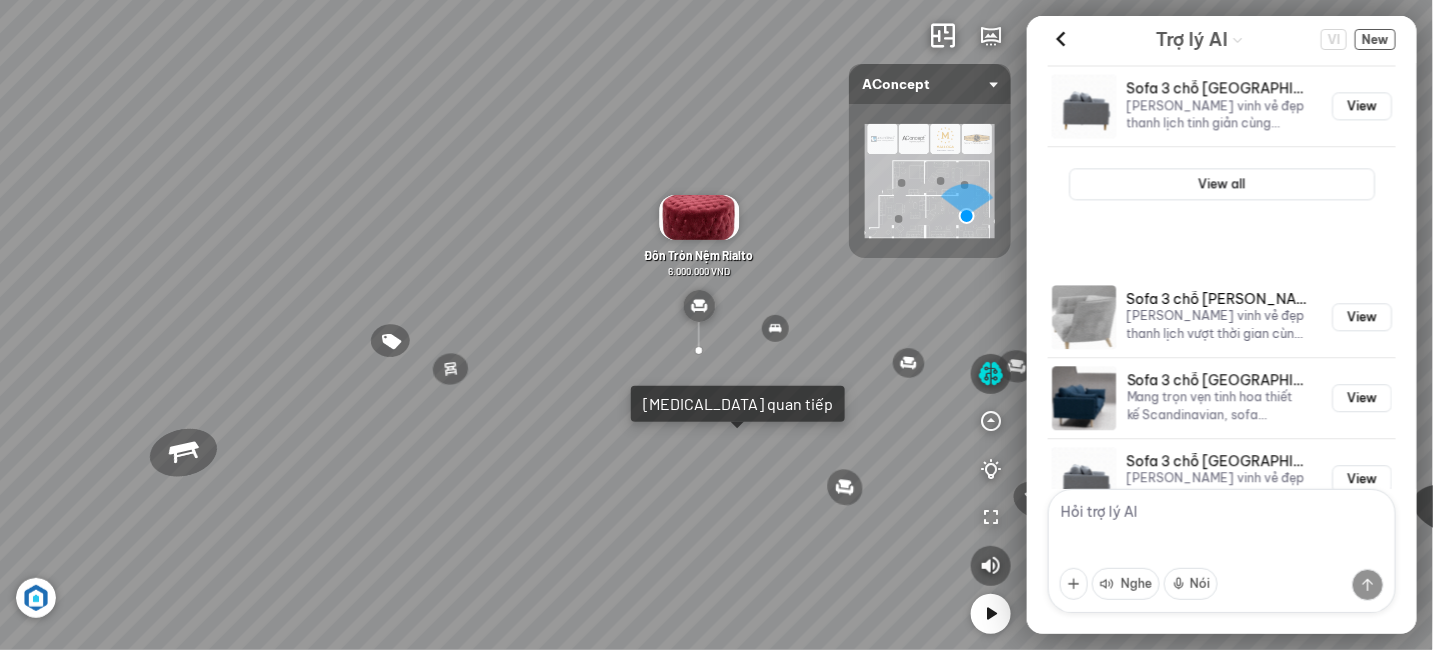 click on "Ghế ăn Andrew
3.200.000 VND
Ghế ăn Wilma
1.800.000 VND
Sofa 3 chỗ [PERSON_NAME] vải Holly
19.500.000 VND
Sofa 3 chỗ [PERSON_NAME]
31.000.000 VND" at bounding box center [716, 325] 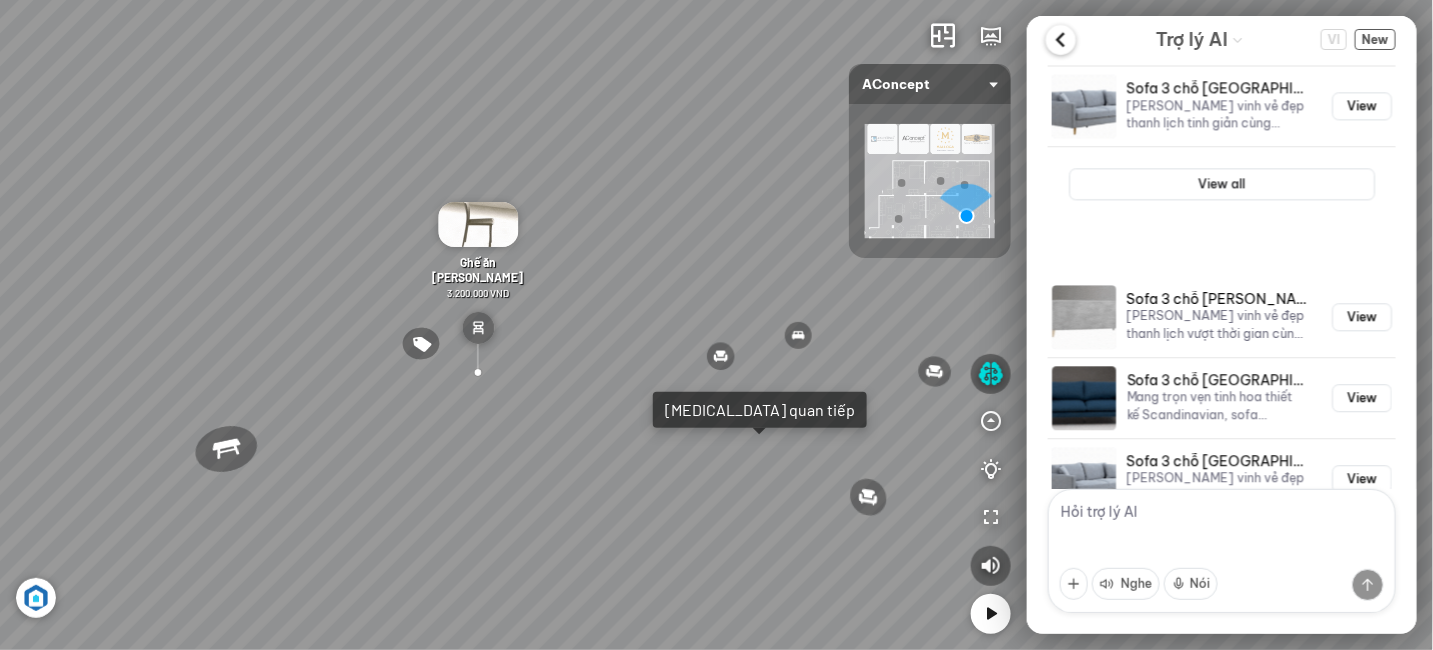click at bounding box center (1061, 40) 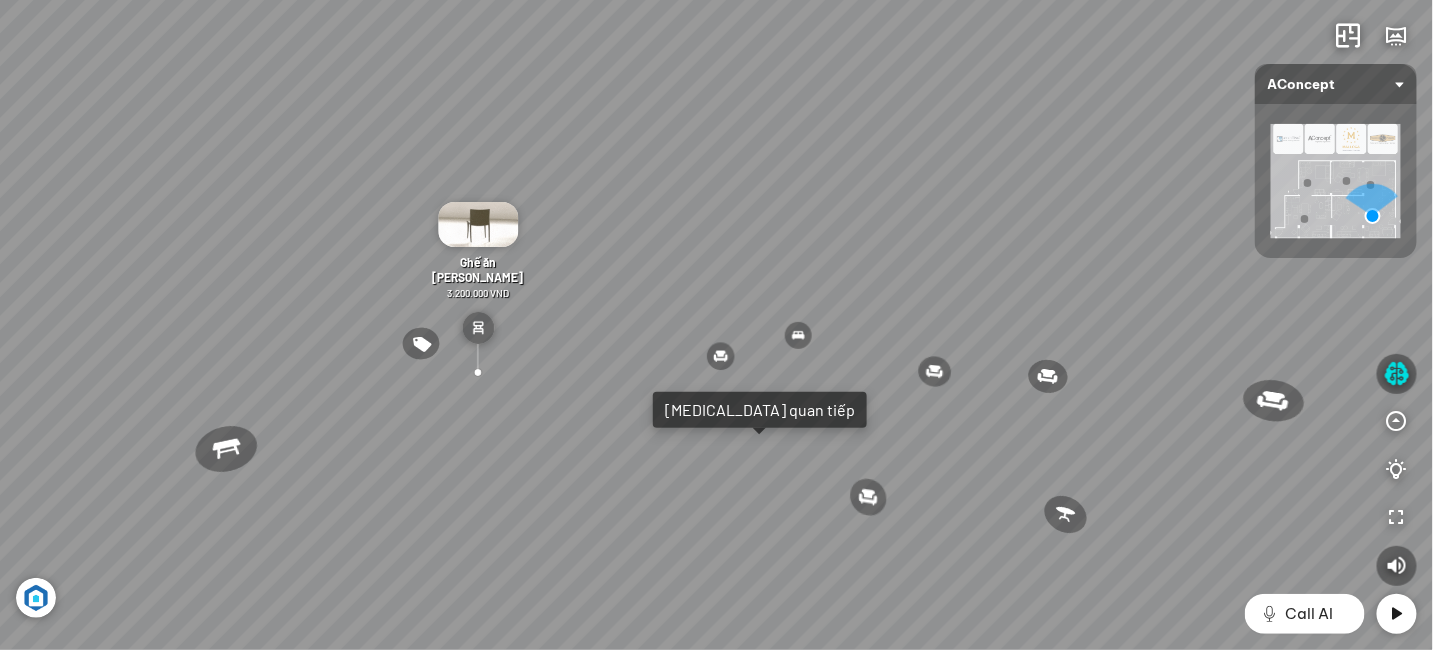 scroll, scrollTop: 12959, scrollLeft: 0, axis: vertical 